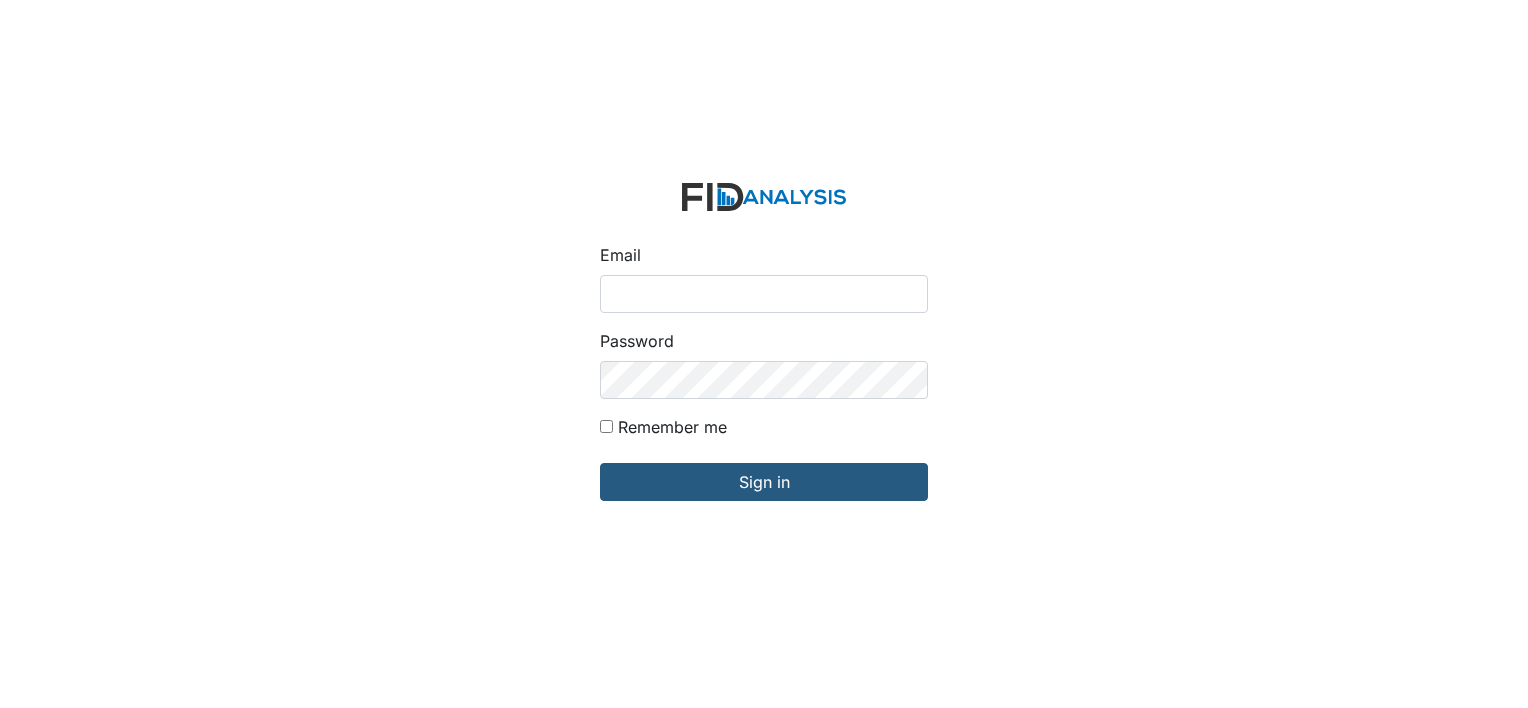 scroll, scrollTop: 0, scrollLeft: 0, axis: both 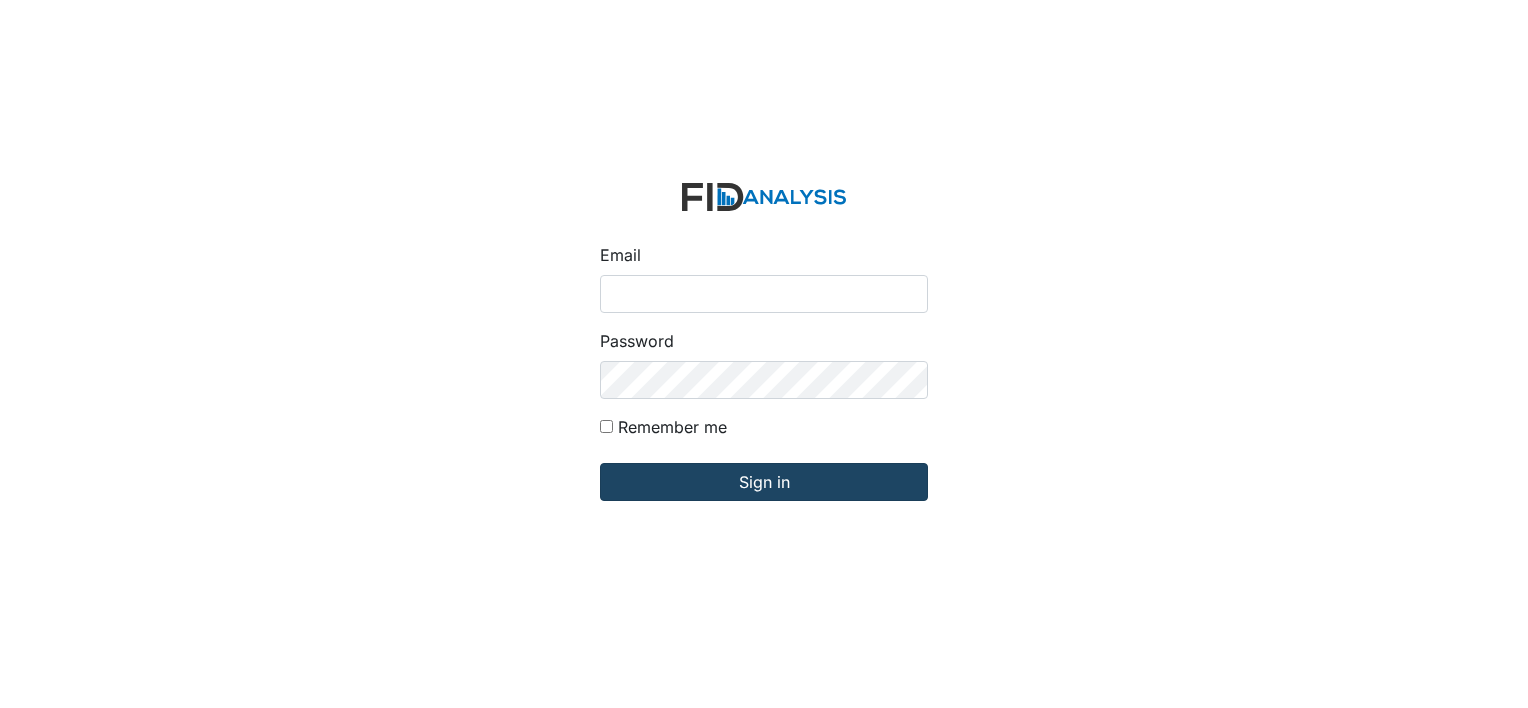 type on "[EMAIL_ADDRESS][DOMAIN_NAME]" 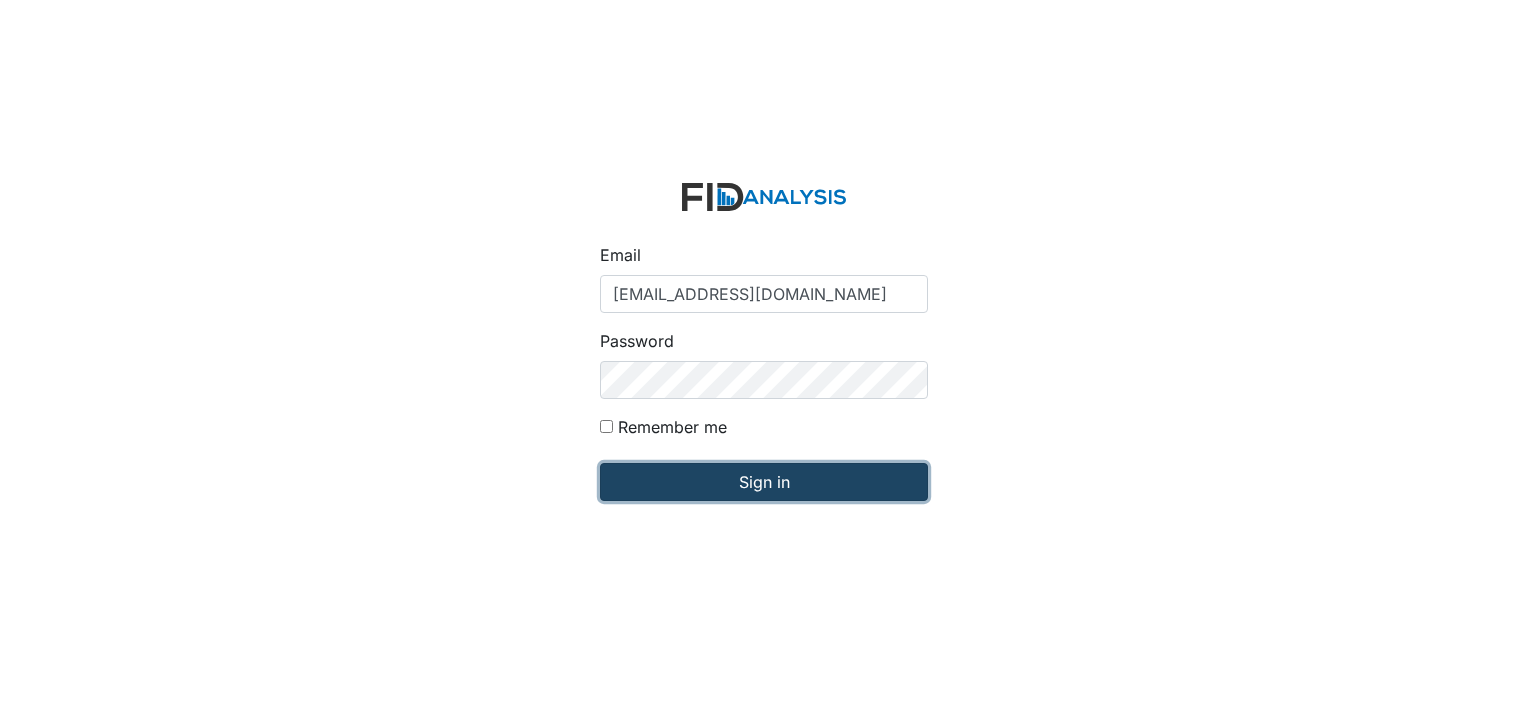 click on "Sign in" at bounding box center (764, 482) 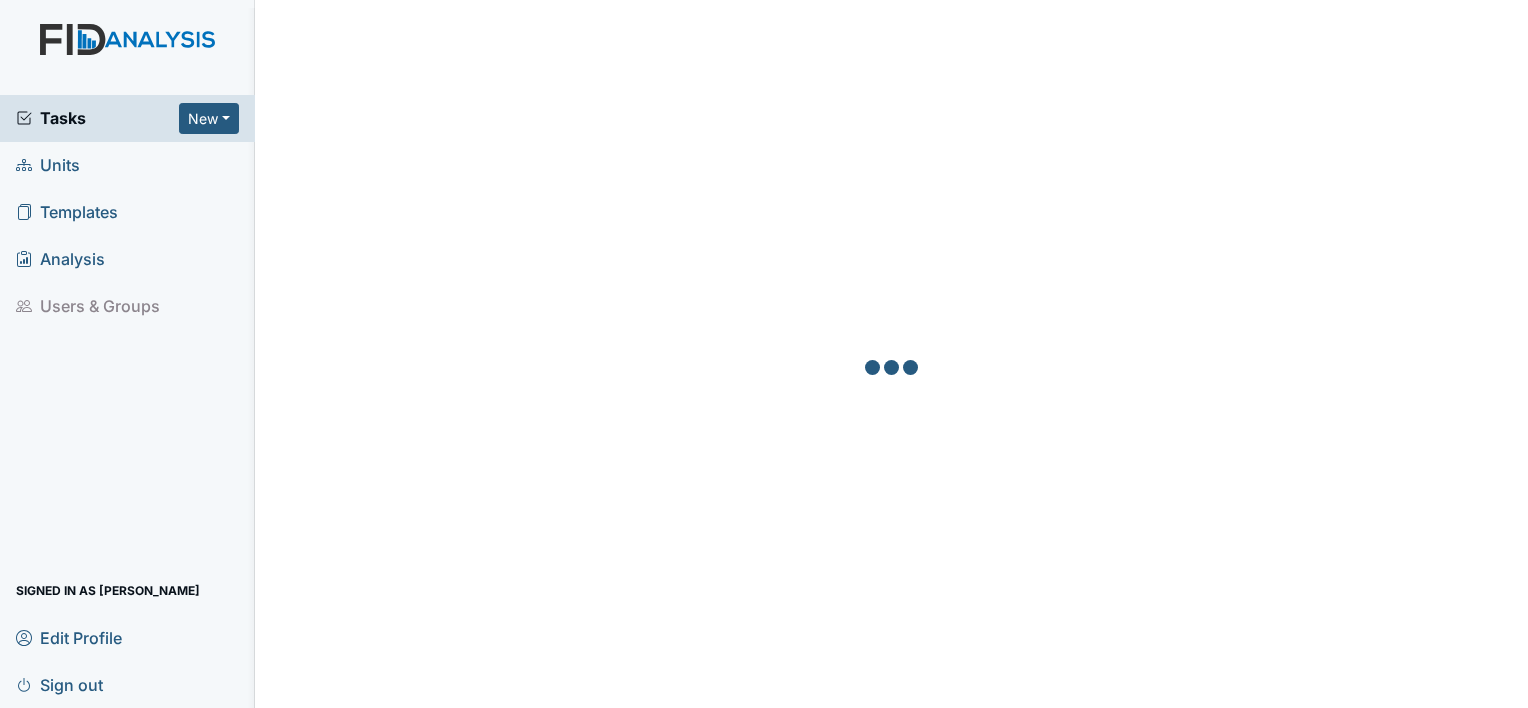 scroll, scrollTop: 0, scrollLeft: 0, axis: both 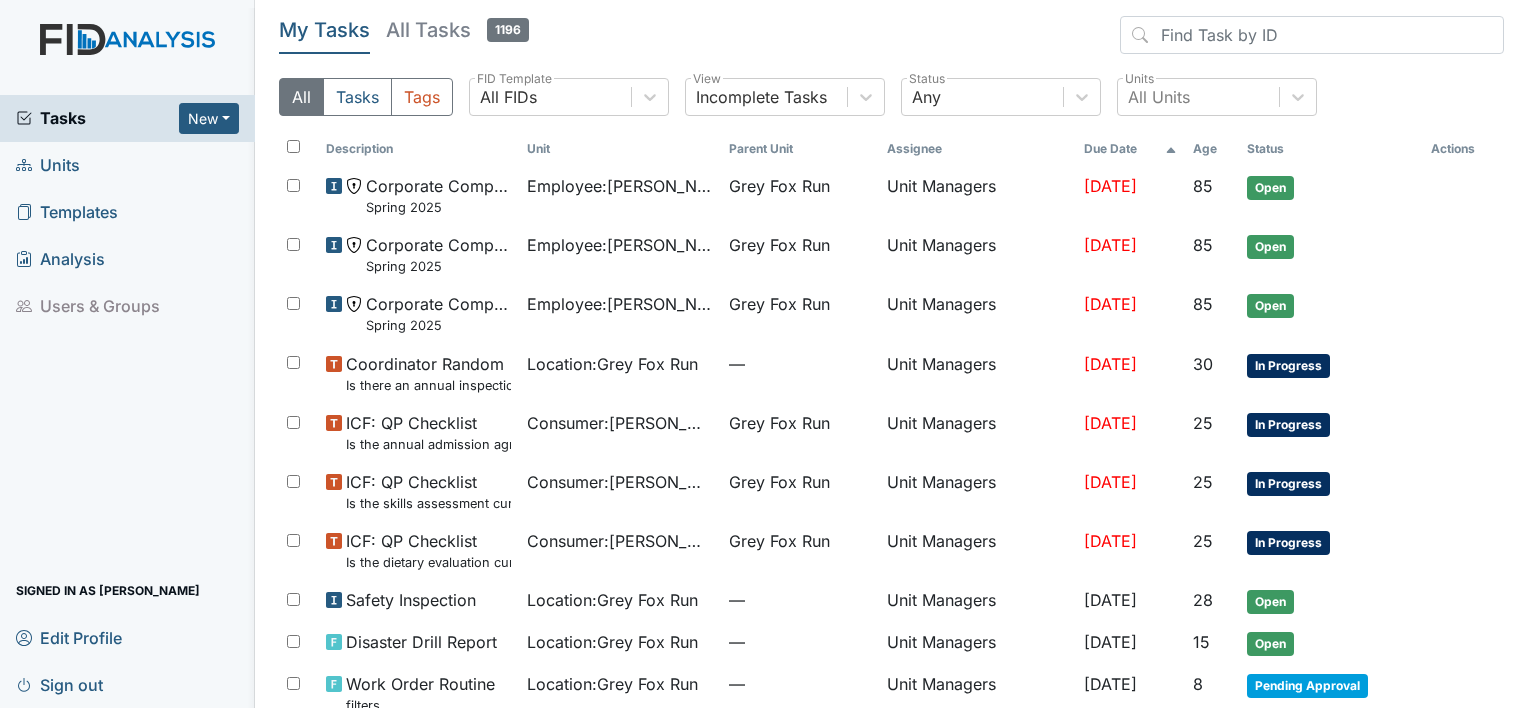 click on "Units" at bounding box center (48, 165) 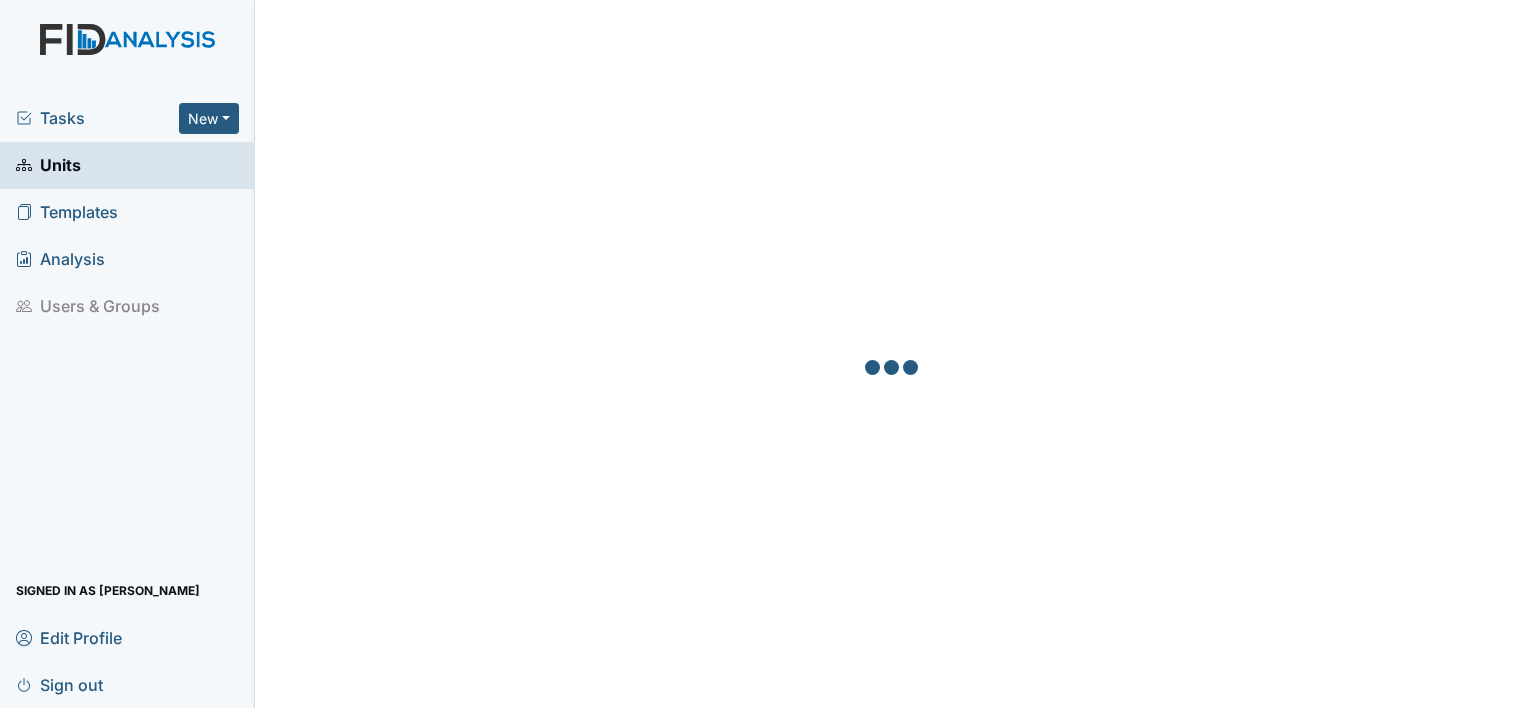 scroll, scrollTop: 0, scrollLeft: 0, axis: both 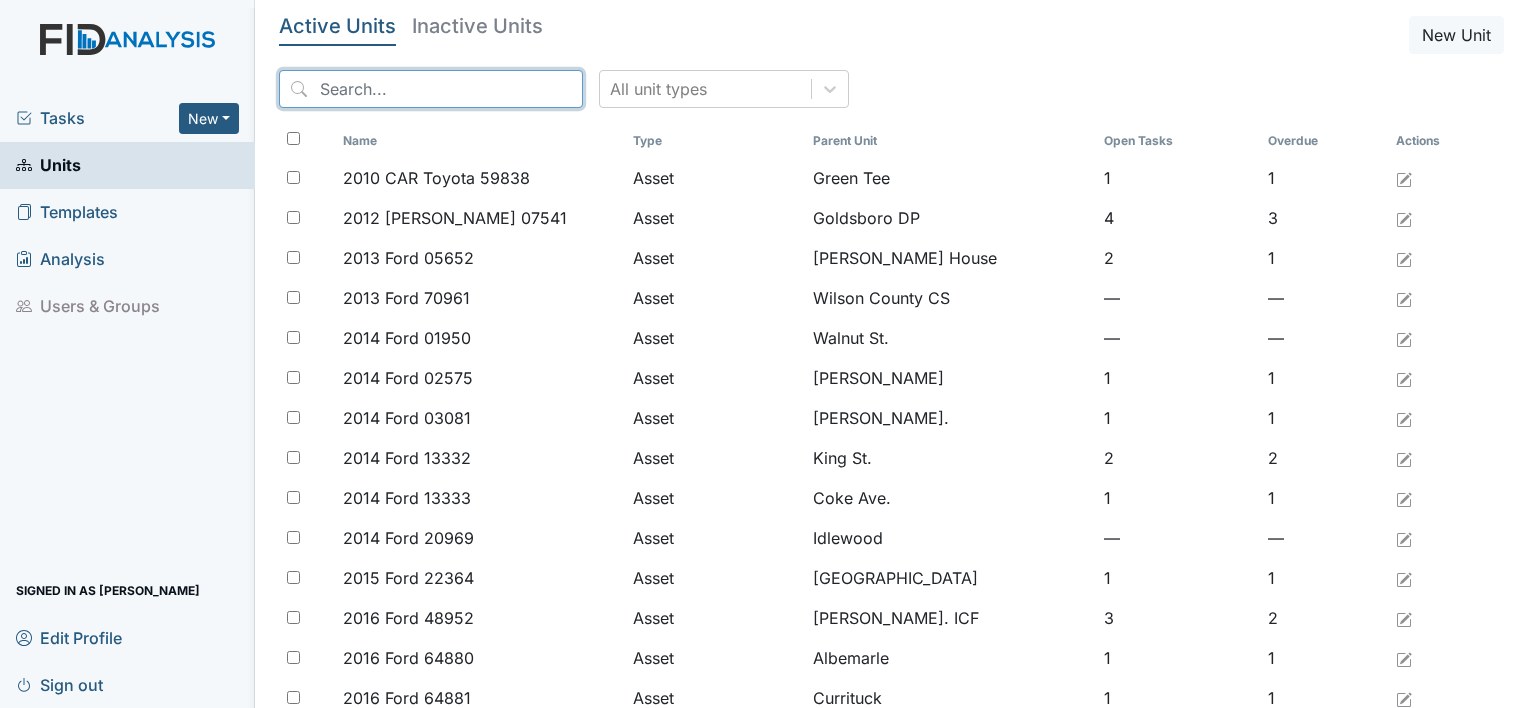 click at bounding box center [431, 89] 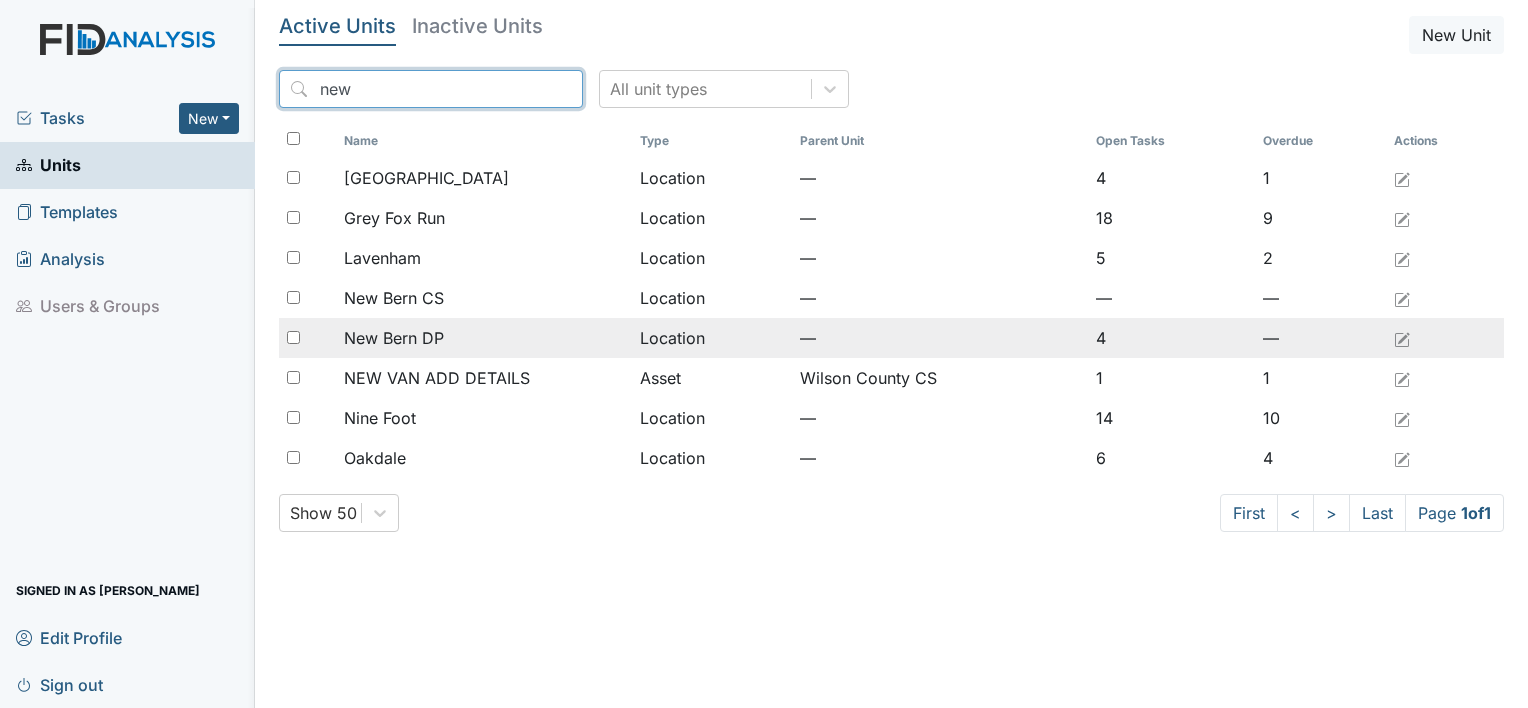 type on "new" 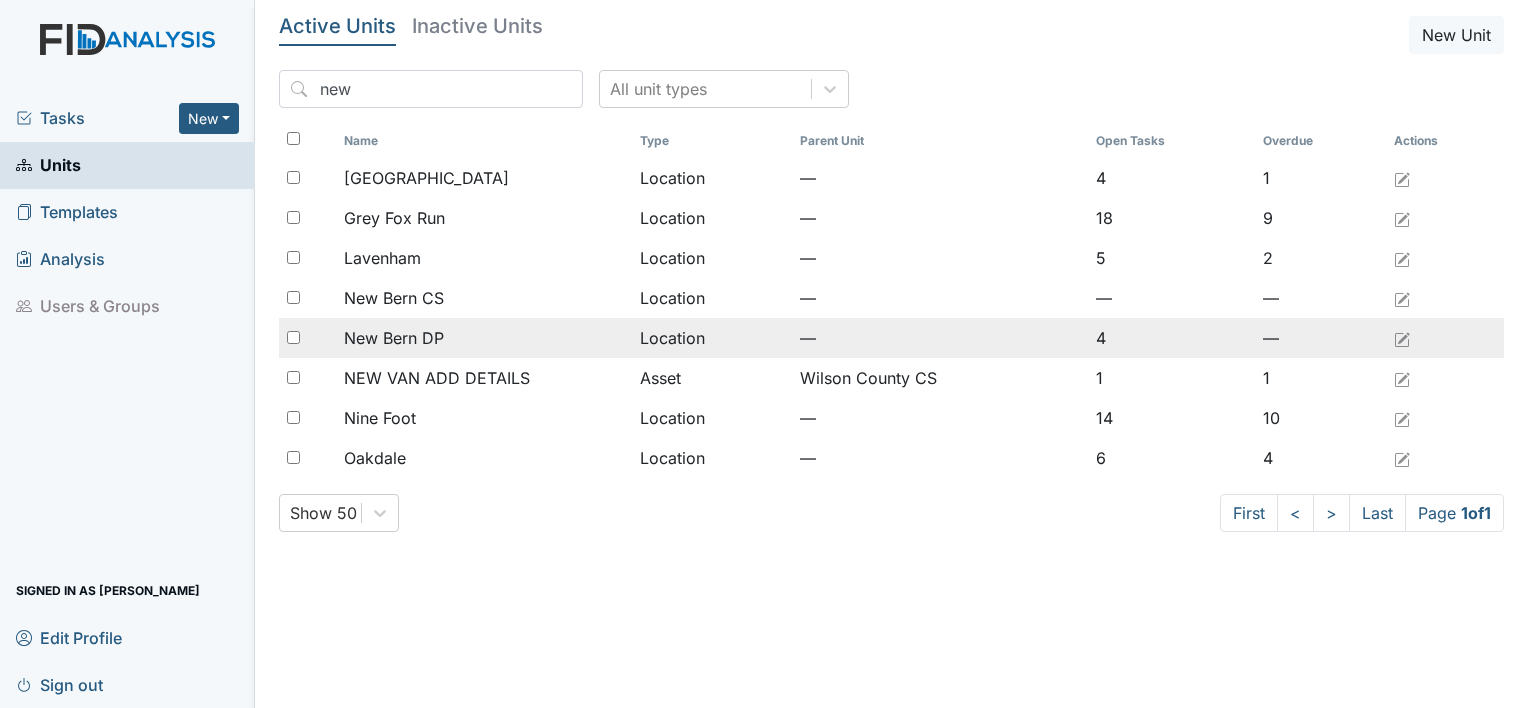 click on "New Bern DP" at bounding box center [394, 338] 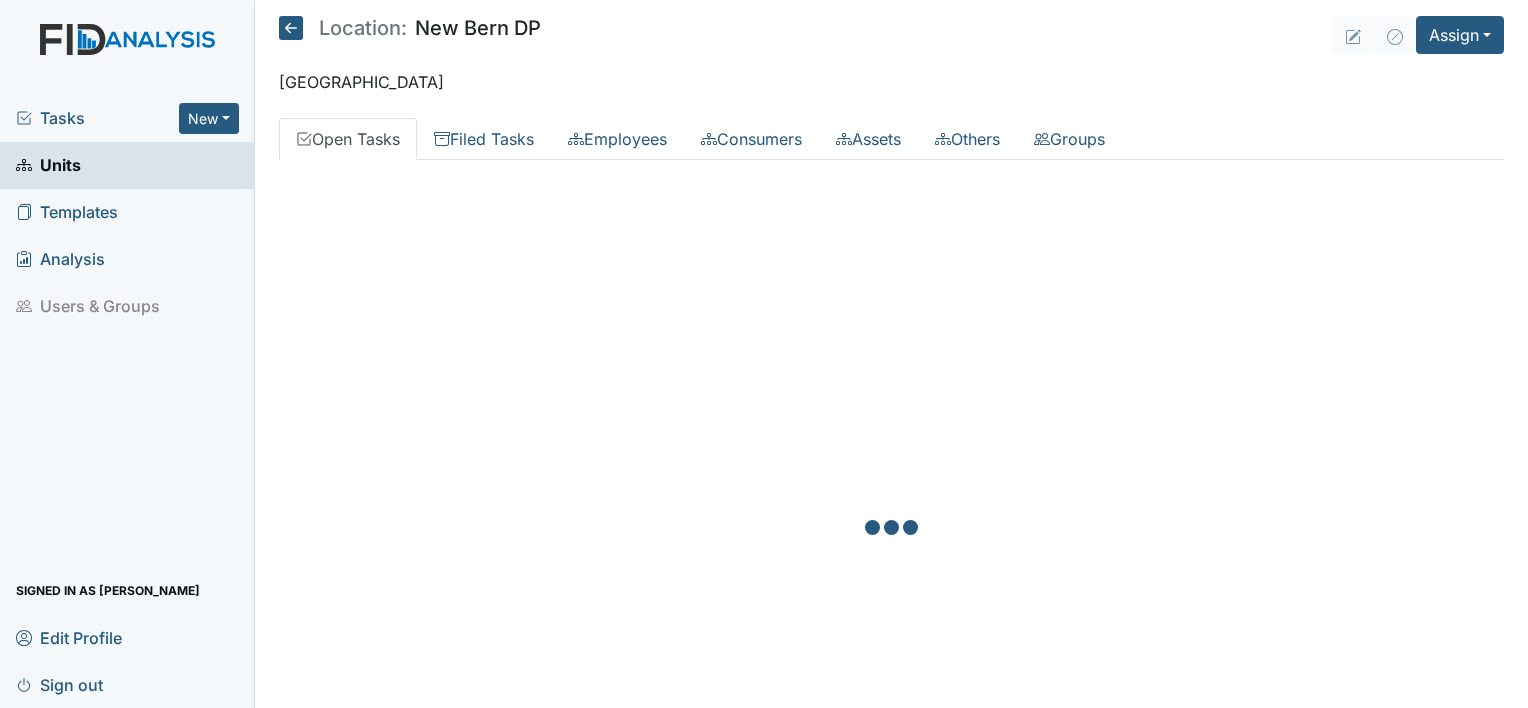 scroll, scrollTop: 0, scrollLeft: 0, axis: both 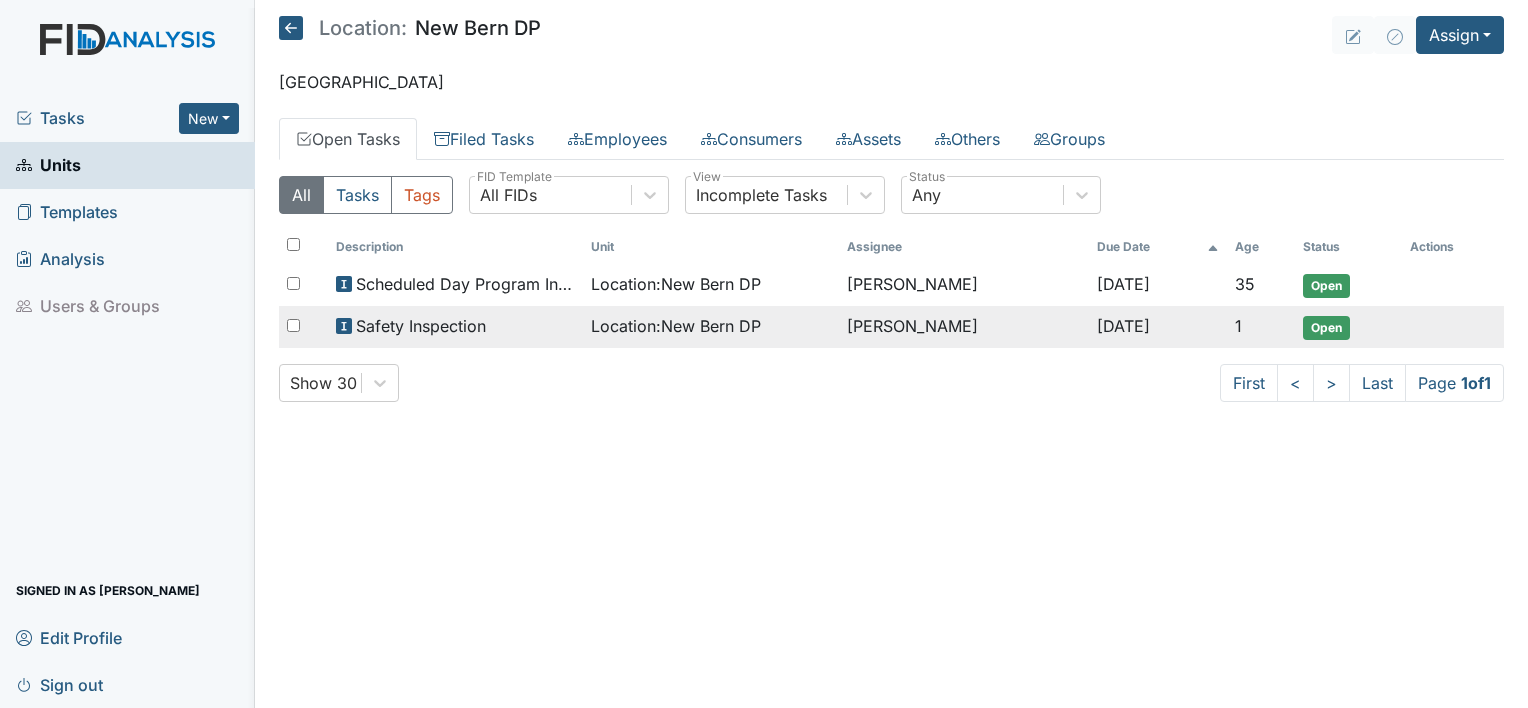 click on "Open" at bounding box center [1326, 328] 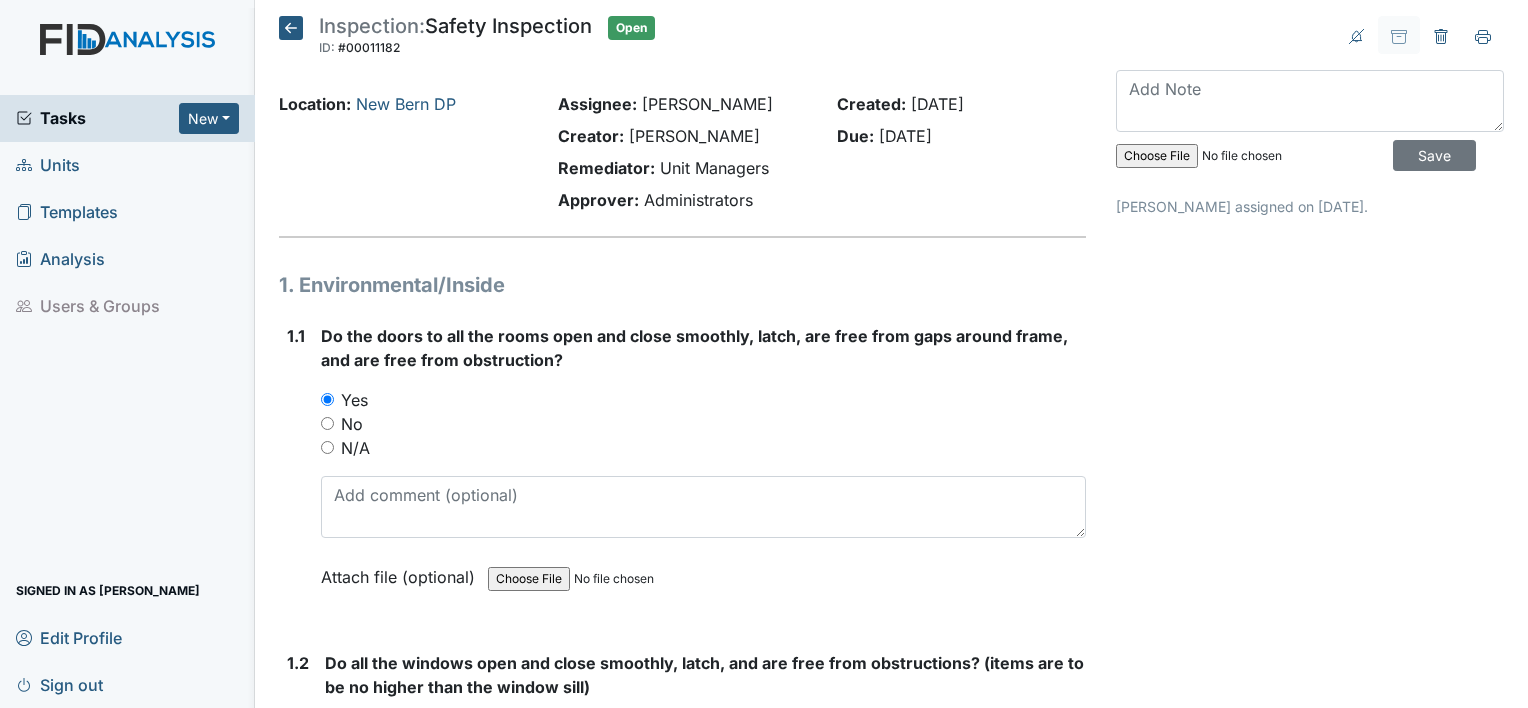 scroll, scrollTop: 0, scrollLeft: 0, axis: both 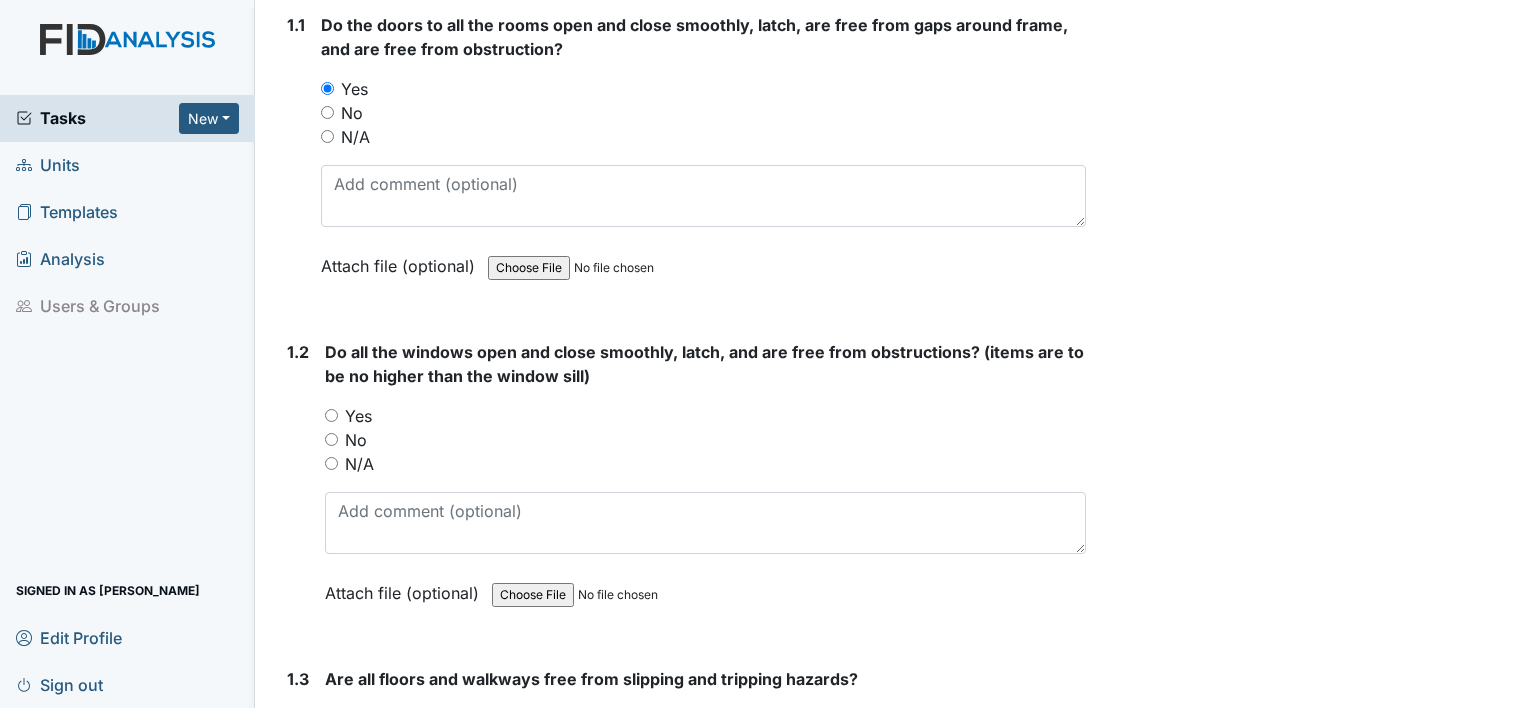 click on "Yes" at bounding box center [331, 415] 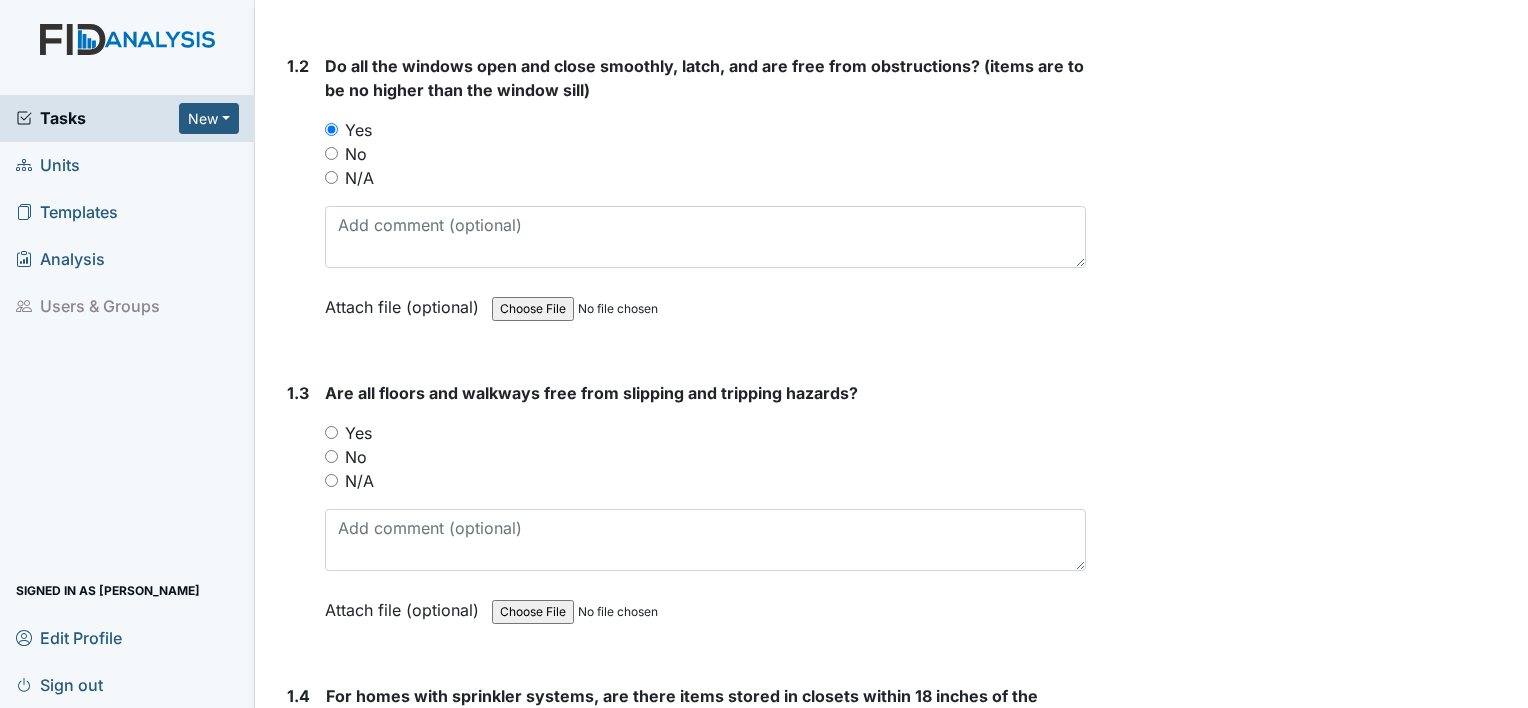 scroll, scrollTop: 600, scrollLeft: 0, axis: vertical 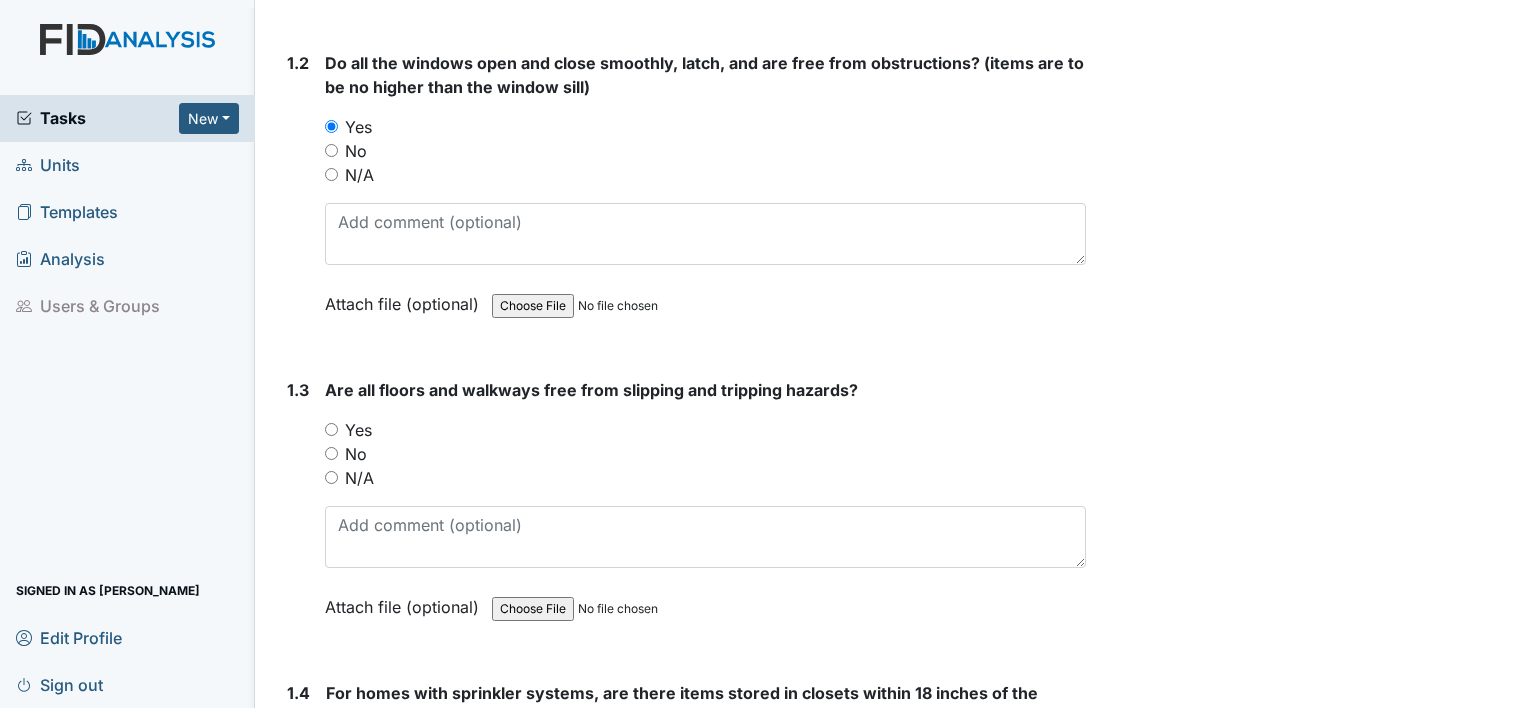 click on "Yes" at bounding box center (331, 429) 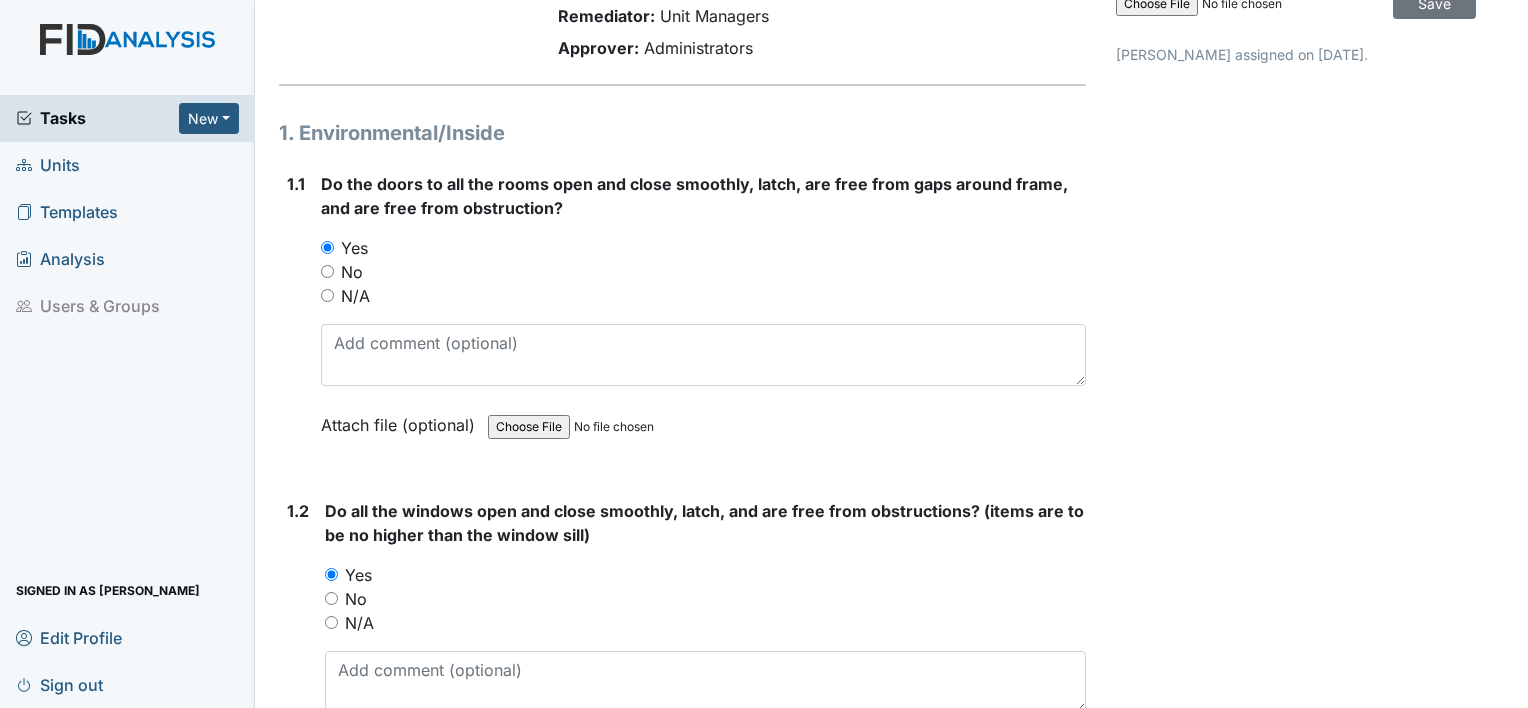 scroll, scrollTop: 0, scrollLeft: 0, axis: both 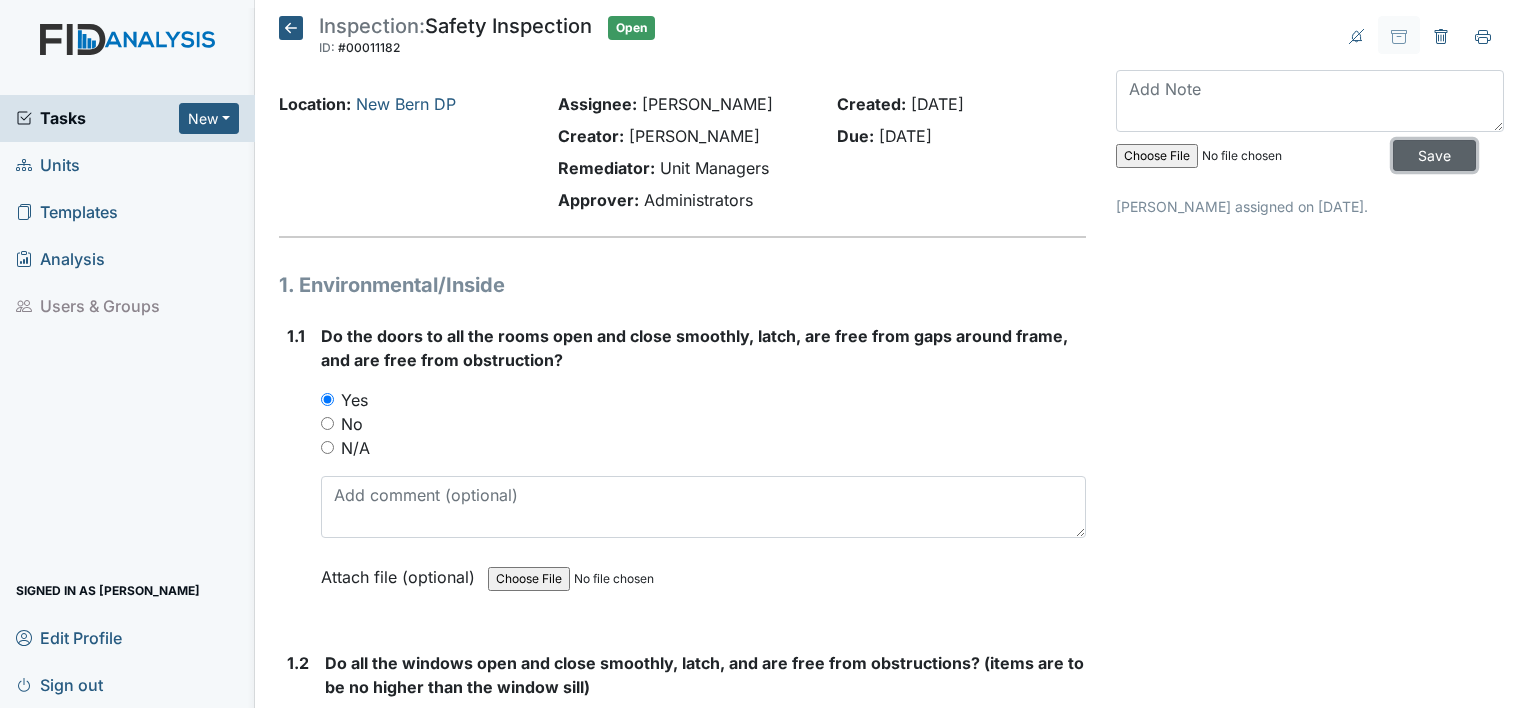 click on "Save" at bounding box center (1434, 155) 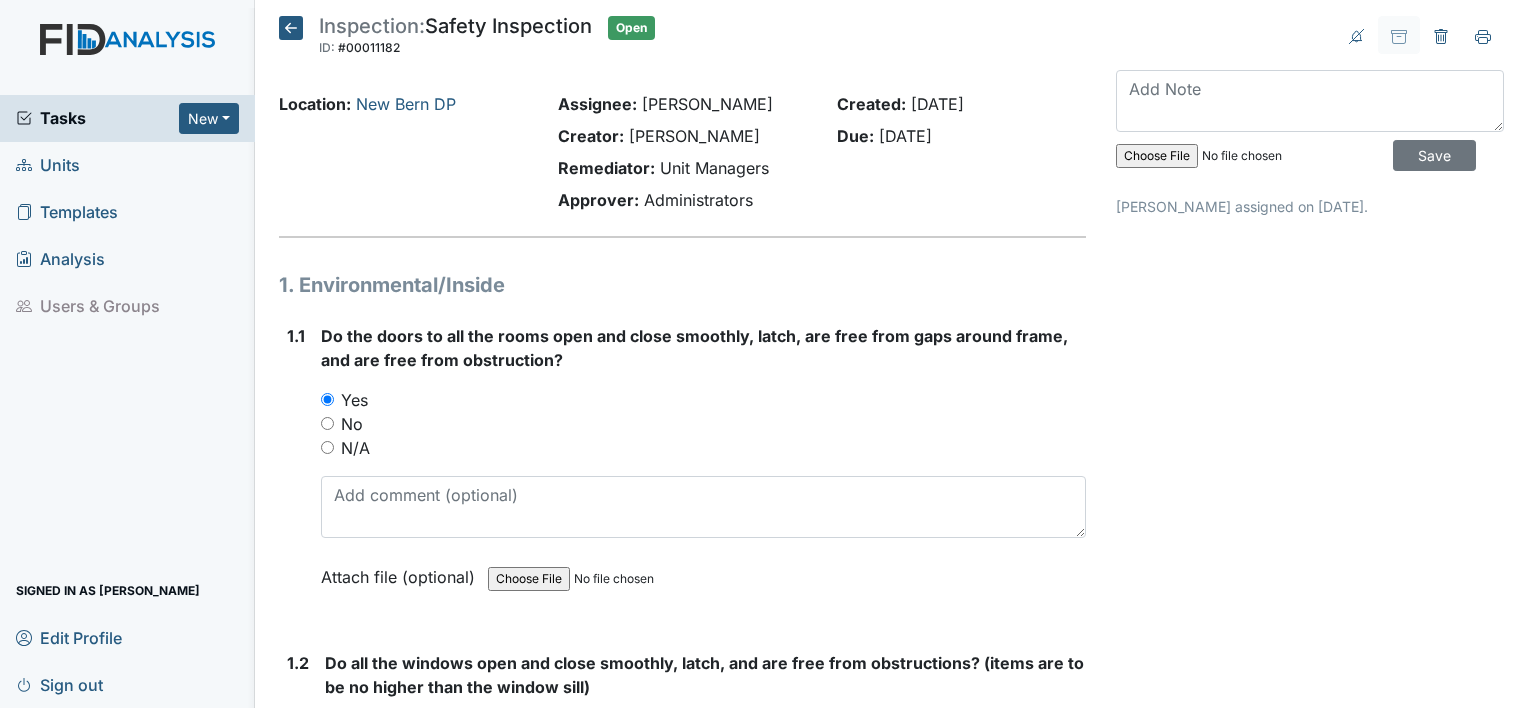 click 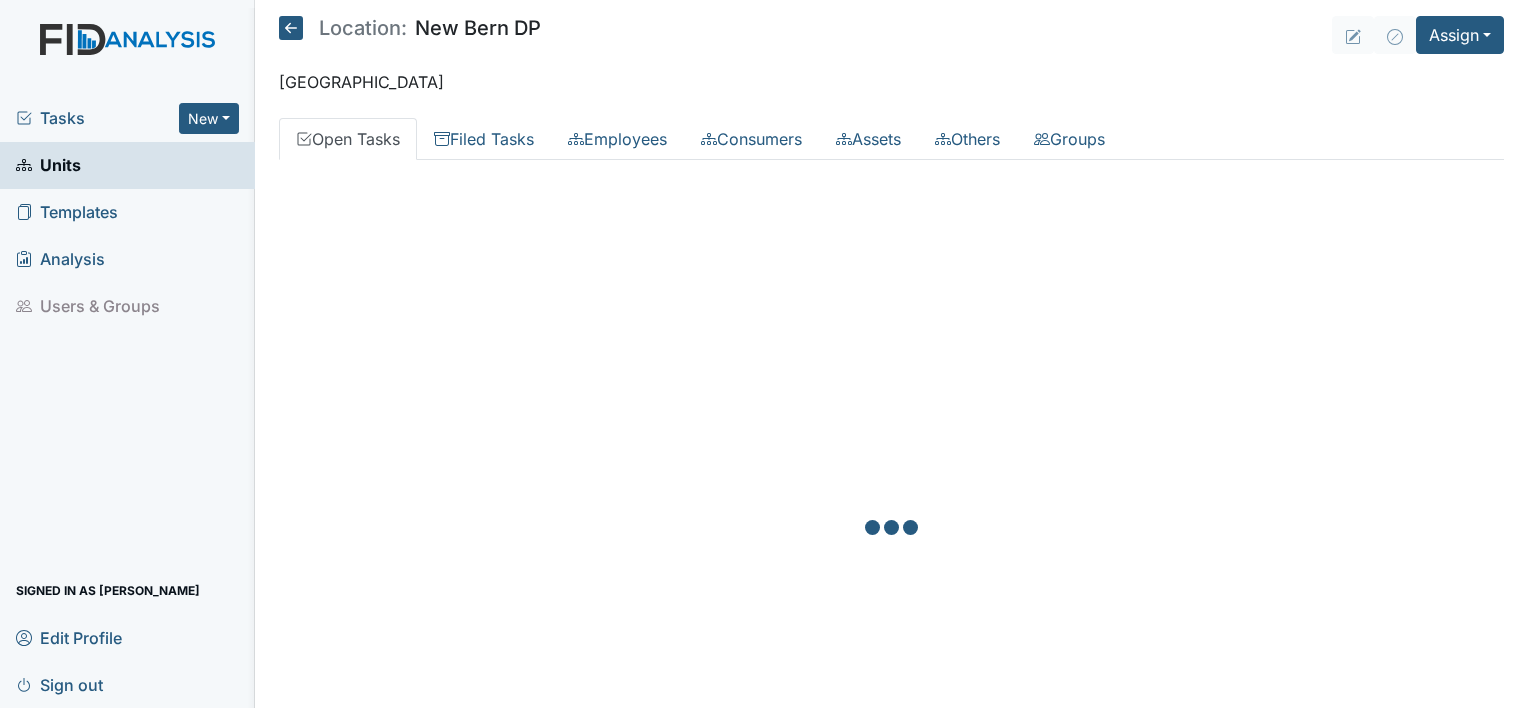 scroll, scrollTop: 0, scrollLeft: 0, axis: both 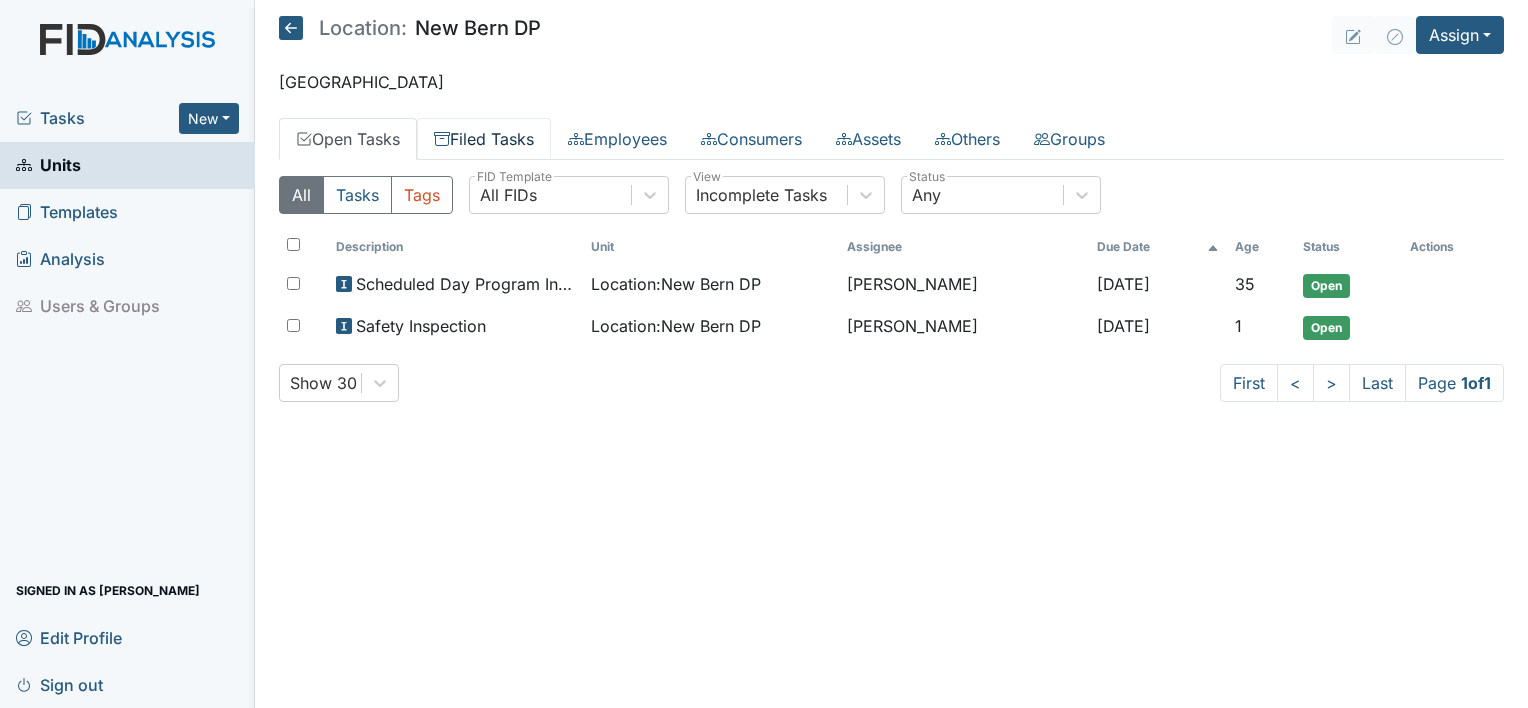 click on "Filed Tasks" at bounding box center [484, 139] 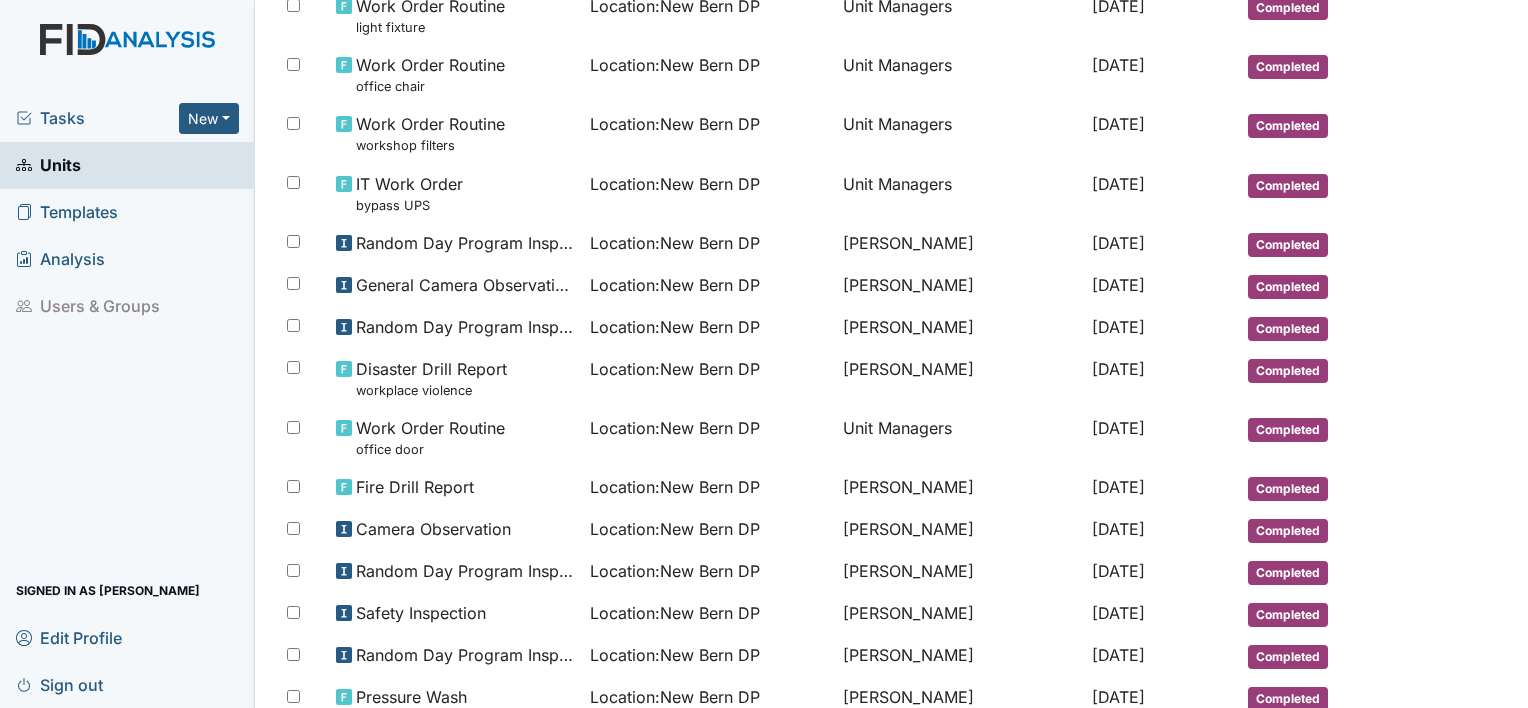 scroll, scrollTop: 709, scrollLeft: 0, axis: vertical 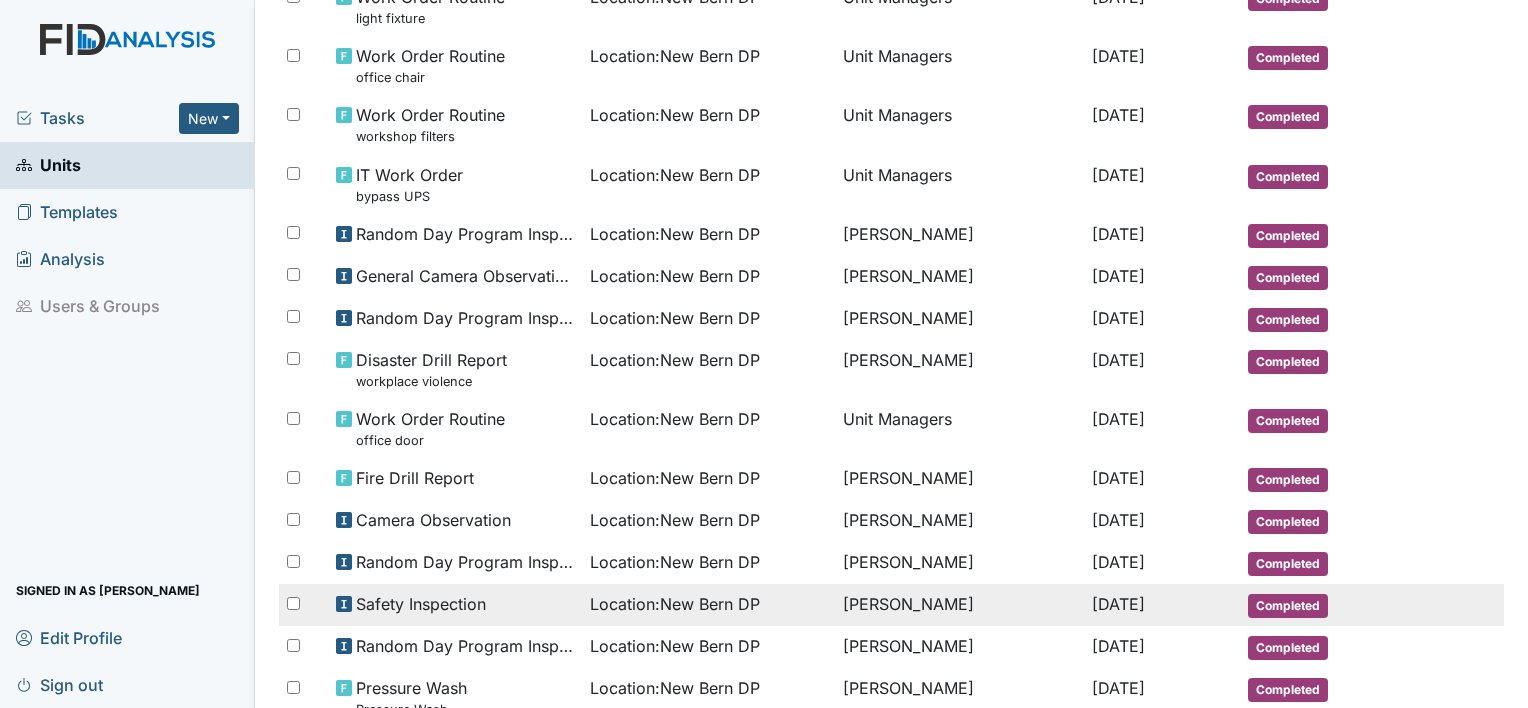 click on "[DATE]" at bounding box center (1162, 605) 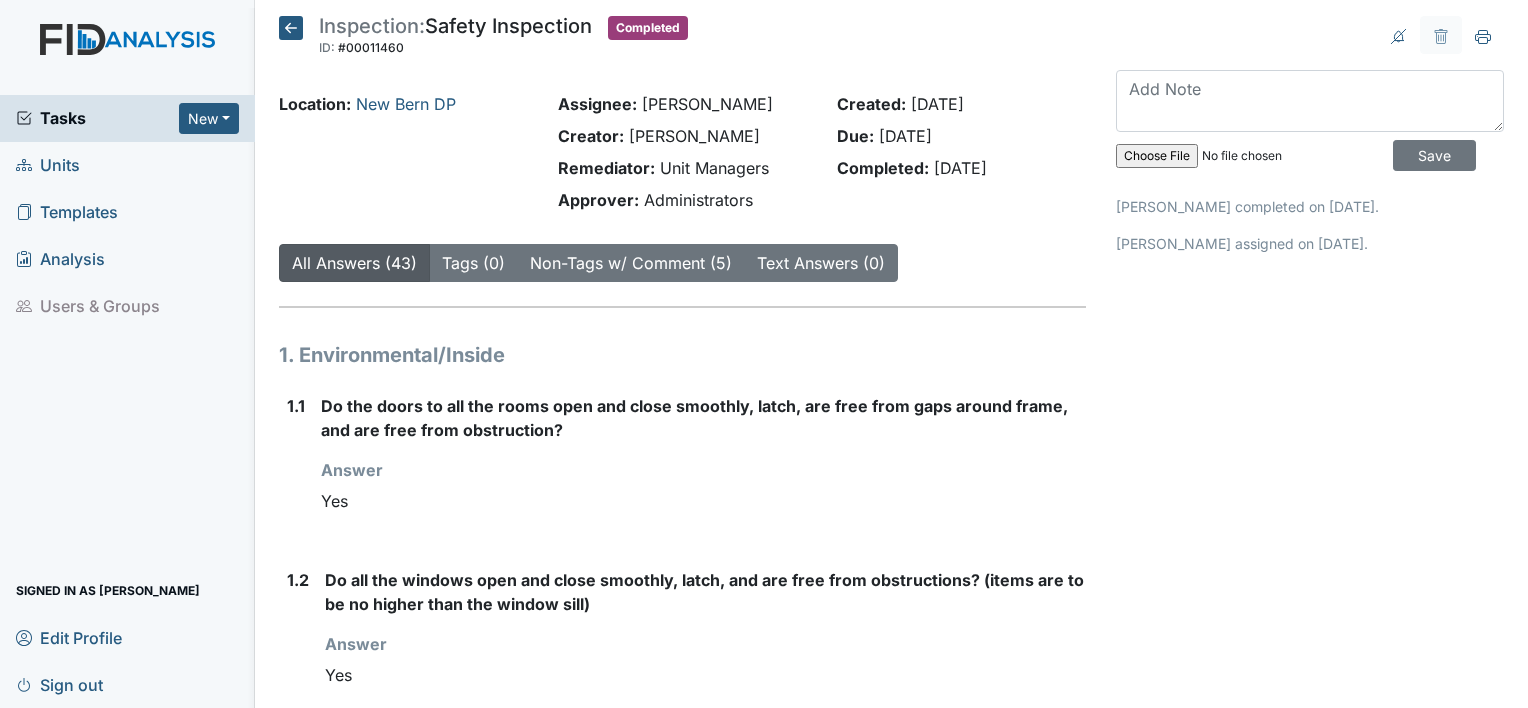scroll, scrollTop: 0, scrollLeft: 0, axis: both 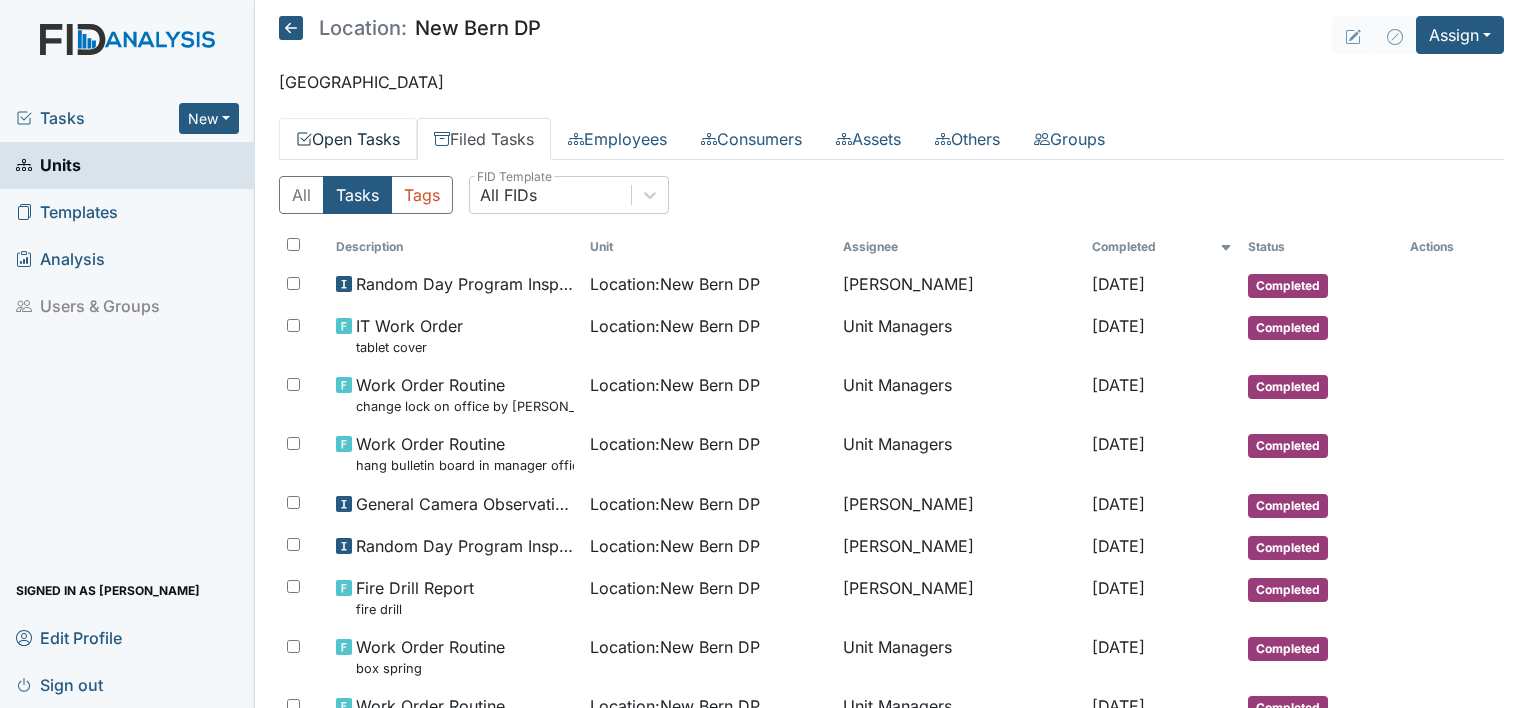 click on "Open Tasks" at bounding box center (348, 139) 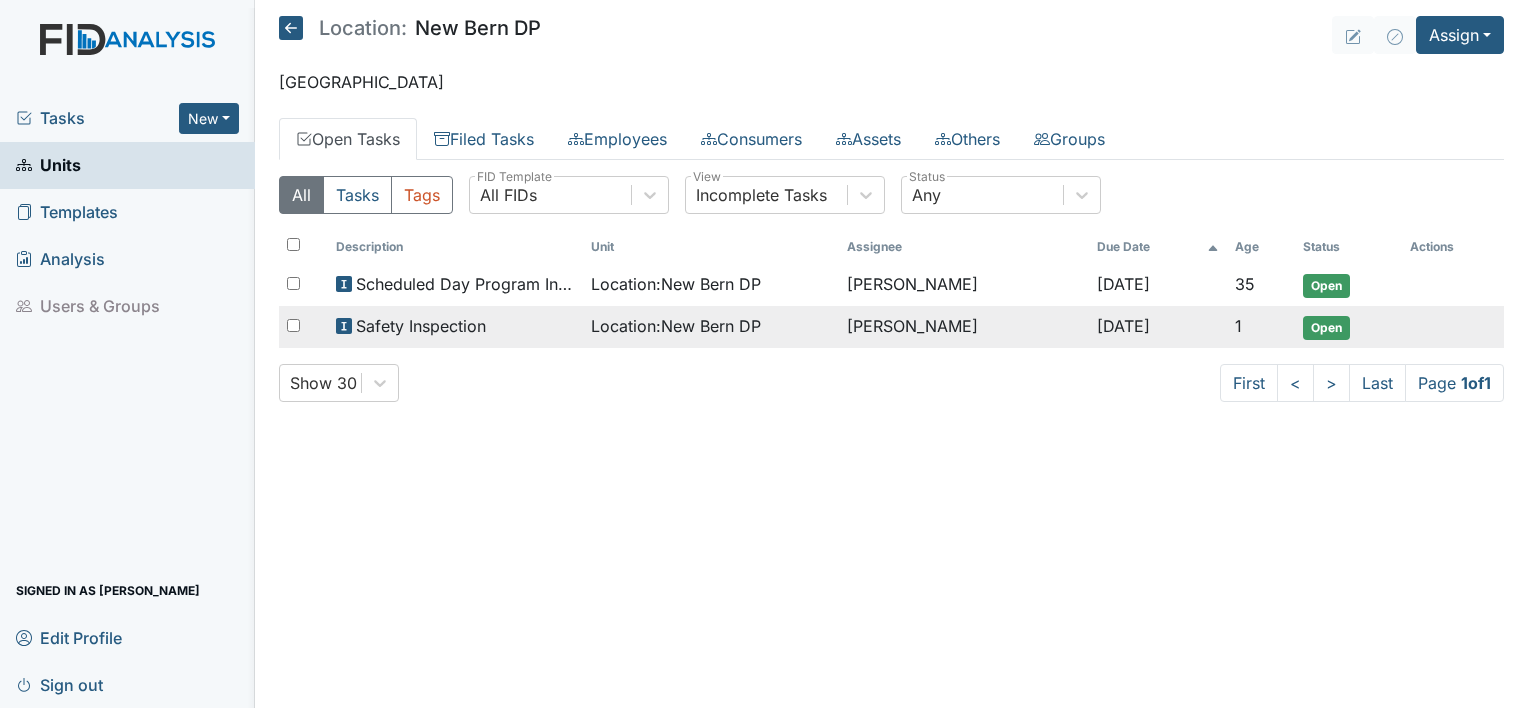 click on "Location :  New Bern DP" at bounding box center (676, 326) 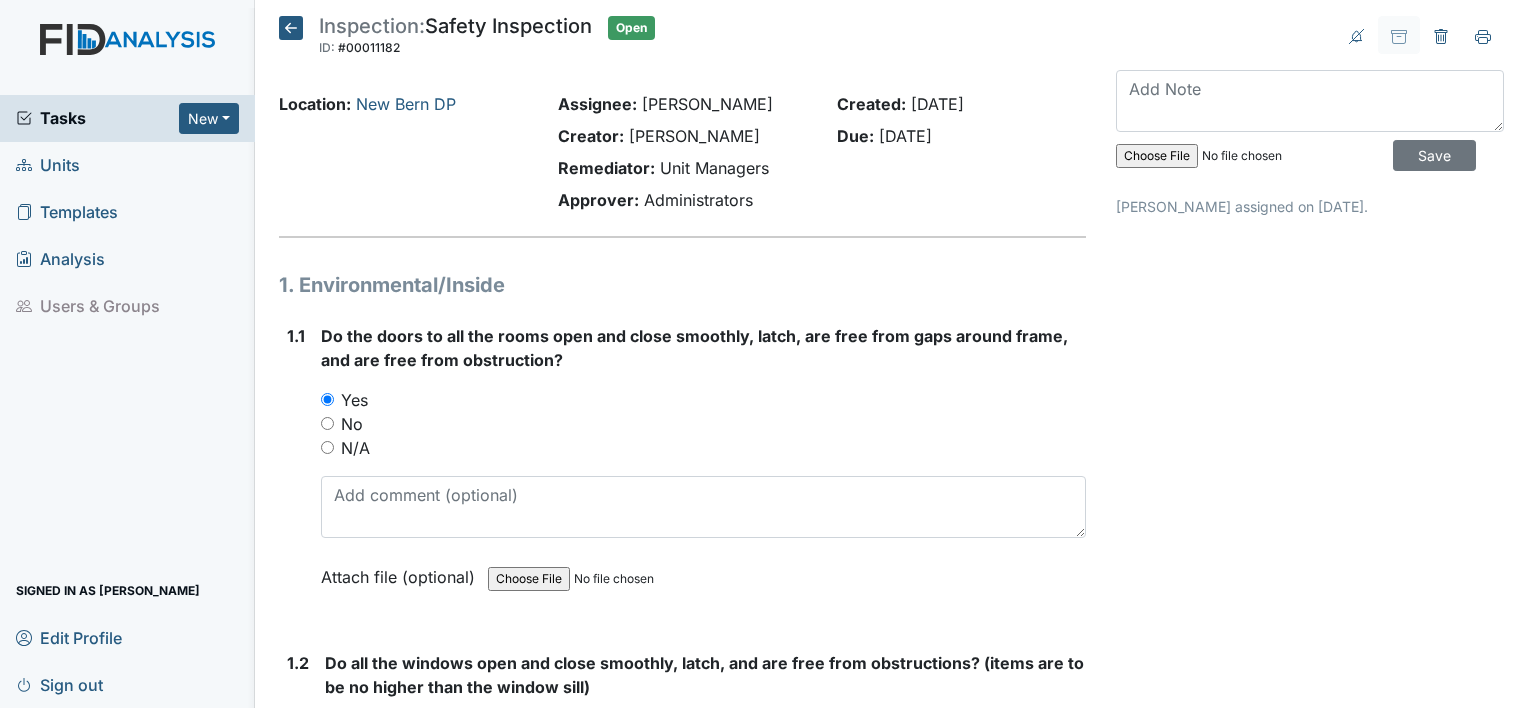 scroll, scrollTop: 0, scrollLeft: 0, axis: both 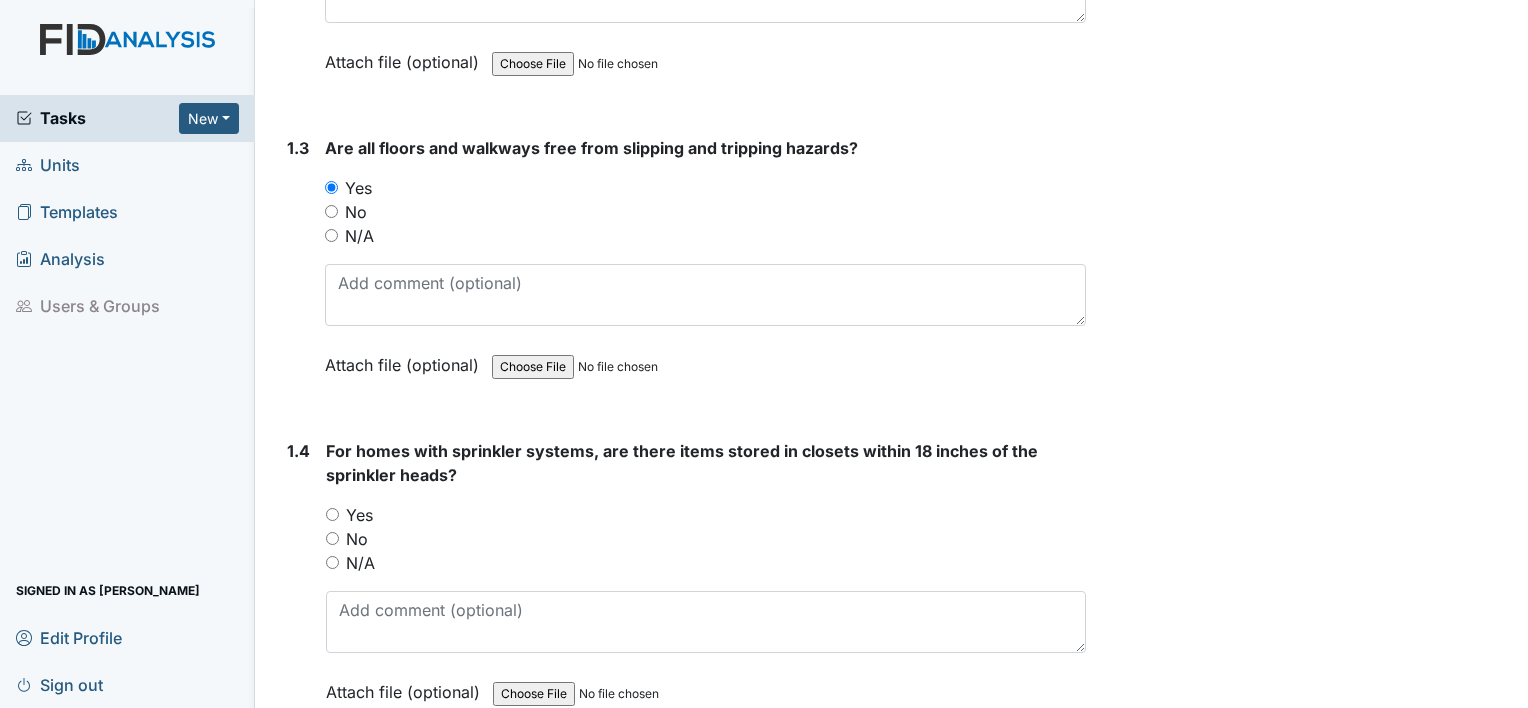 click on "N/A" at bounding box center [706, 563] 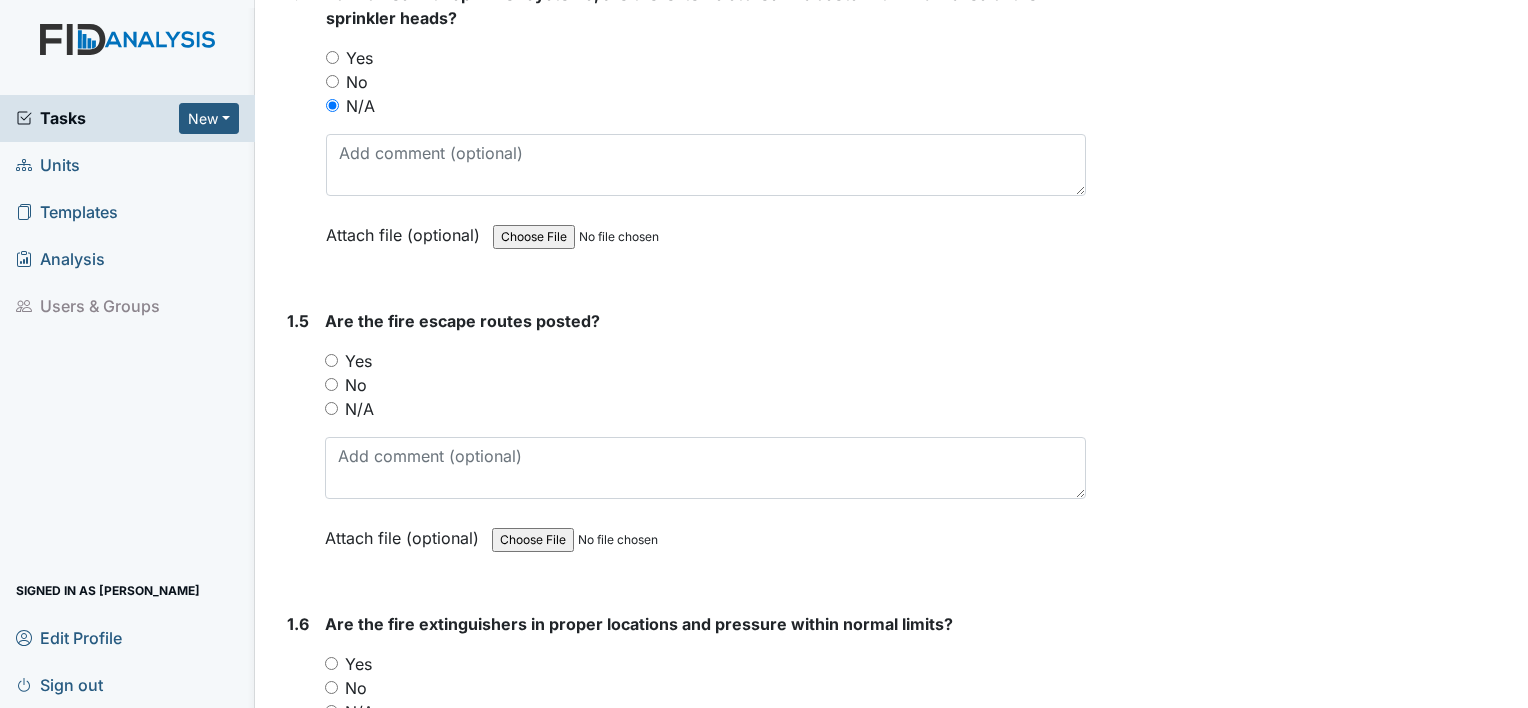 scroll, scrollTop: 1300, scrollLeft: 0, axis: vertical 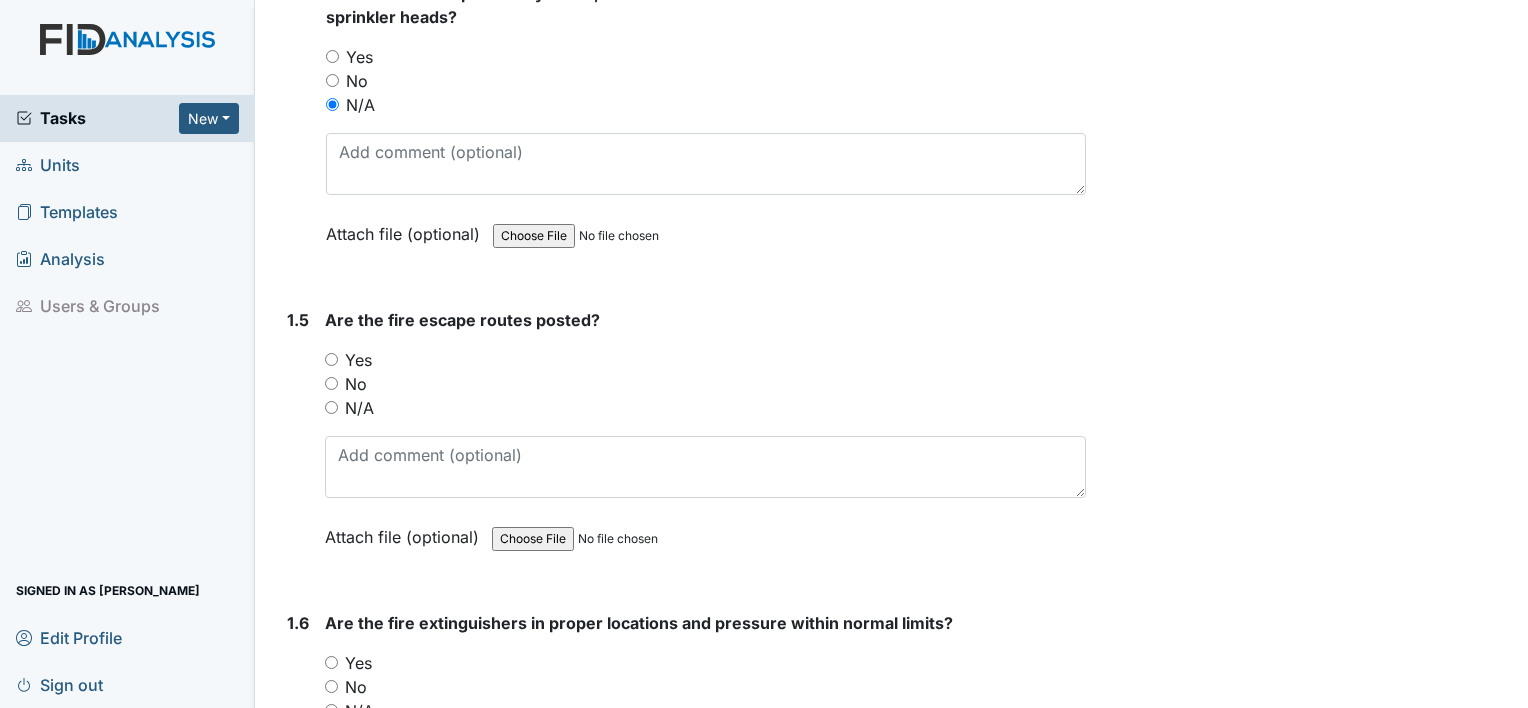 click on "Yes" at bounding box center (331, 359) 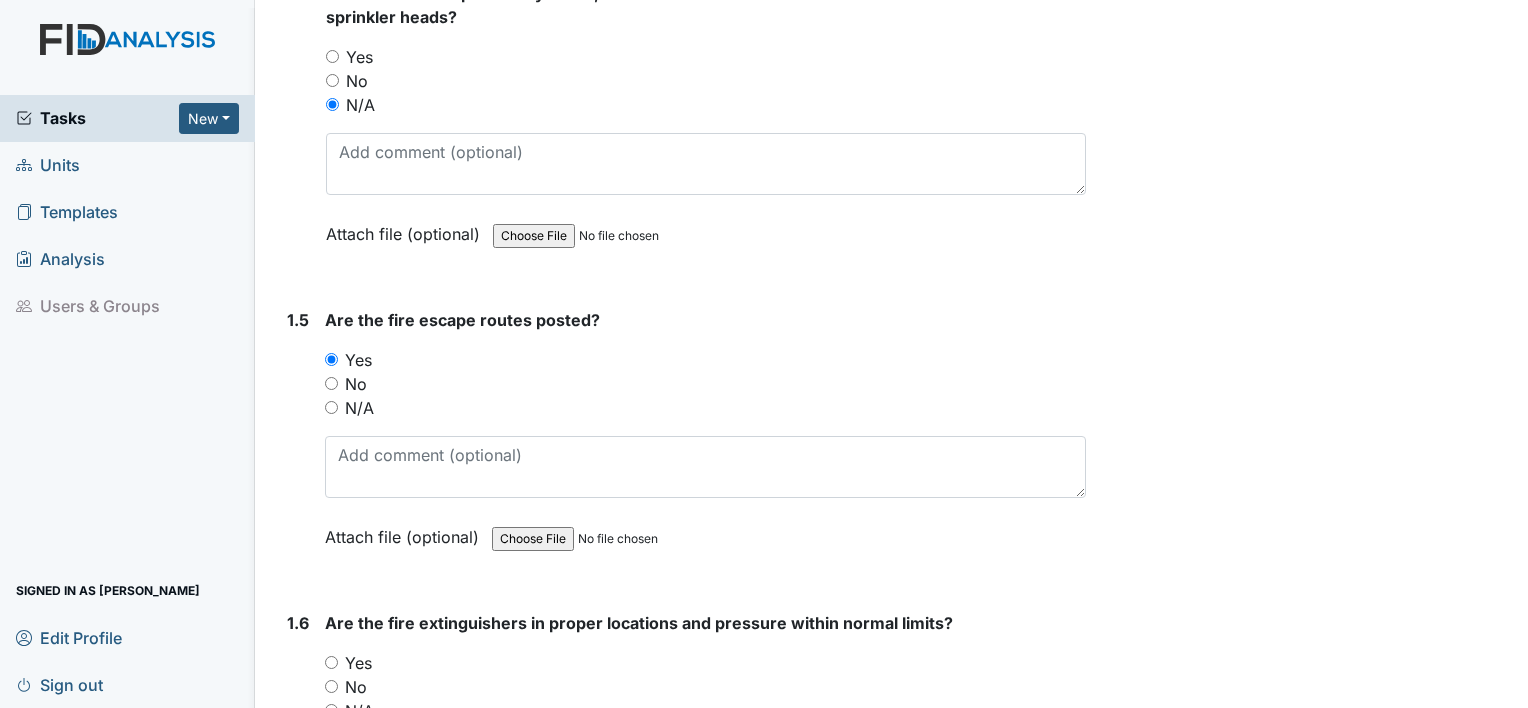 click on "Yes" at bounding box center (331, 662) 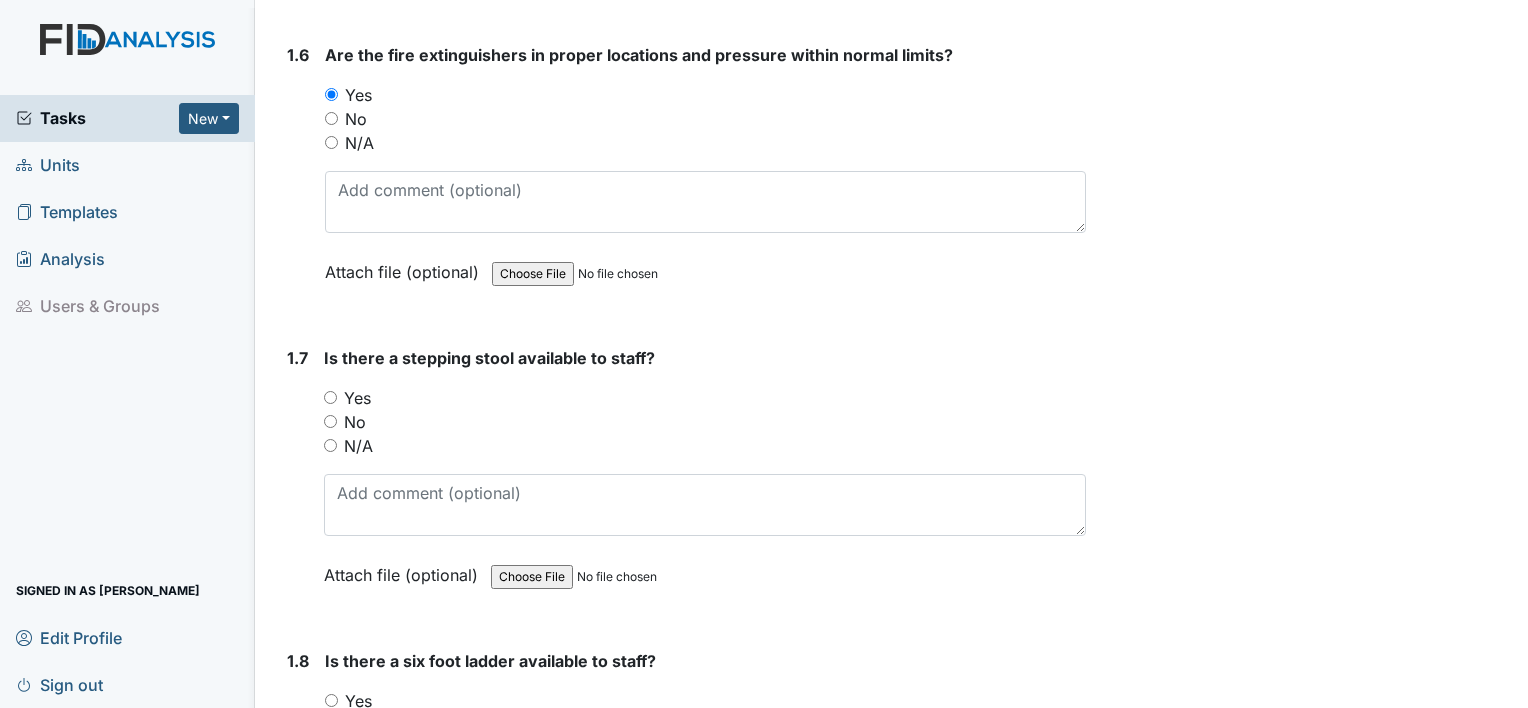 scroll, scrollTop: 1872, scrollLeft: 0, axis: vertical 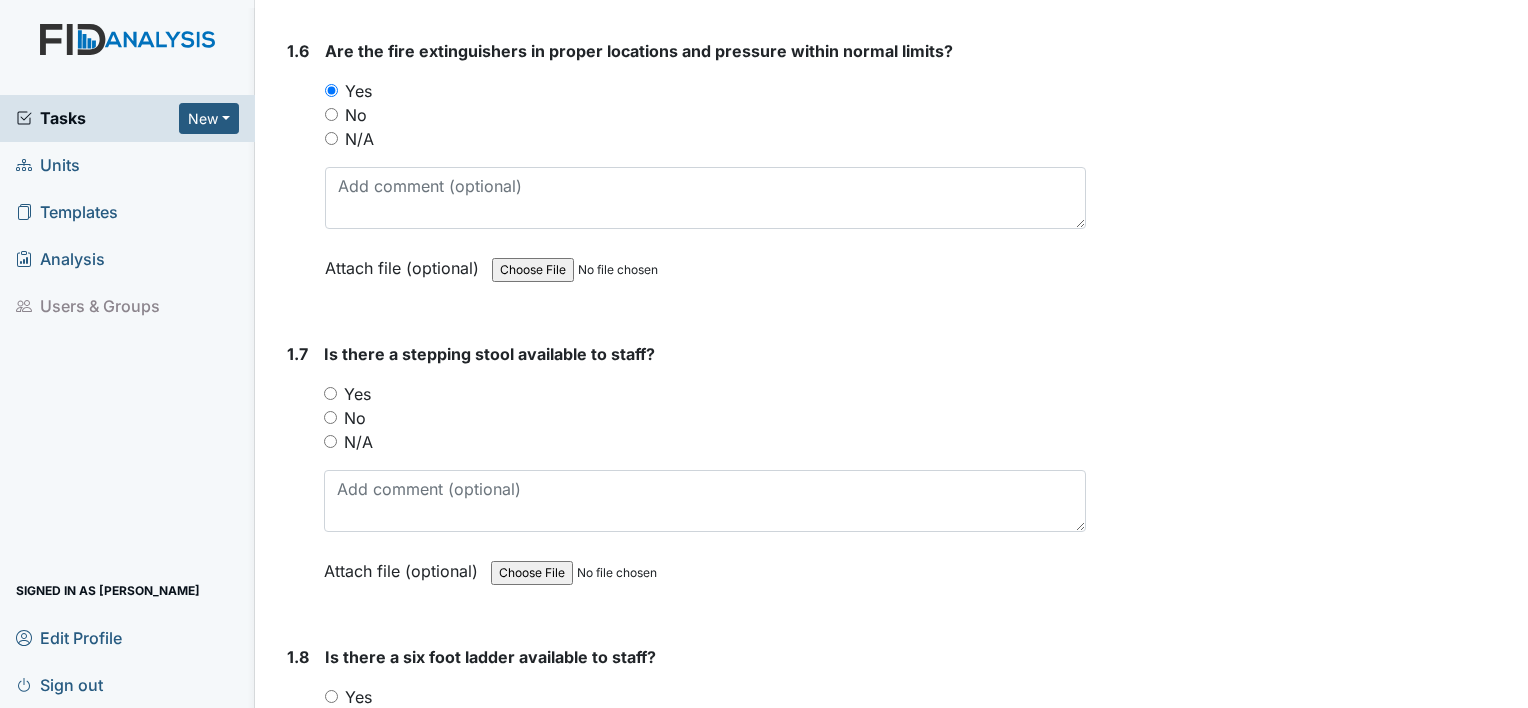 click on "Yes" at bounding box center [330, 393] 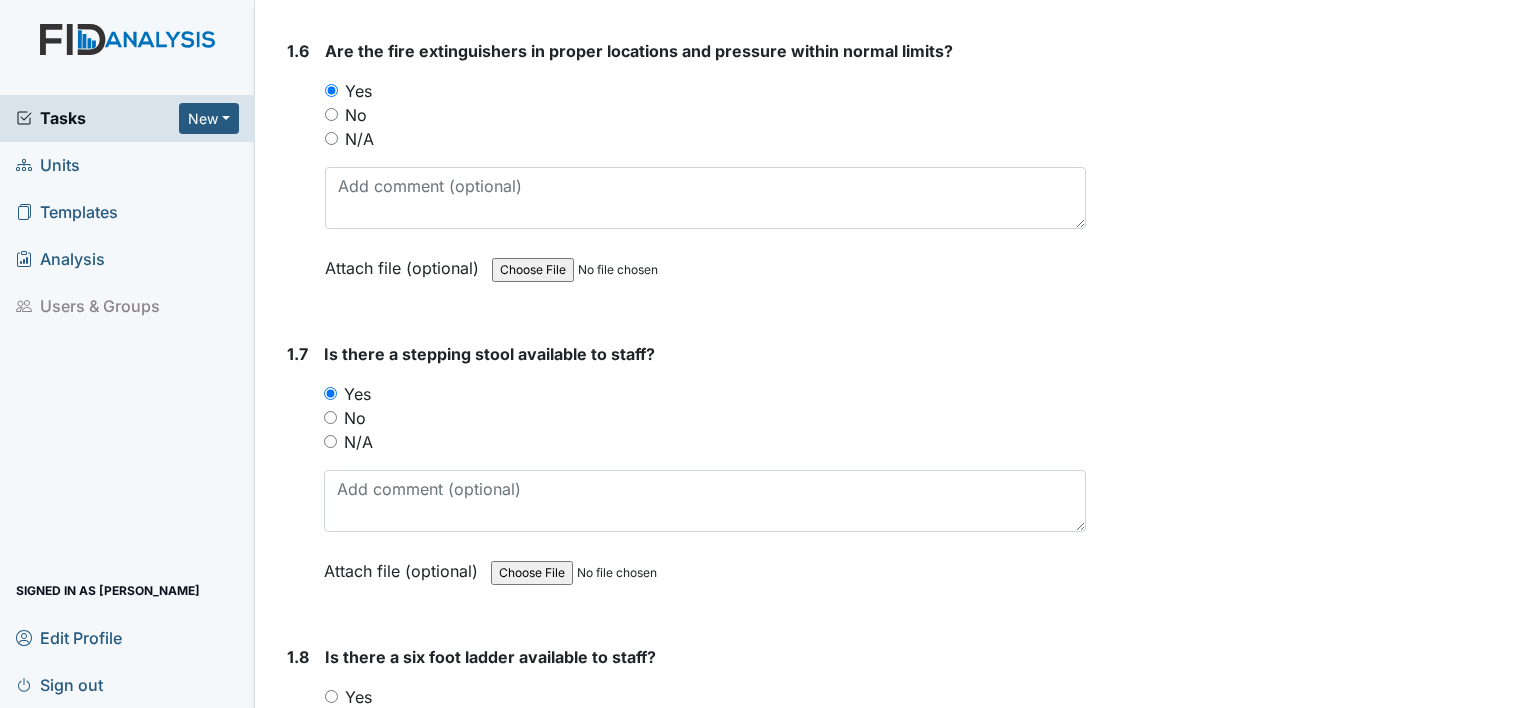 click on "Yes" at bounding box center [331, 696] 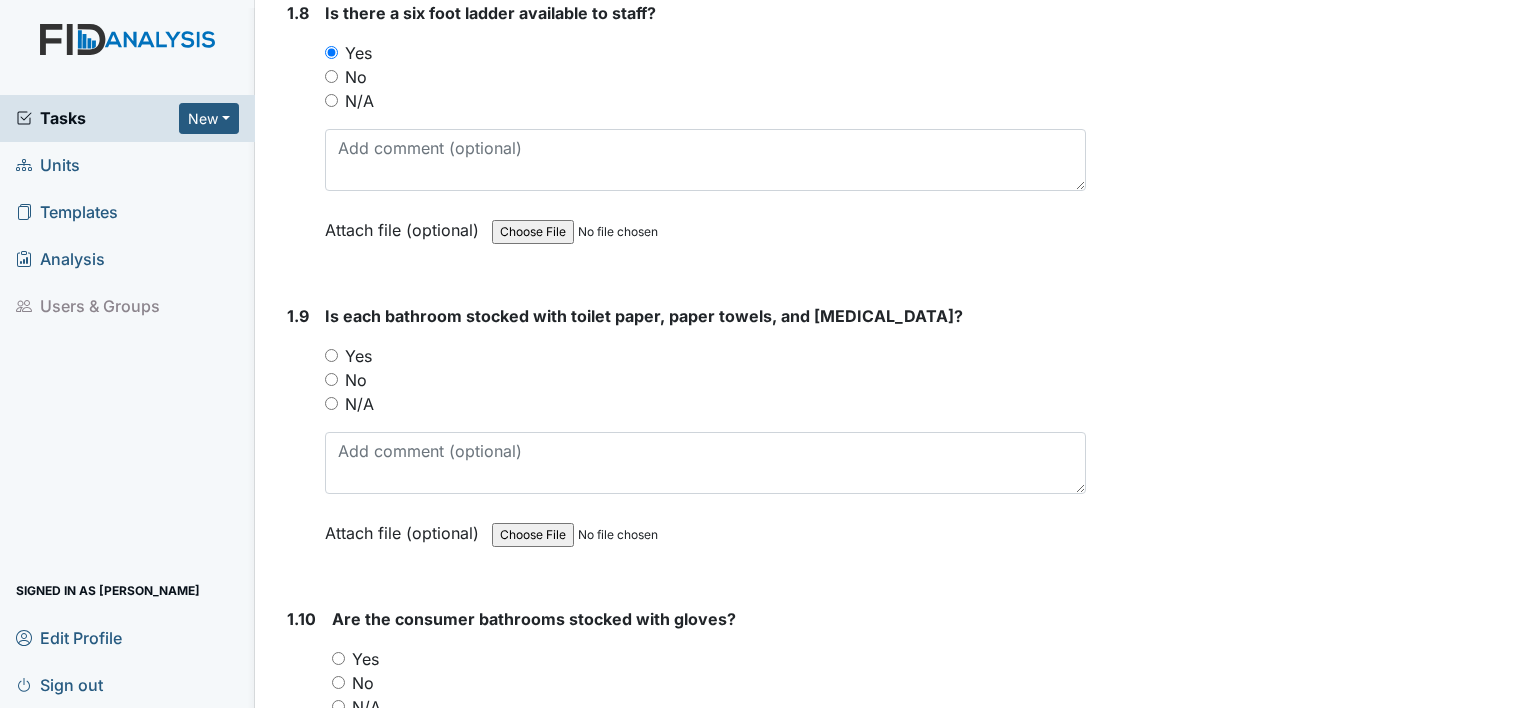 scroll, scrollTop: 2528, scrollLeft: 0, axis: vertical 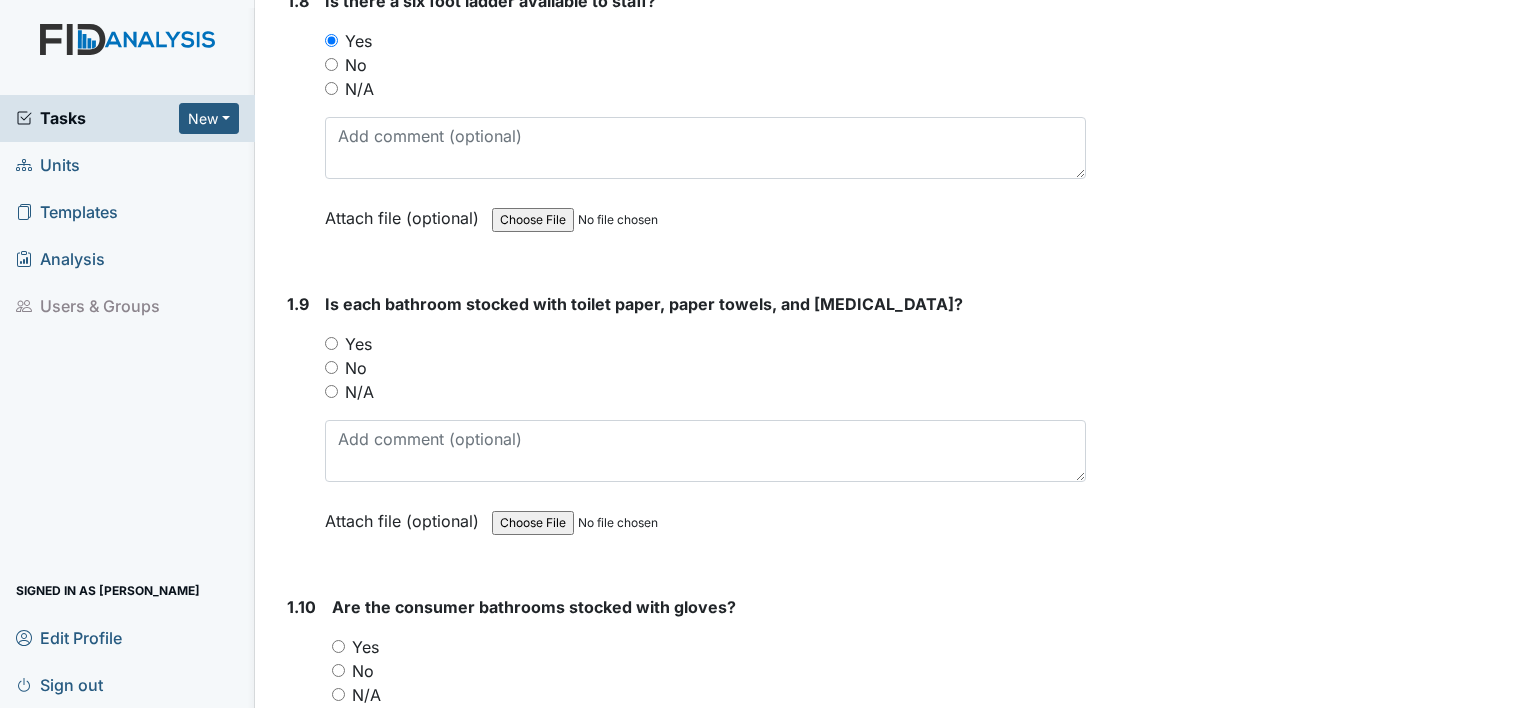 click on "Yes" at bounding box center [331, 343] 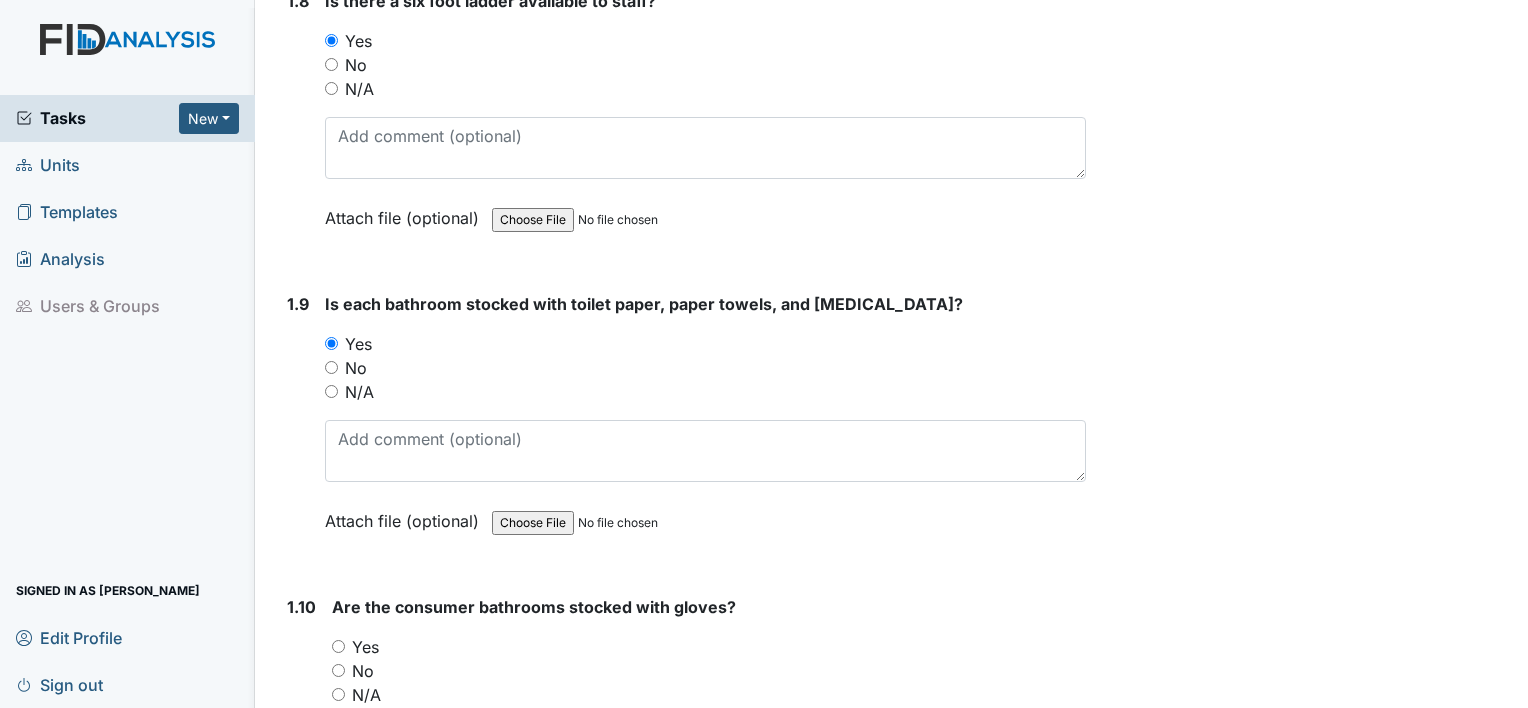 click on "Yes" at bounding box center (338, 646) 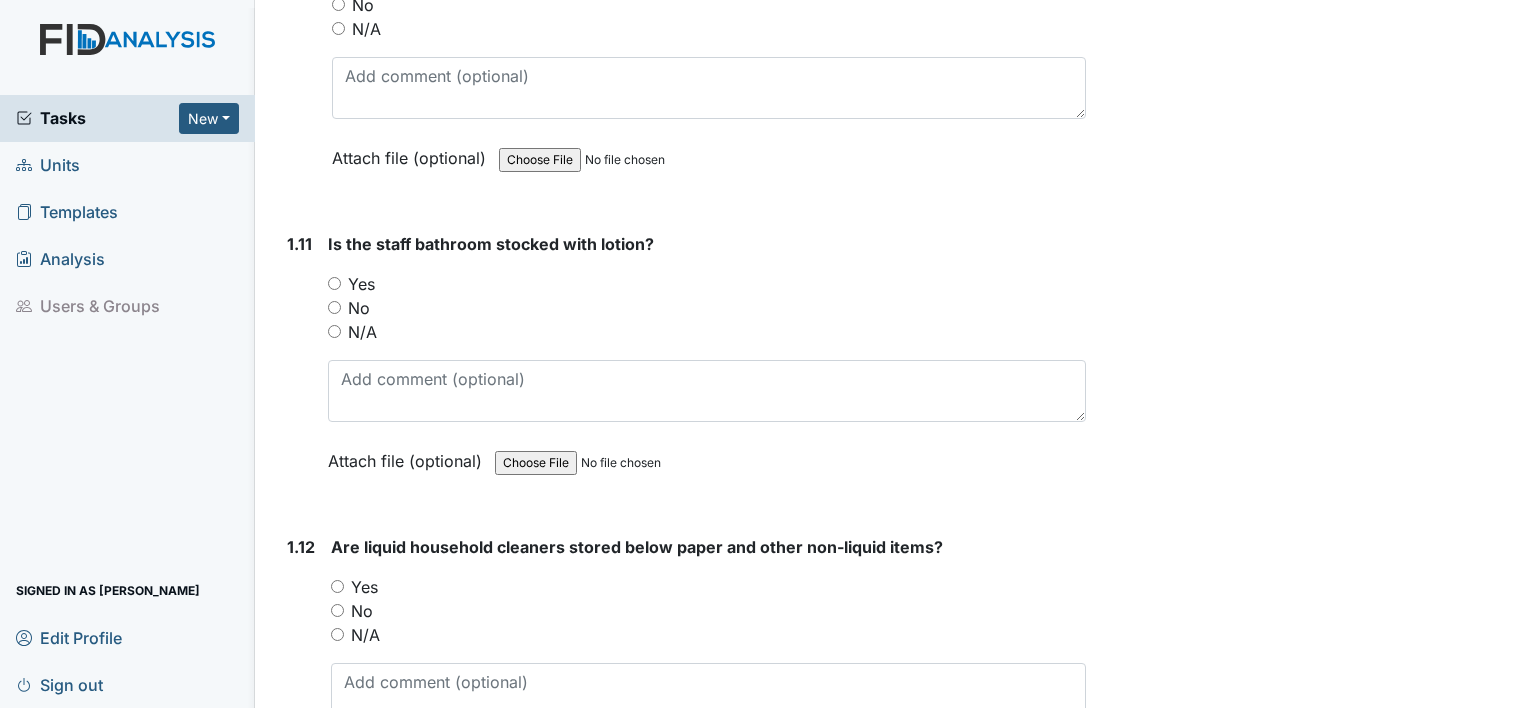 scroll, scrollTop: 3200, scrollLeft: 0, axis: vertical 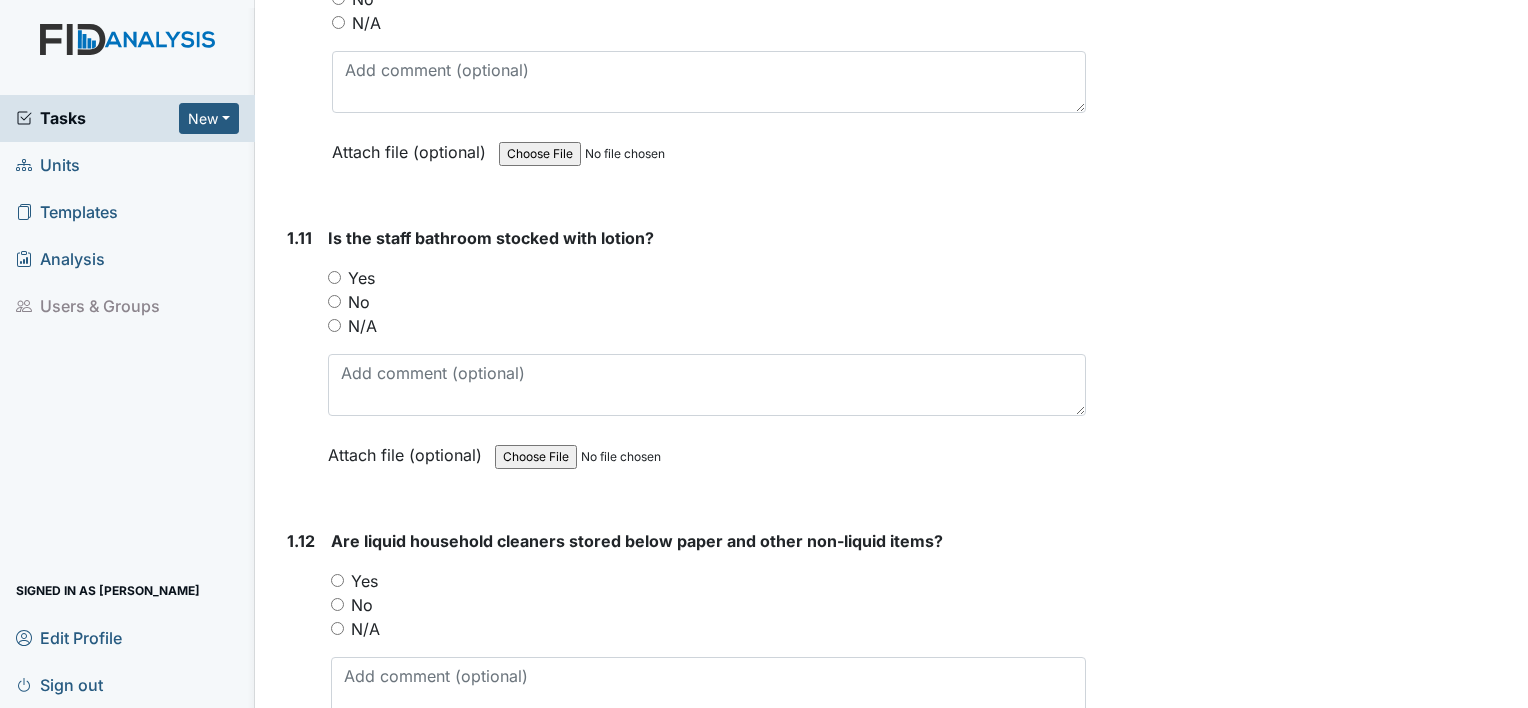 click on "Yes" at bounding box center [334, 277] 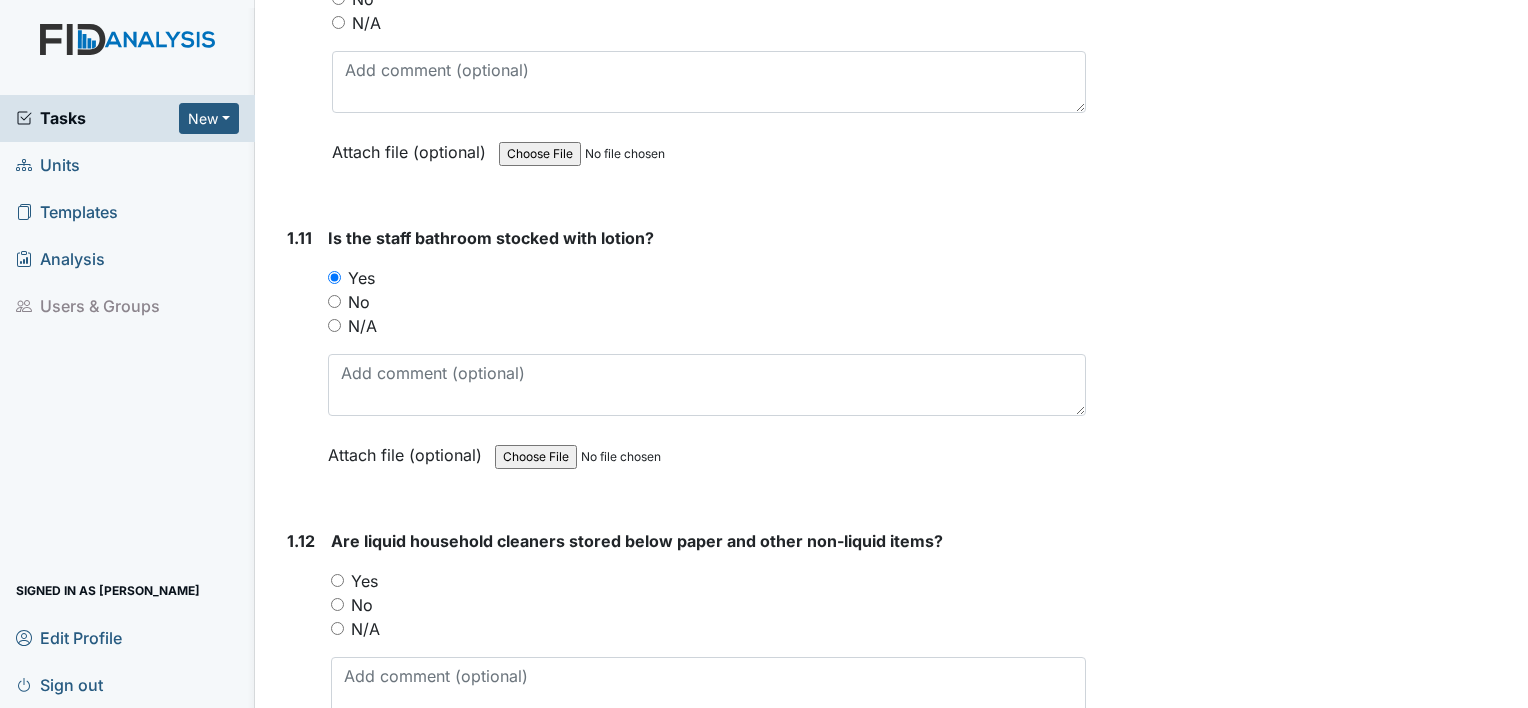 click on "Yes" at bounding box center [337, 580] 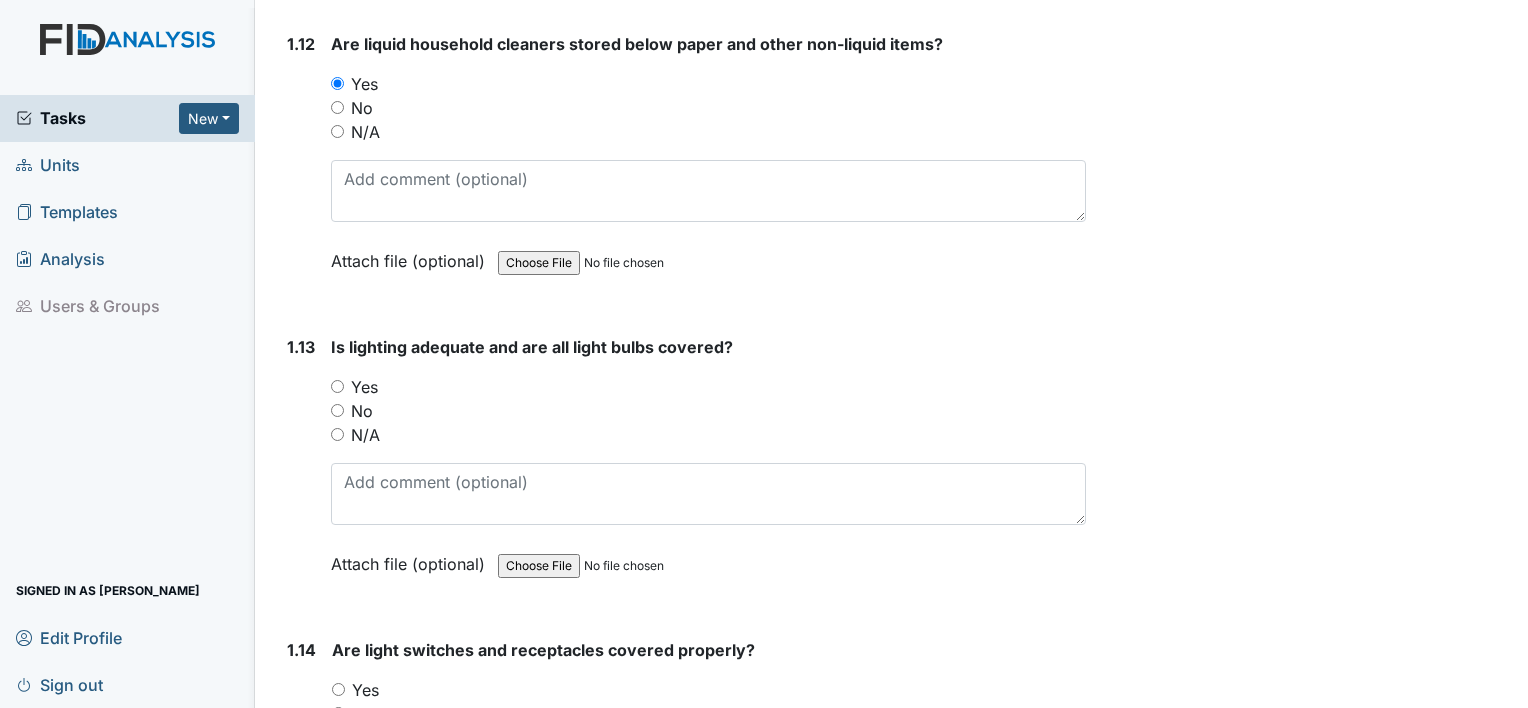 scroll, scrollTop: 3712, scrollLeft: 0, axis: vertical 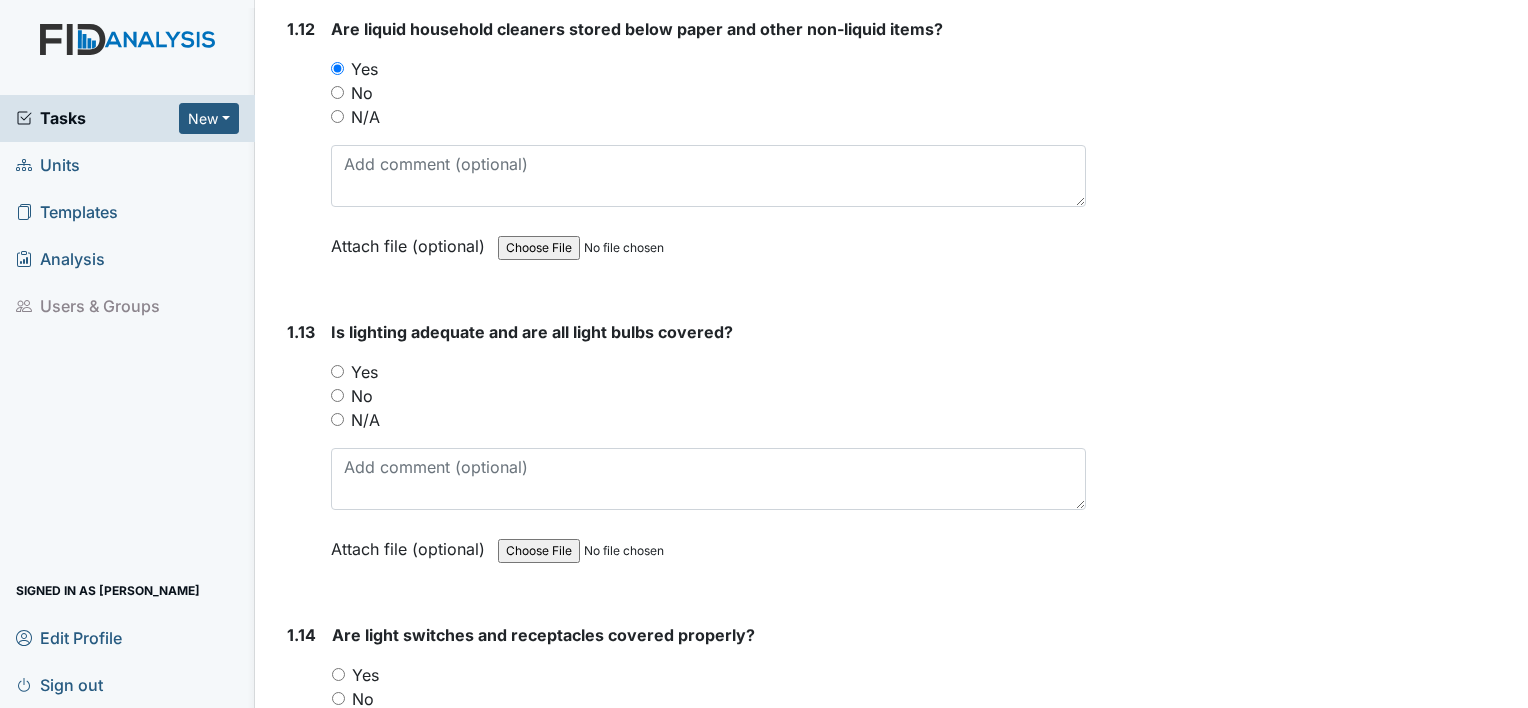 click on "Yes" at bounding box center (337, 371) 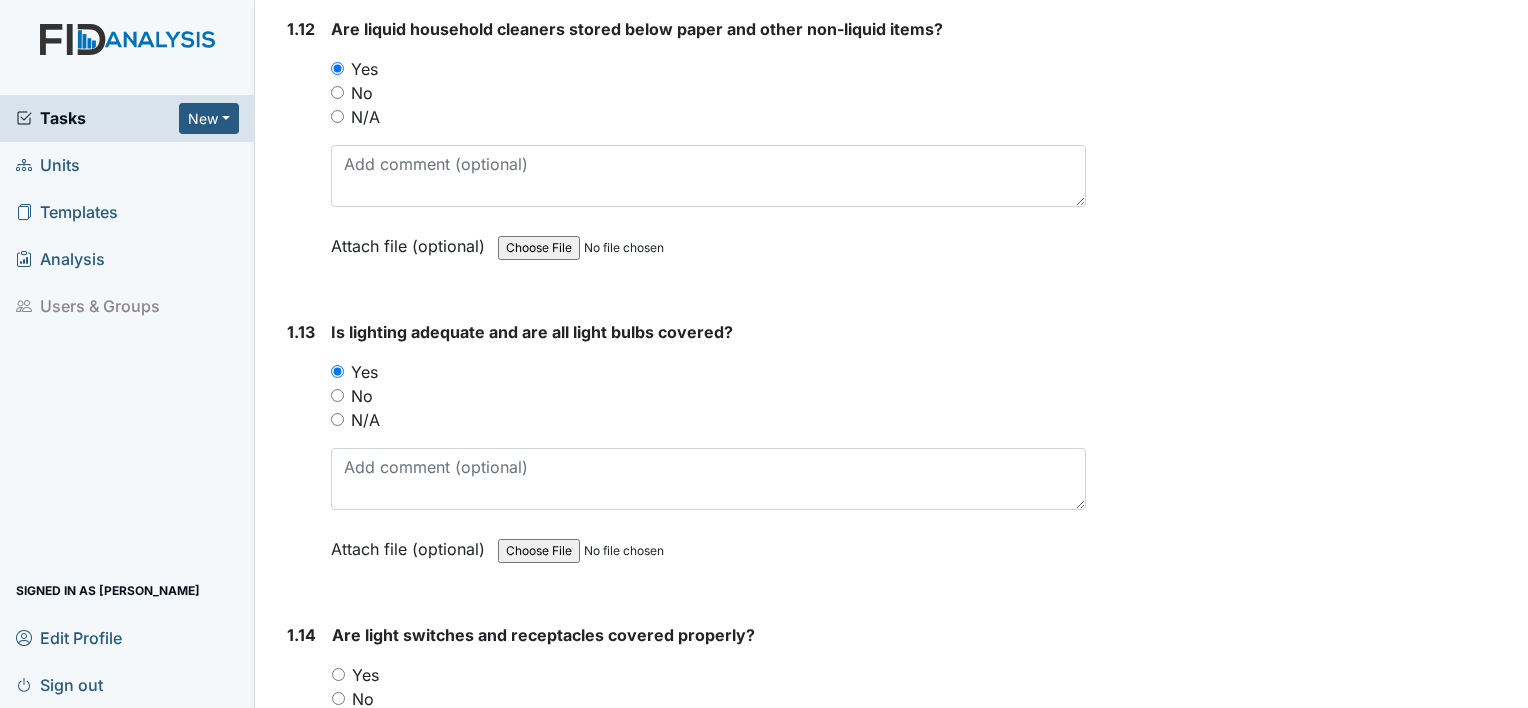 click on "Yes" at bounding box center (338, 674) 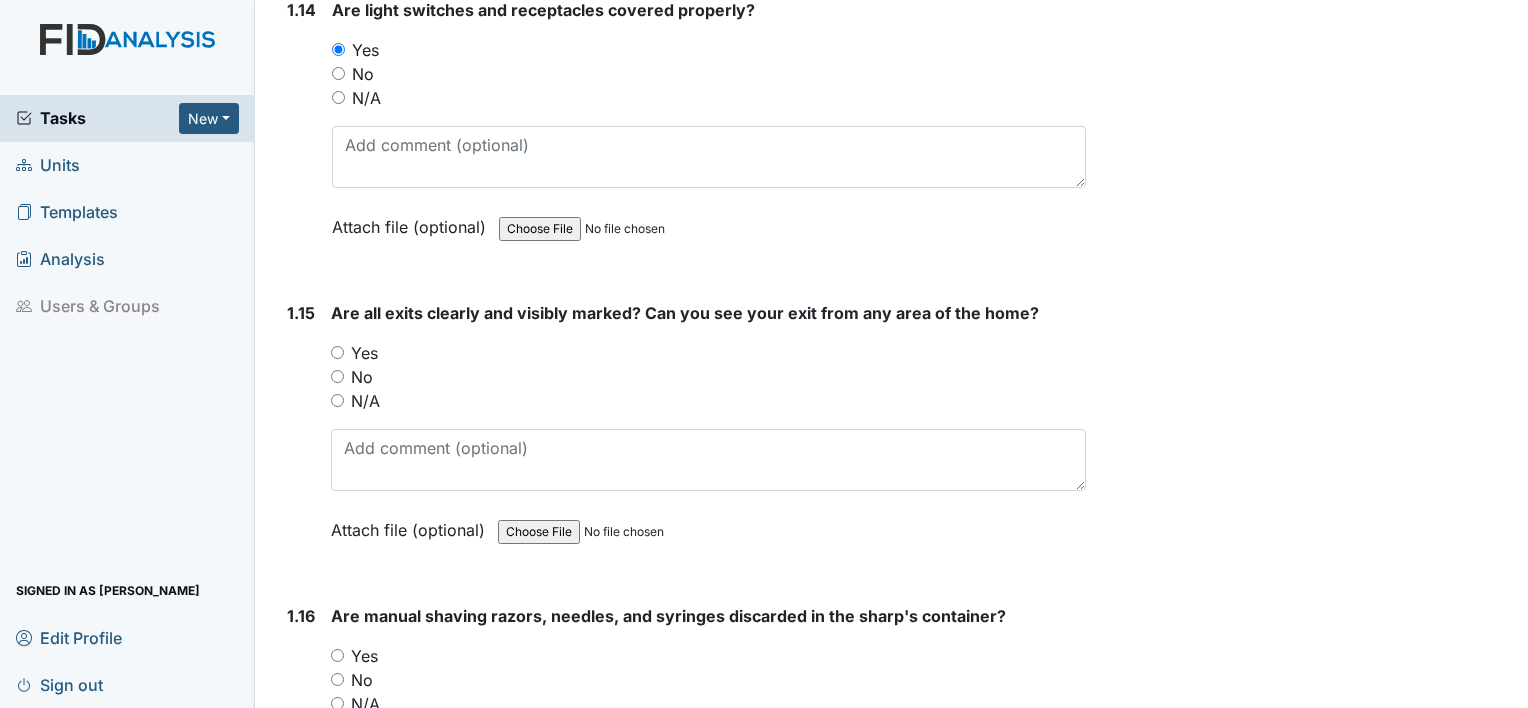 scroll, scrollTop: 4343, scrollLeft: 0, axis: vertical 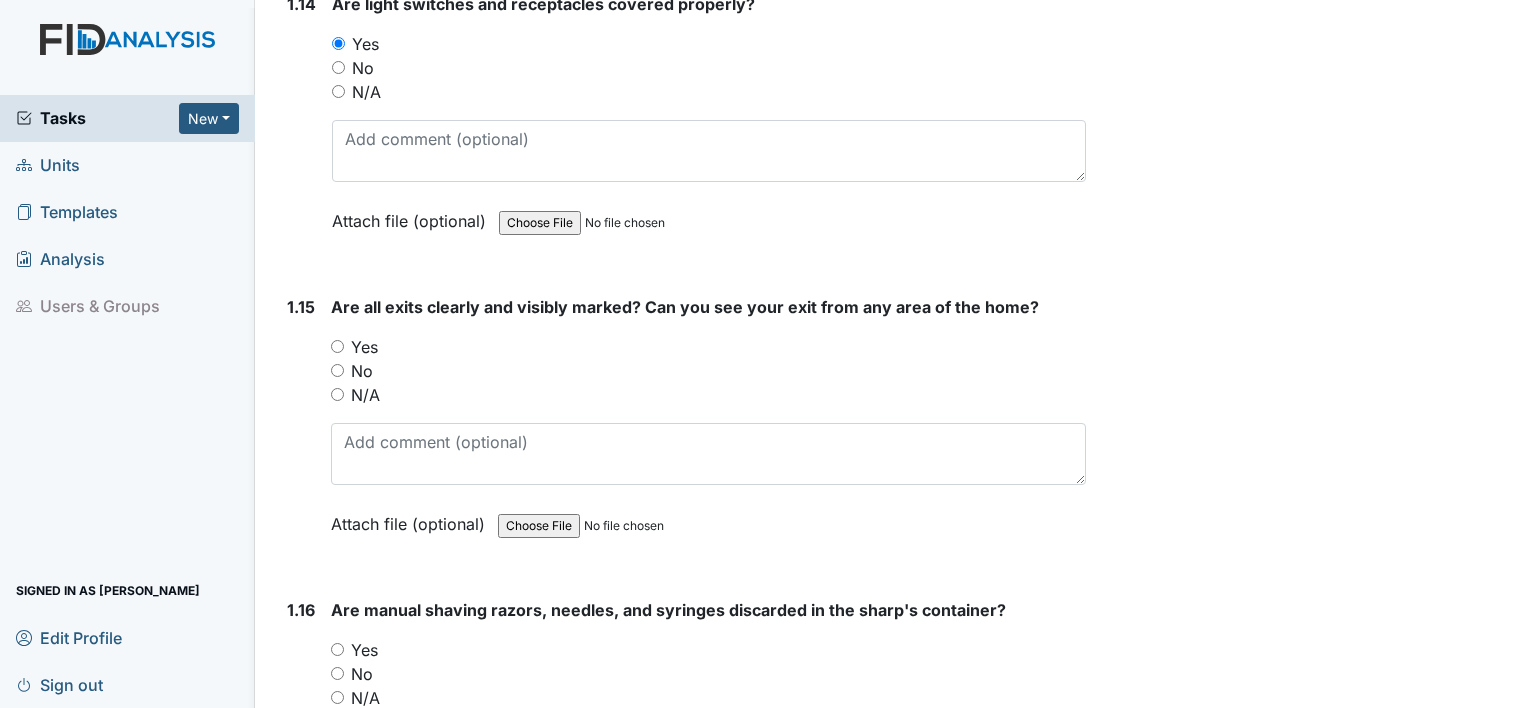 click on "Yes" at bounding box center (337, 346) 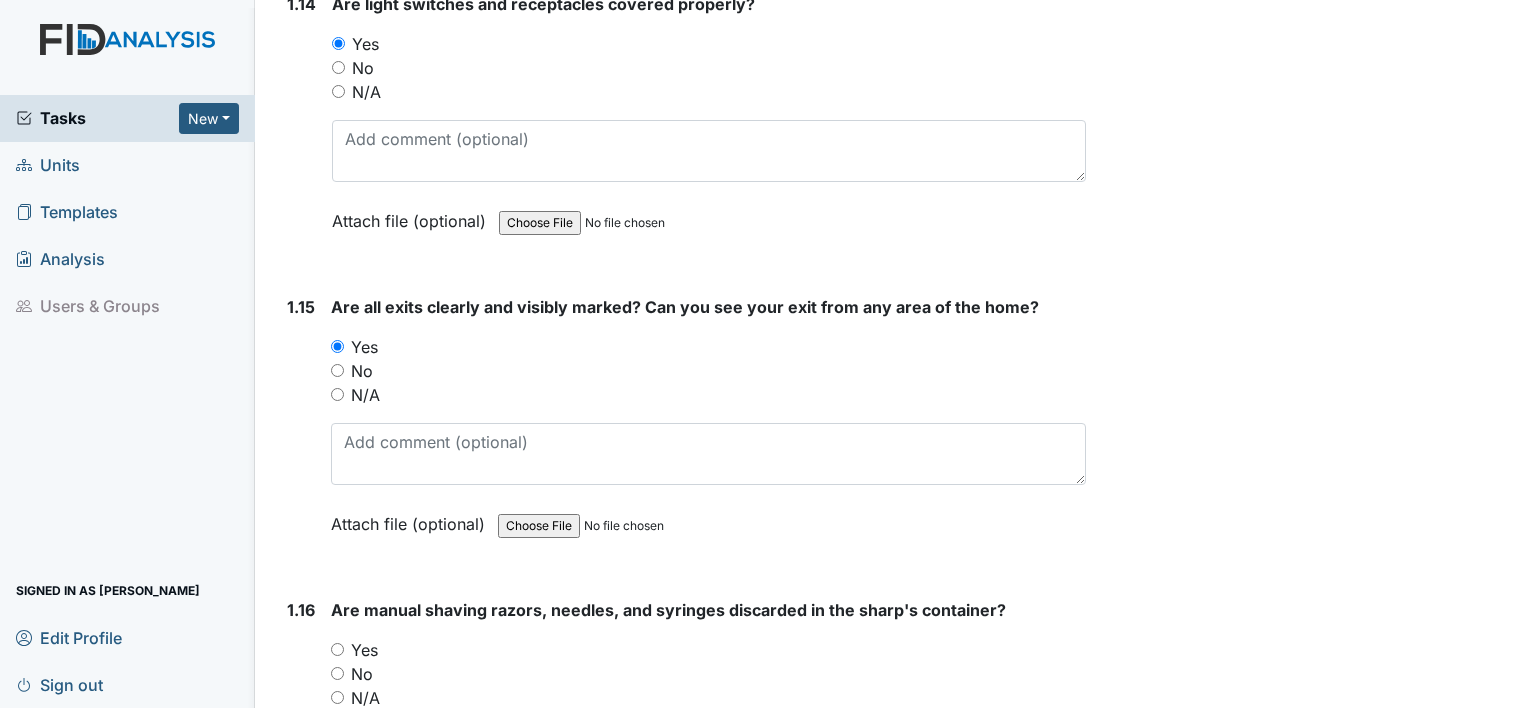 click on "Yes" at bounding box center (337, 649) 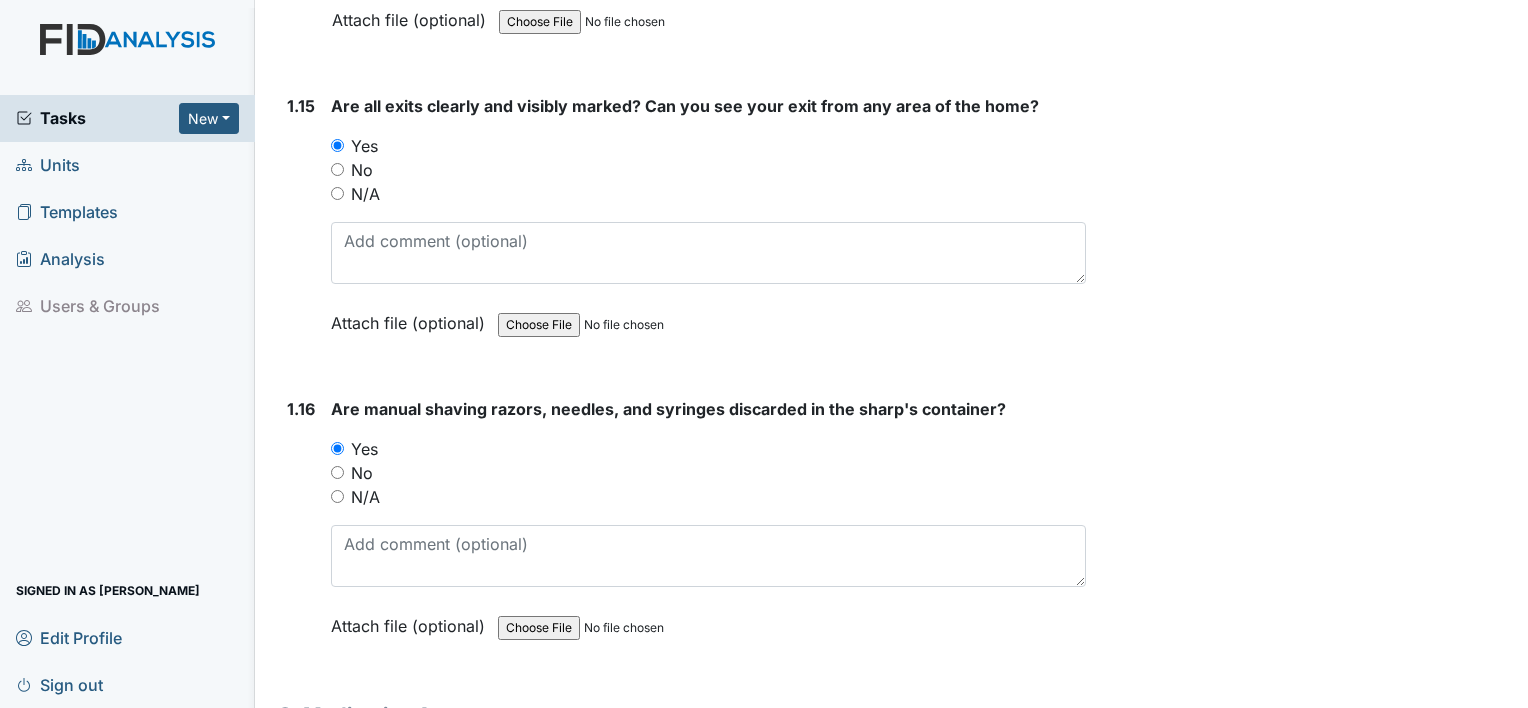 scroll, scrollTop: 4544, scrollLeft: 0, axis: vertical 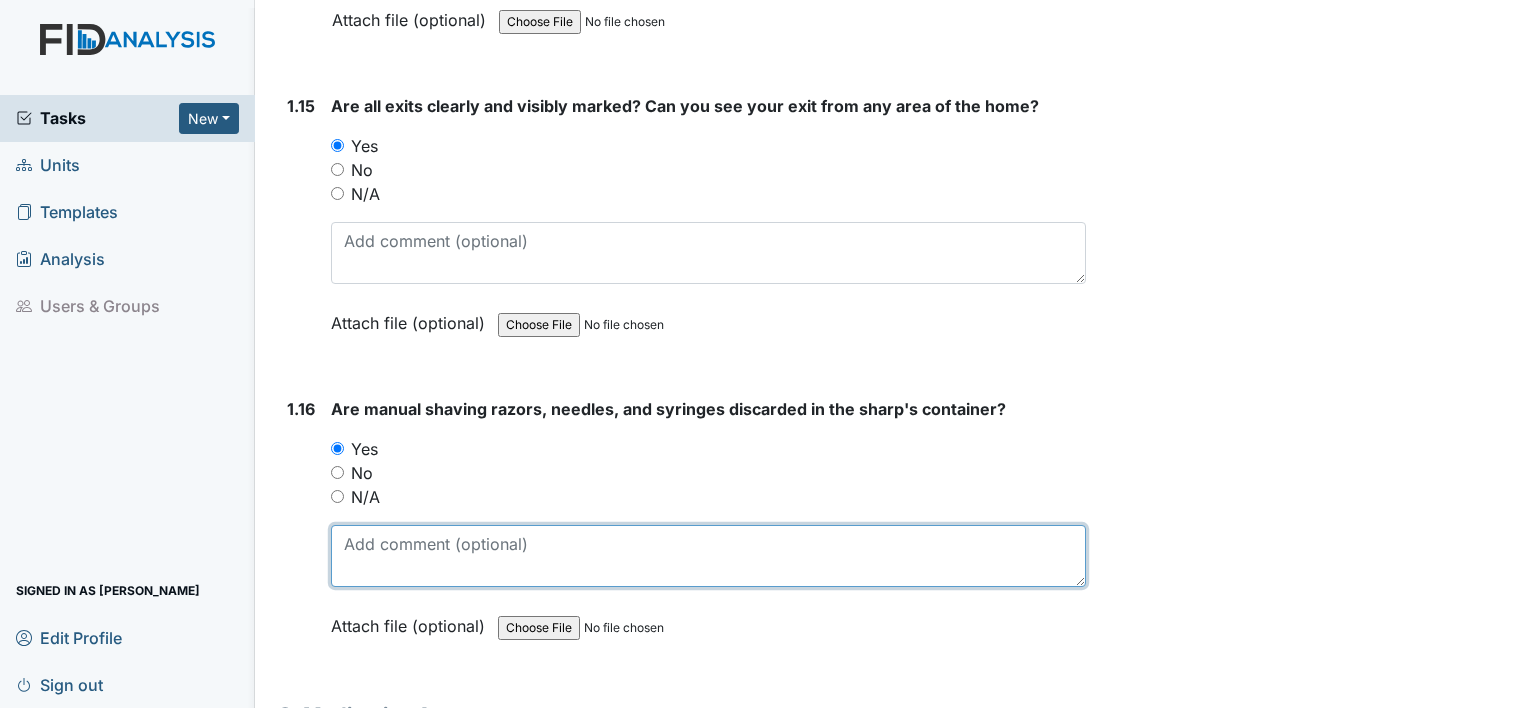 click at bounding box center (708, 556) 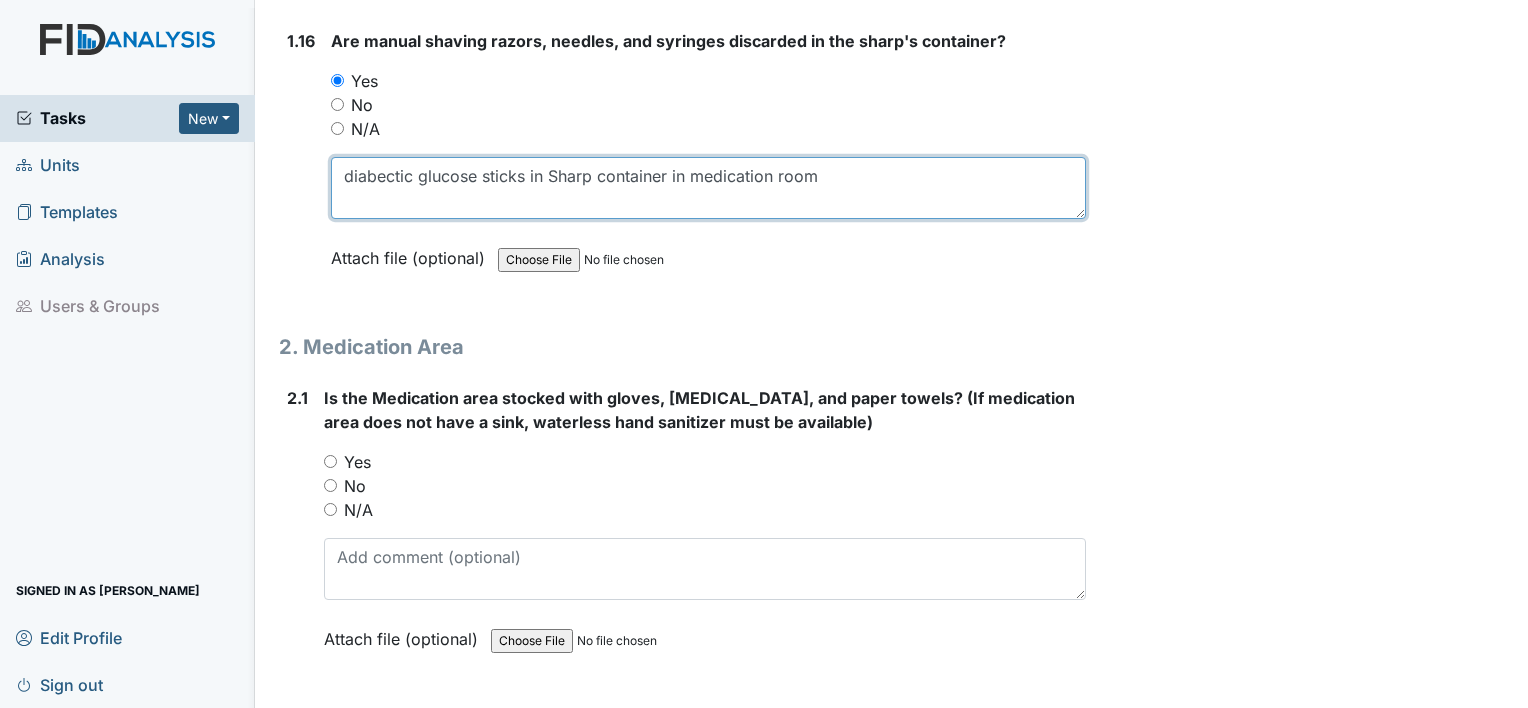 scroll, scrollTop: 4927, scrollLeft: 0, axis: vertical 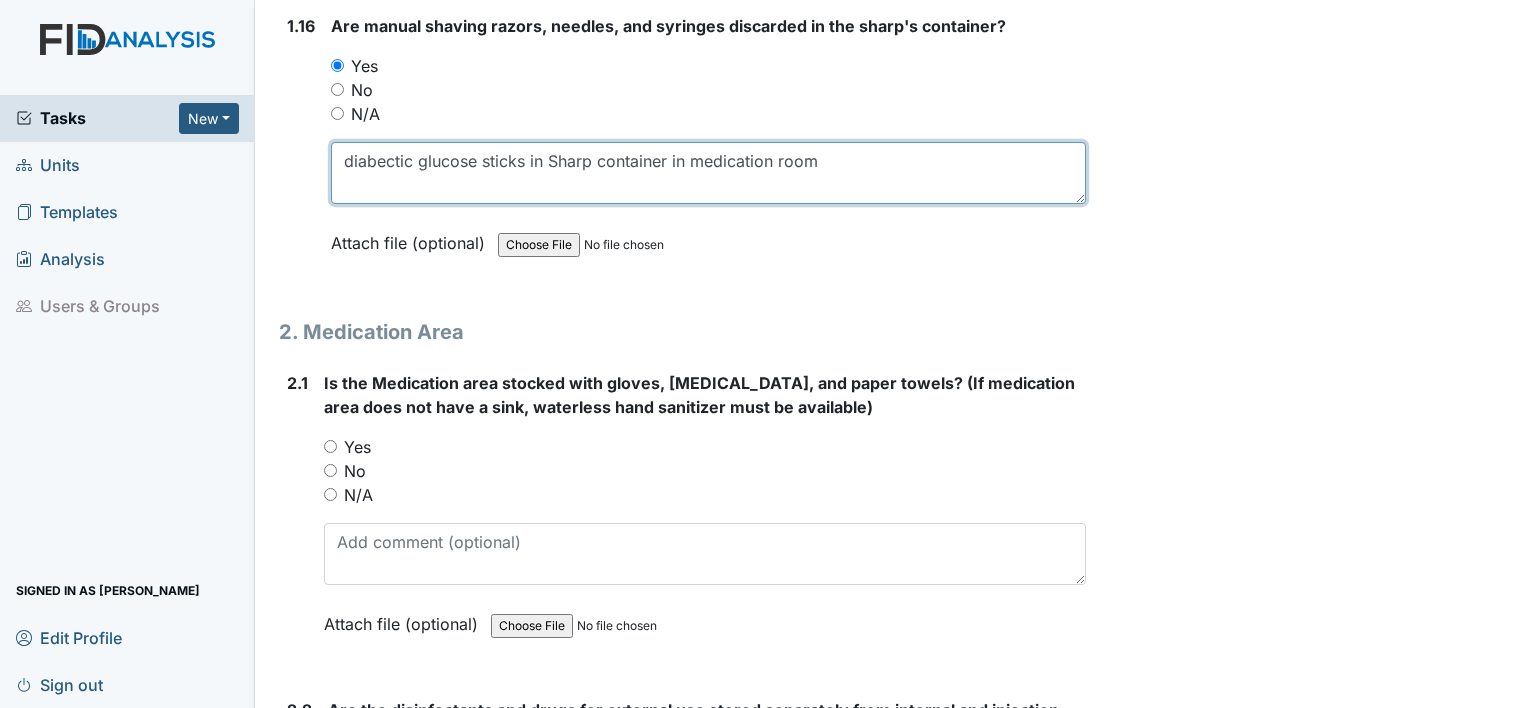 type on "diabectic glucose sticks in Sharp container in medication room" 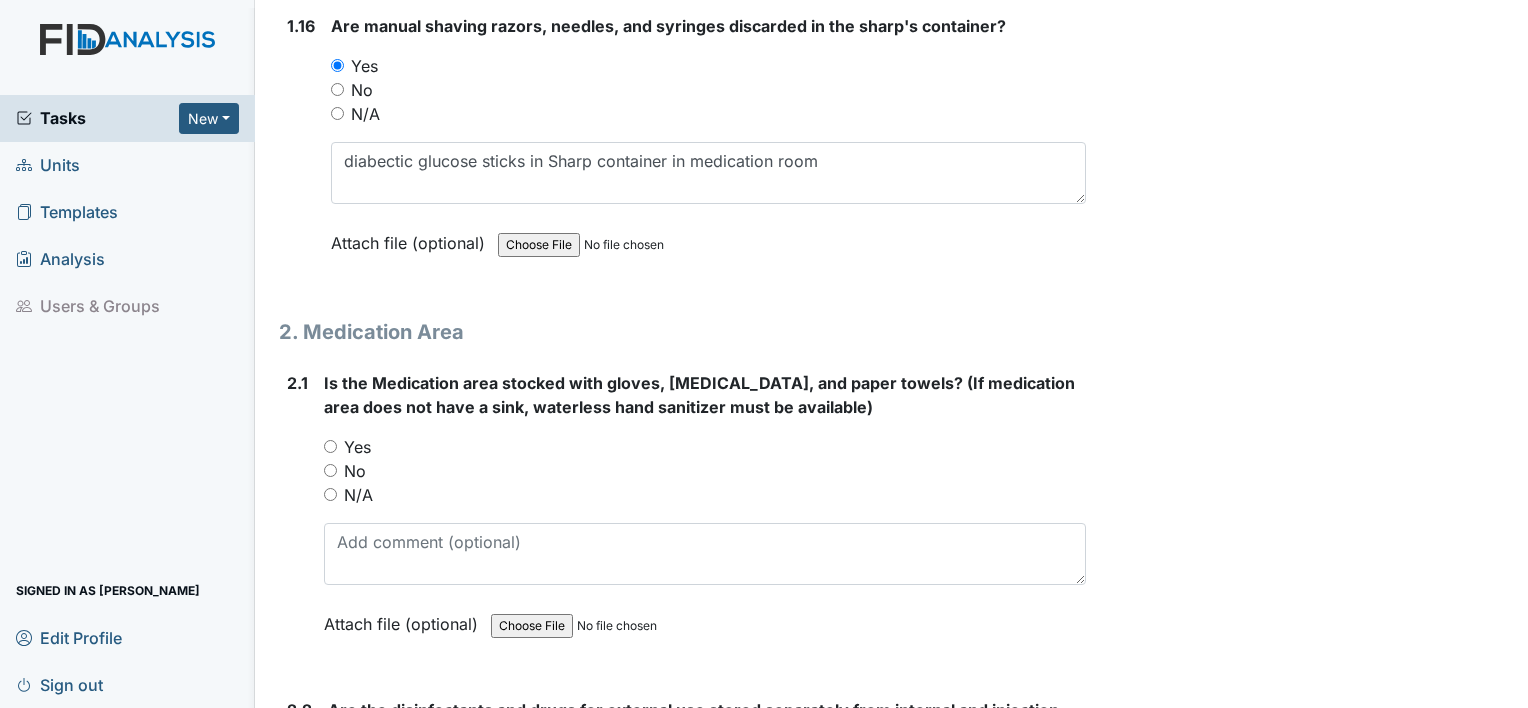 click on "Yes" at bounding box center (330, 446) 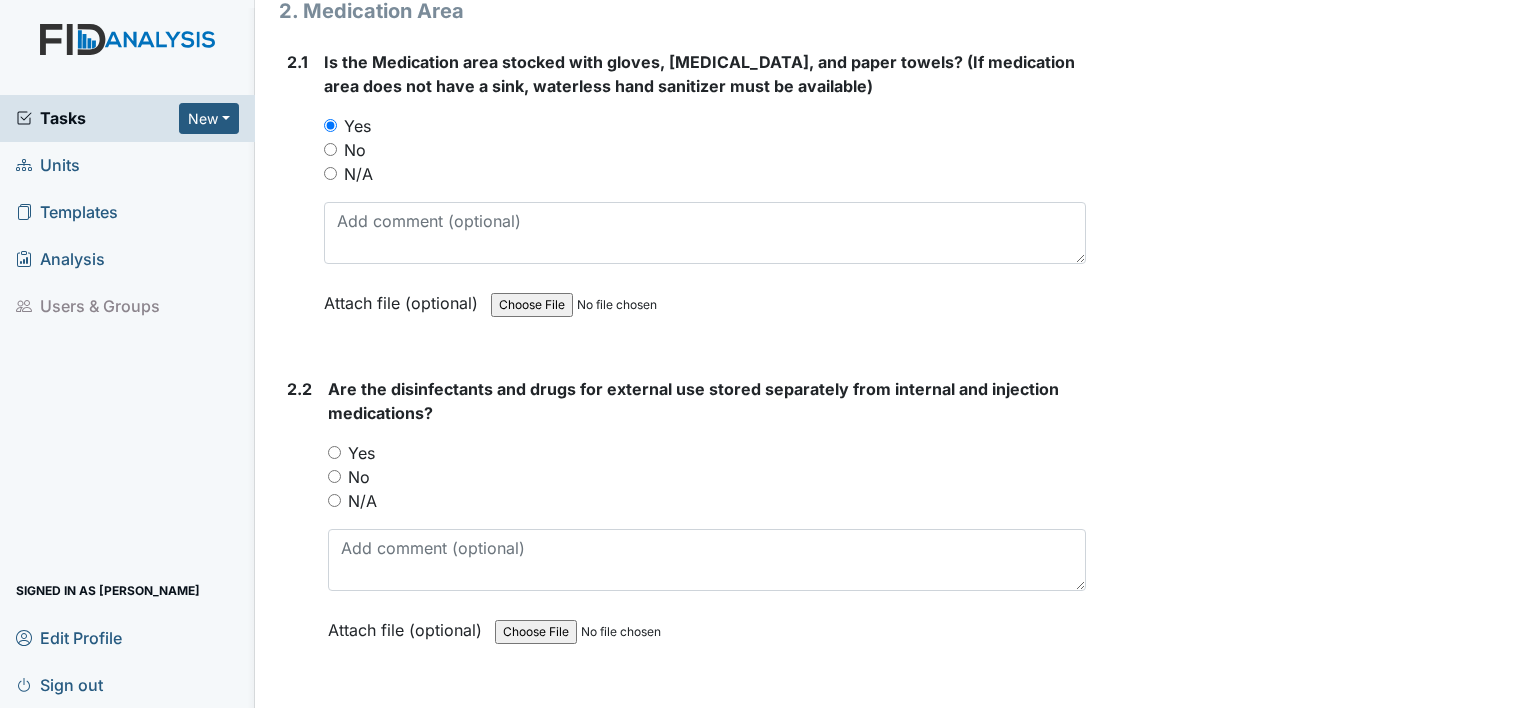 scroll, scrollTop: 5248, scrollLeft: 0, axis: vertical 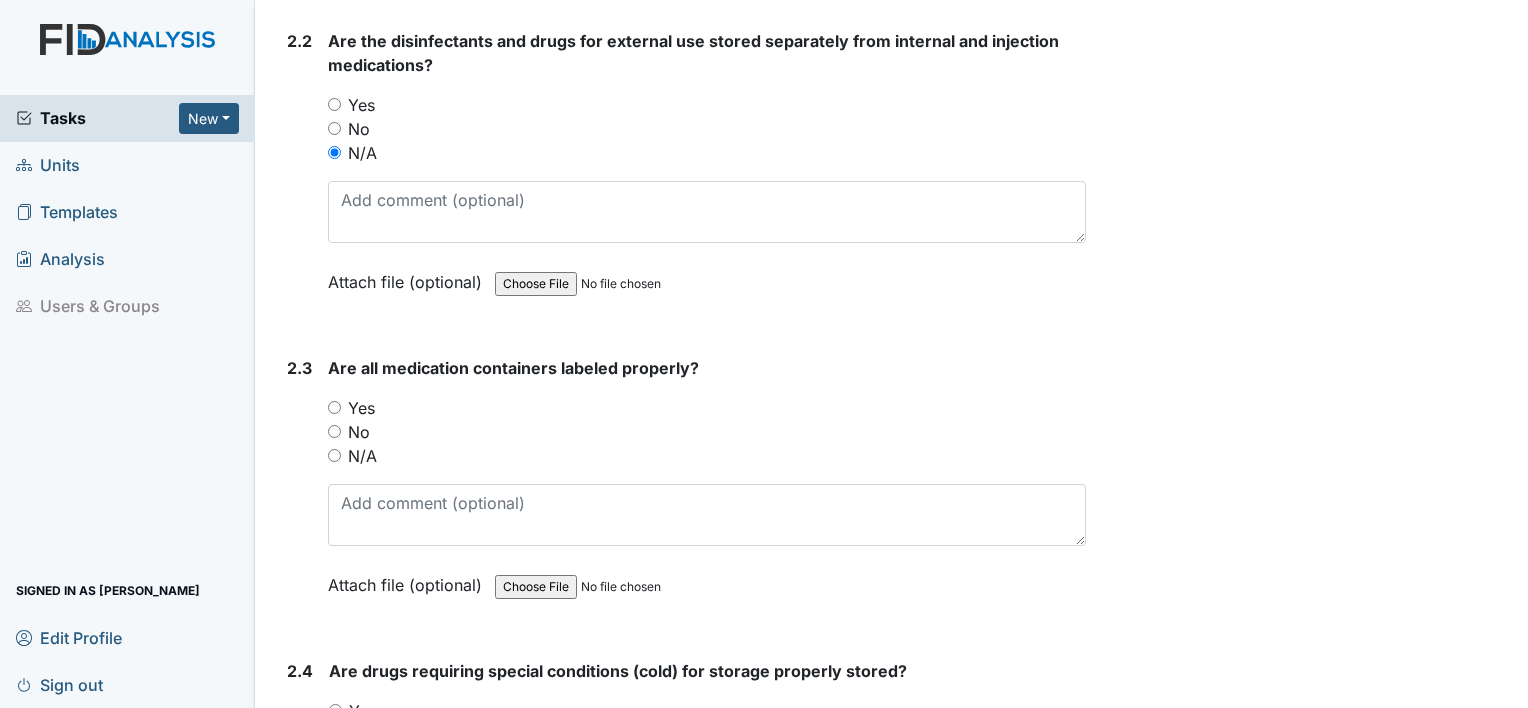 click on "N/A" at bounding box center [334, 455] 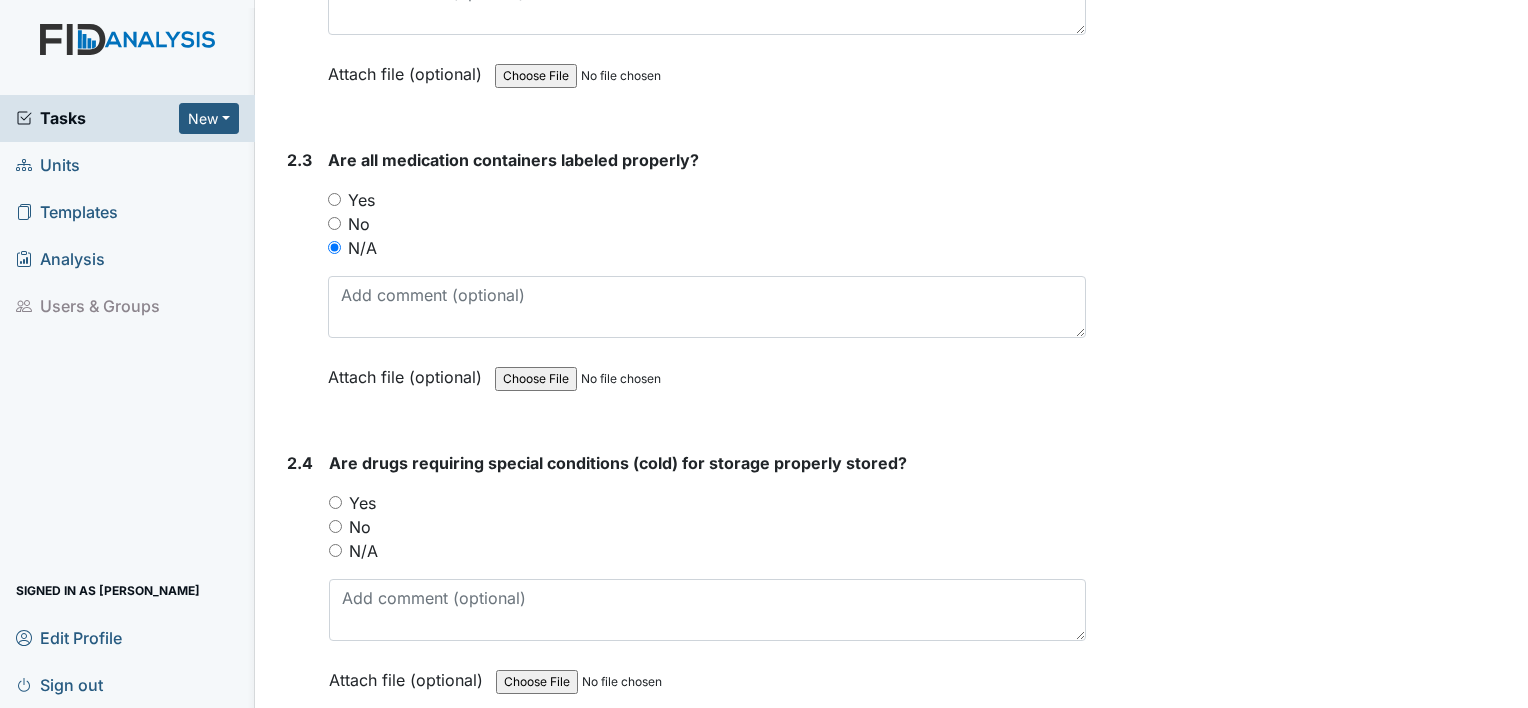 scroll, scrollTop: 5826, scrollLeft: 0, axis: vertical 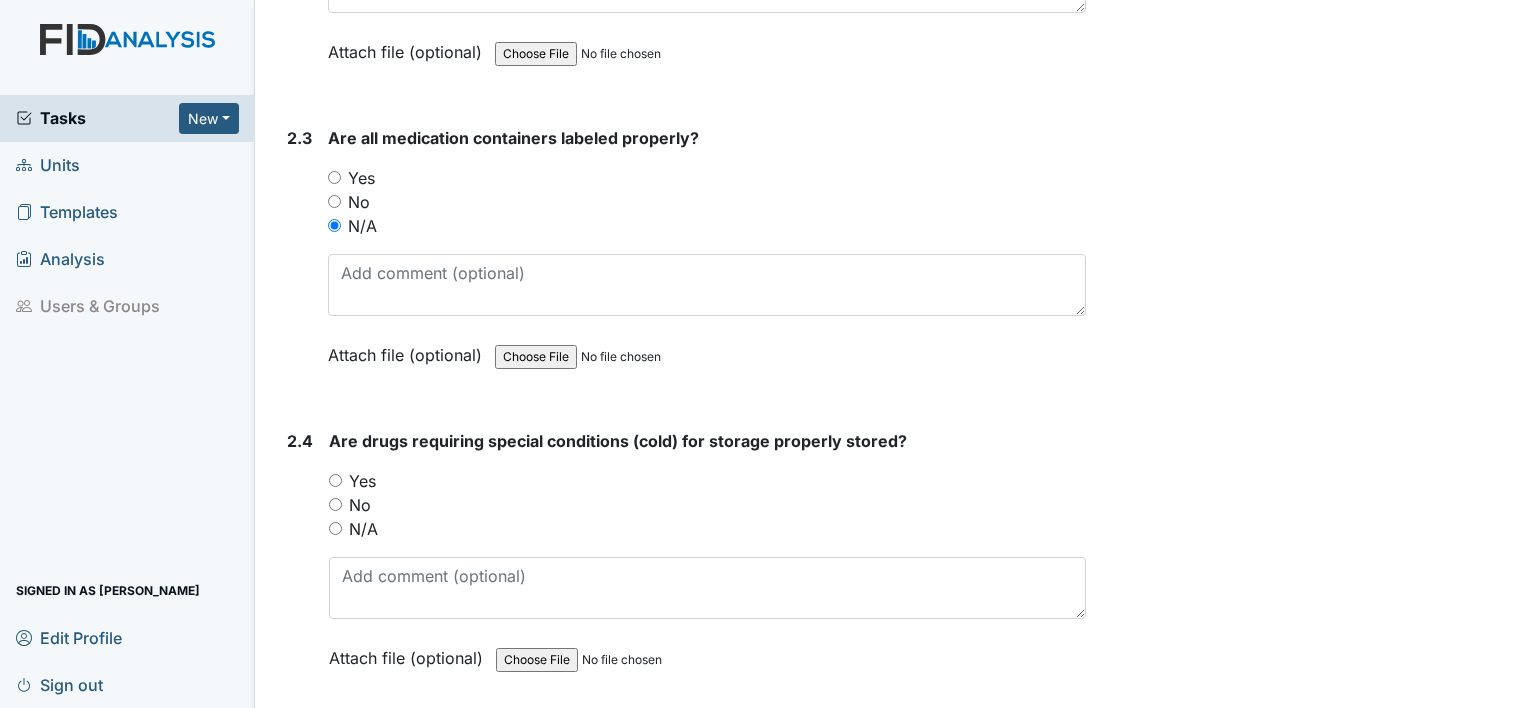 click on "Yes" at bounding box center (335, 480) 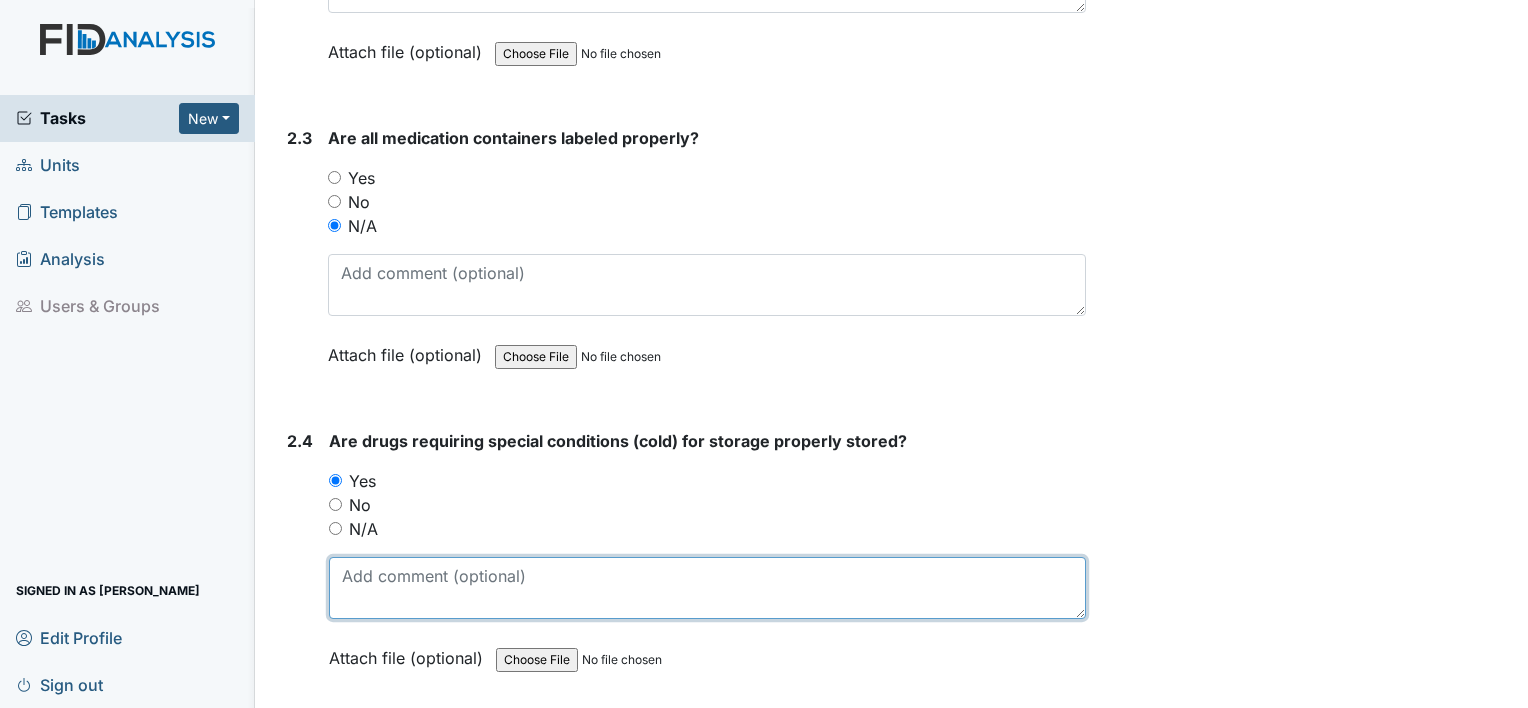 click at bounding box center [707, 588] 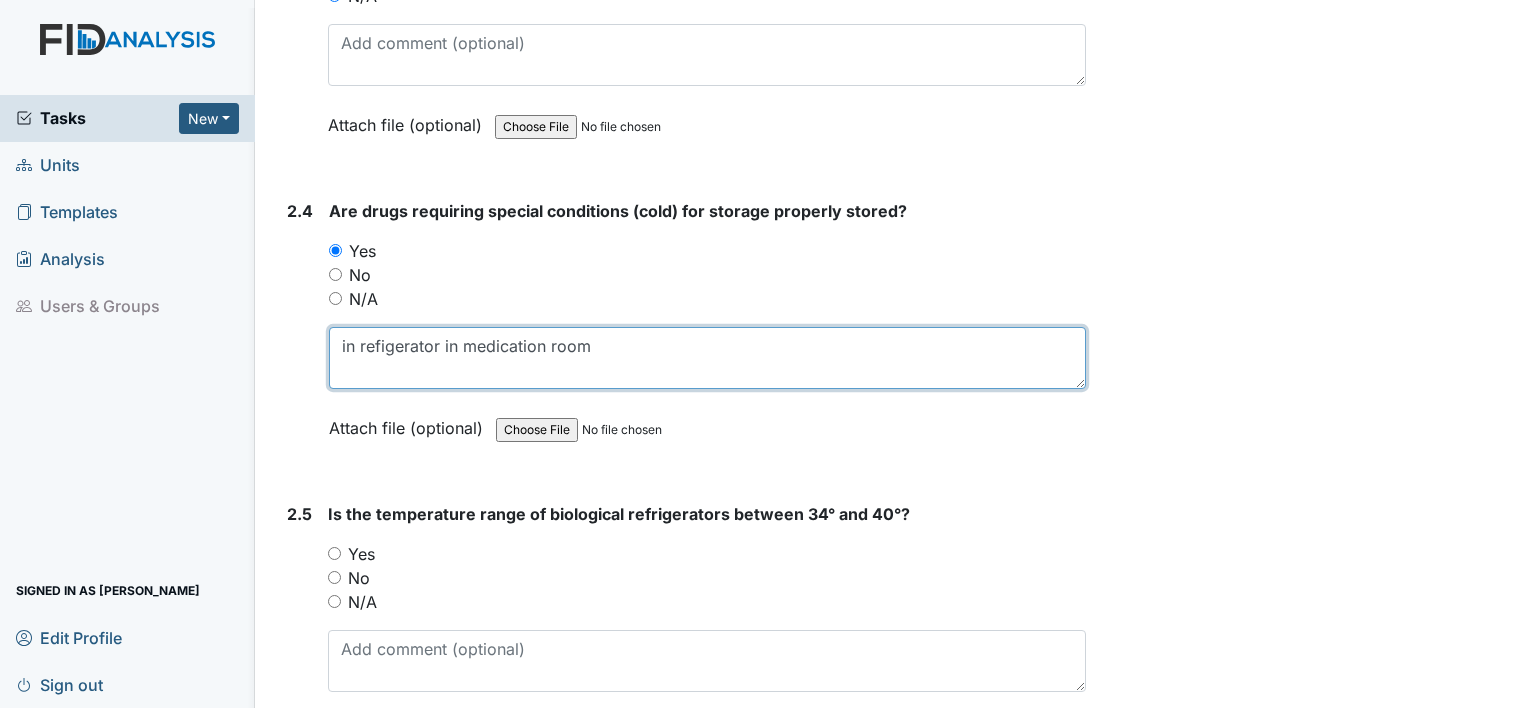 scroll, scrollTop: 6058, scrollLeft: 0, axis: vertical 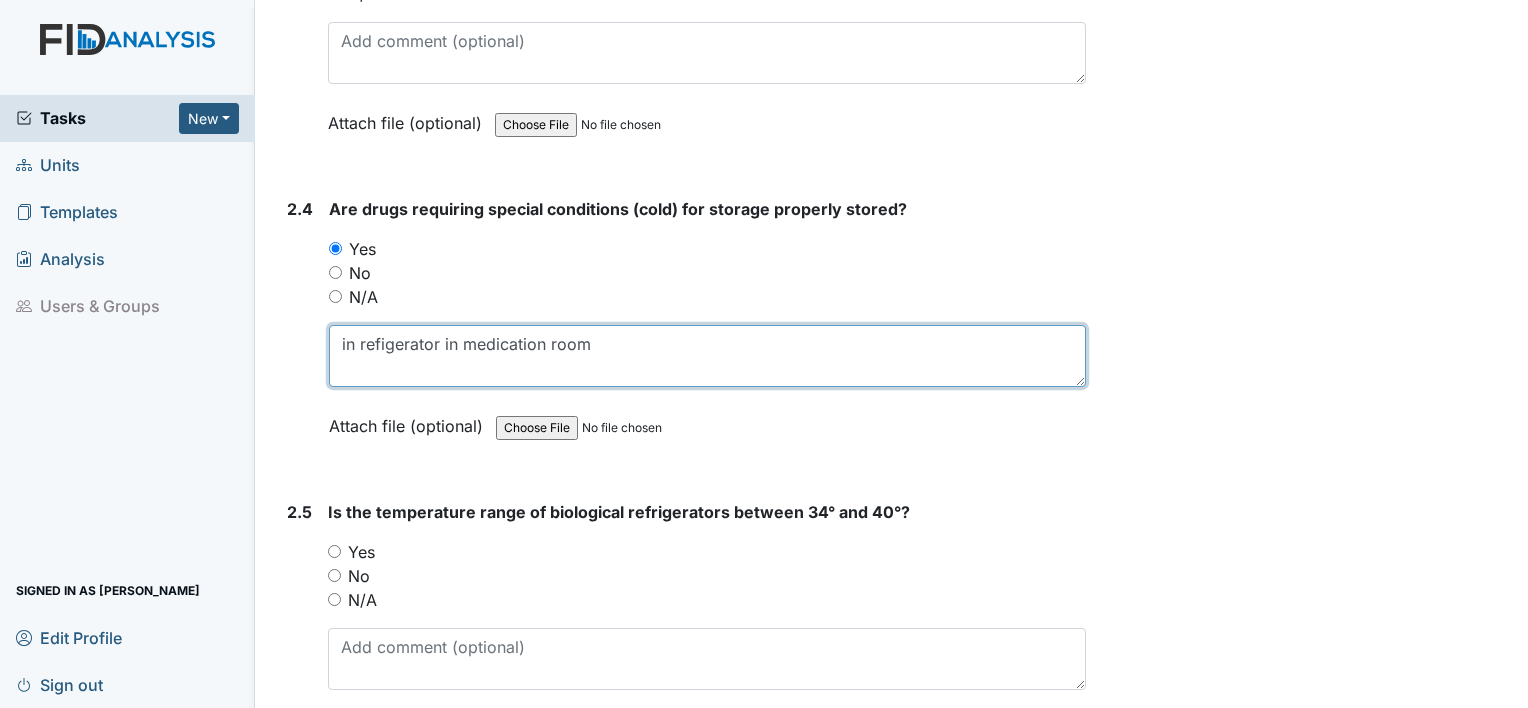 type on "in refigerator in medication room" 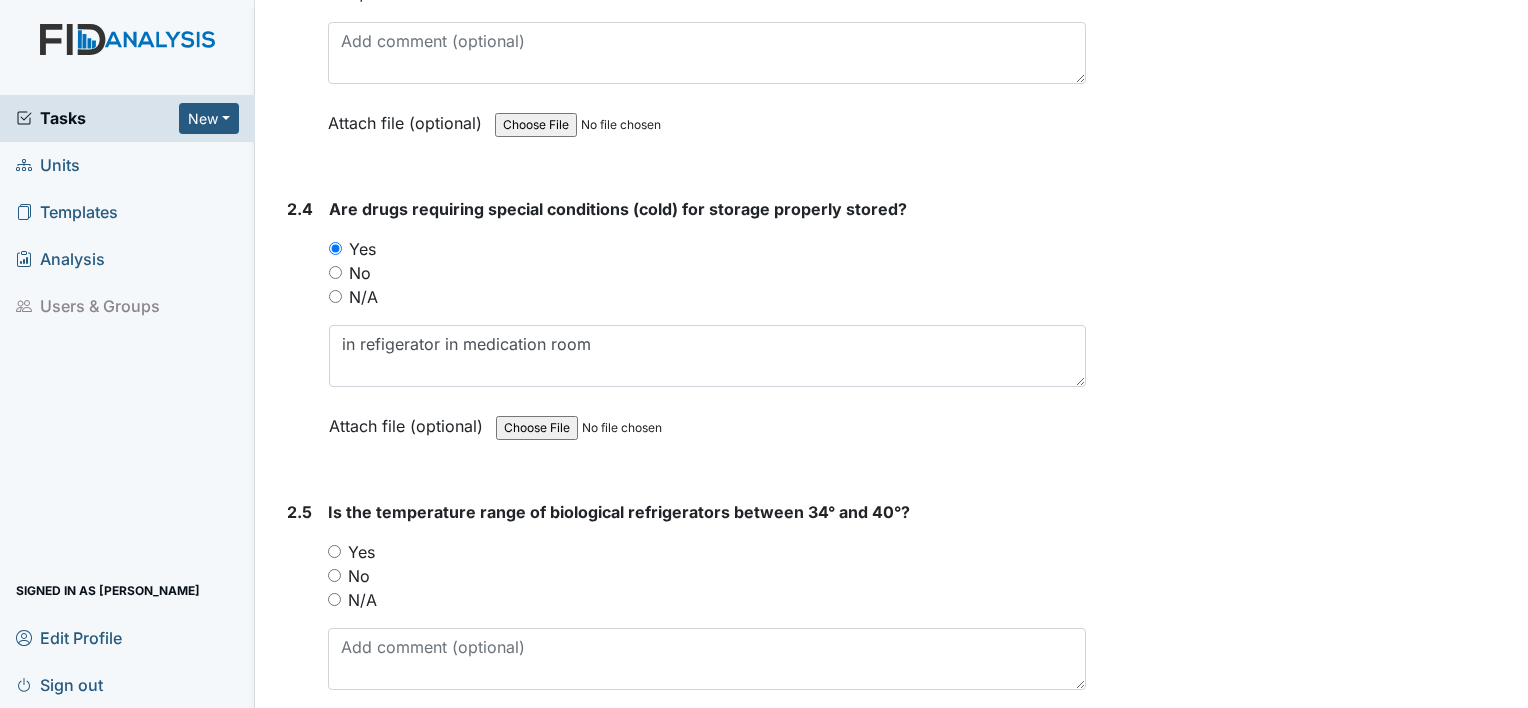 click on "N/A" at bounding box center [334, 599] 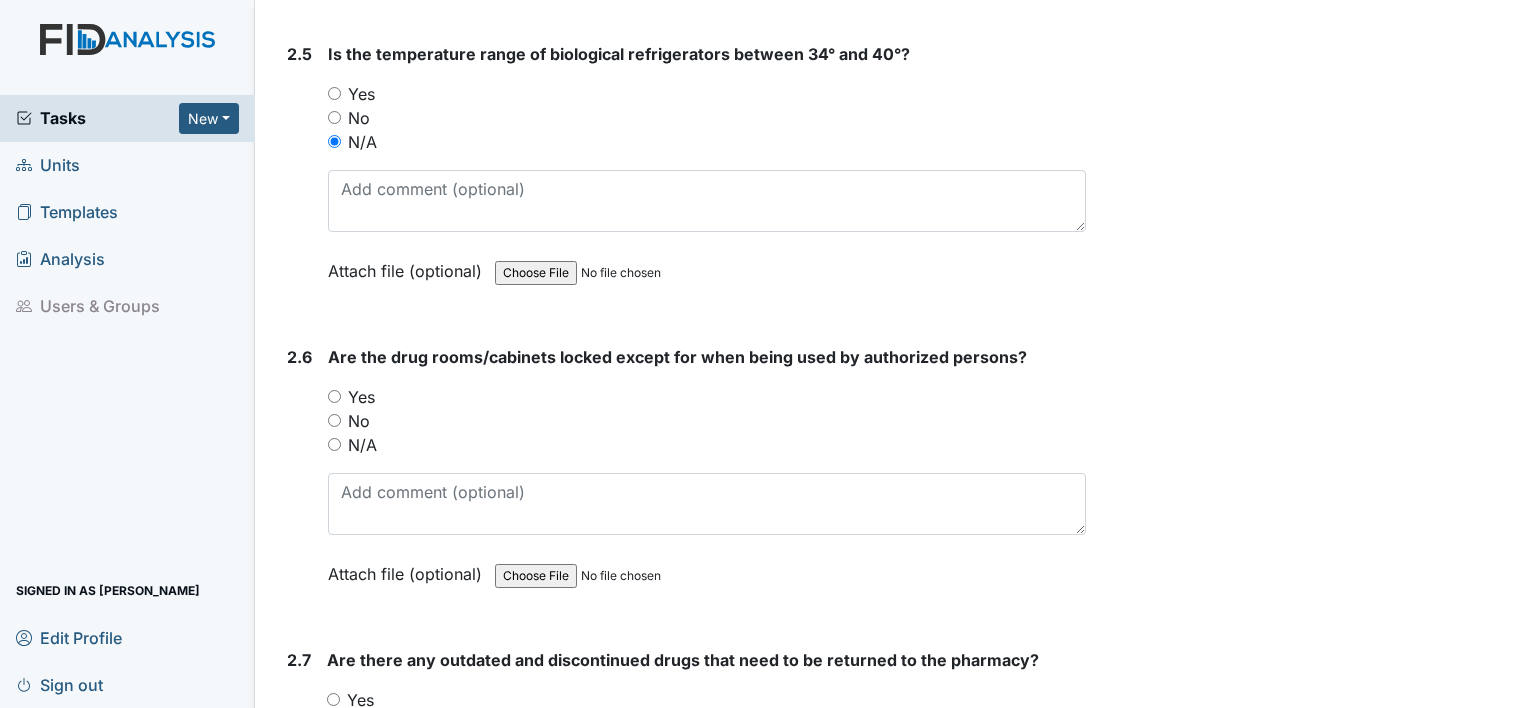 scroll, scrollTop: 6520, scrollLeft: 0, axis: vertical 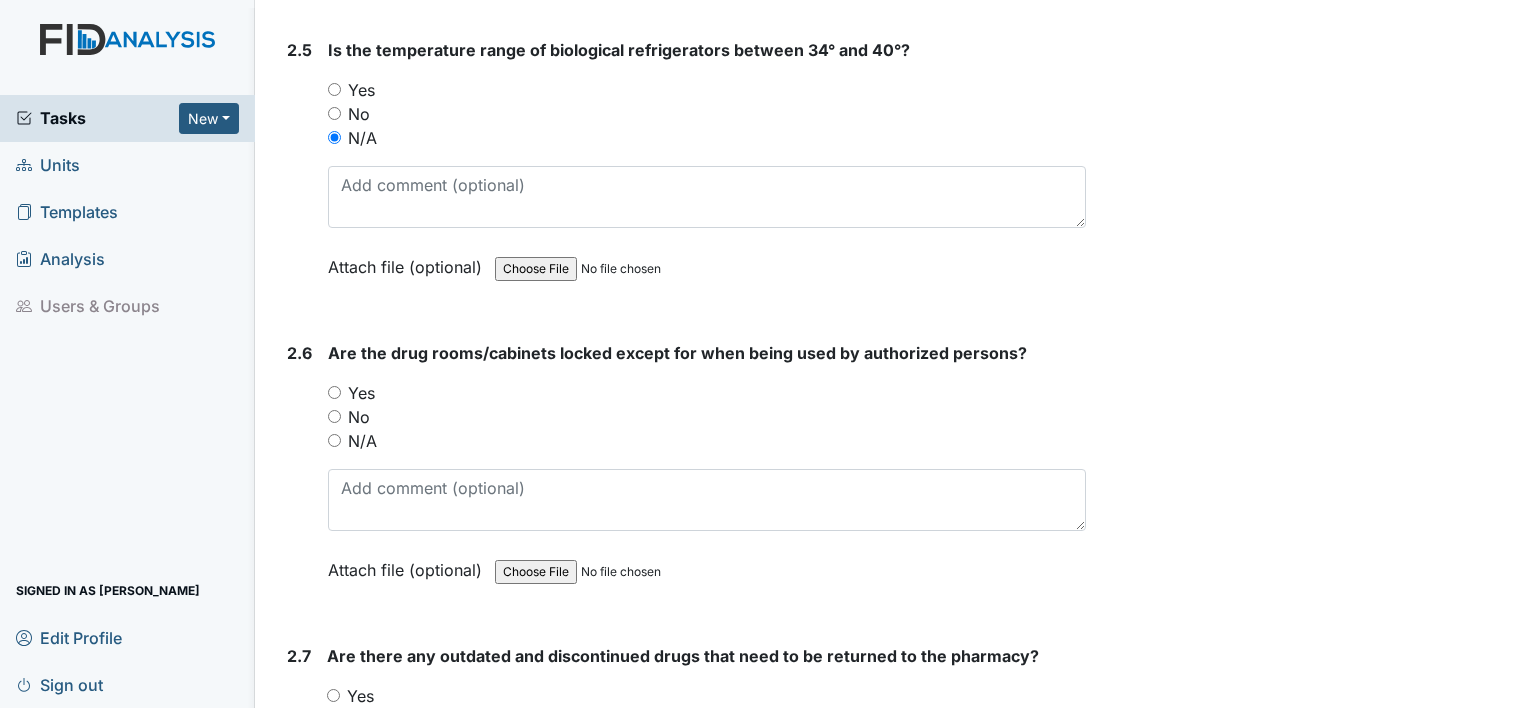 click on "N/A" at bounding box center [334, 440] 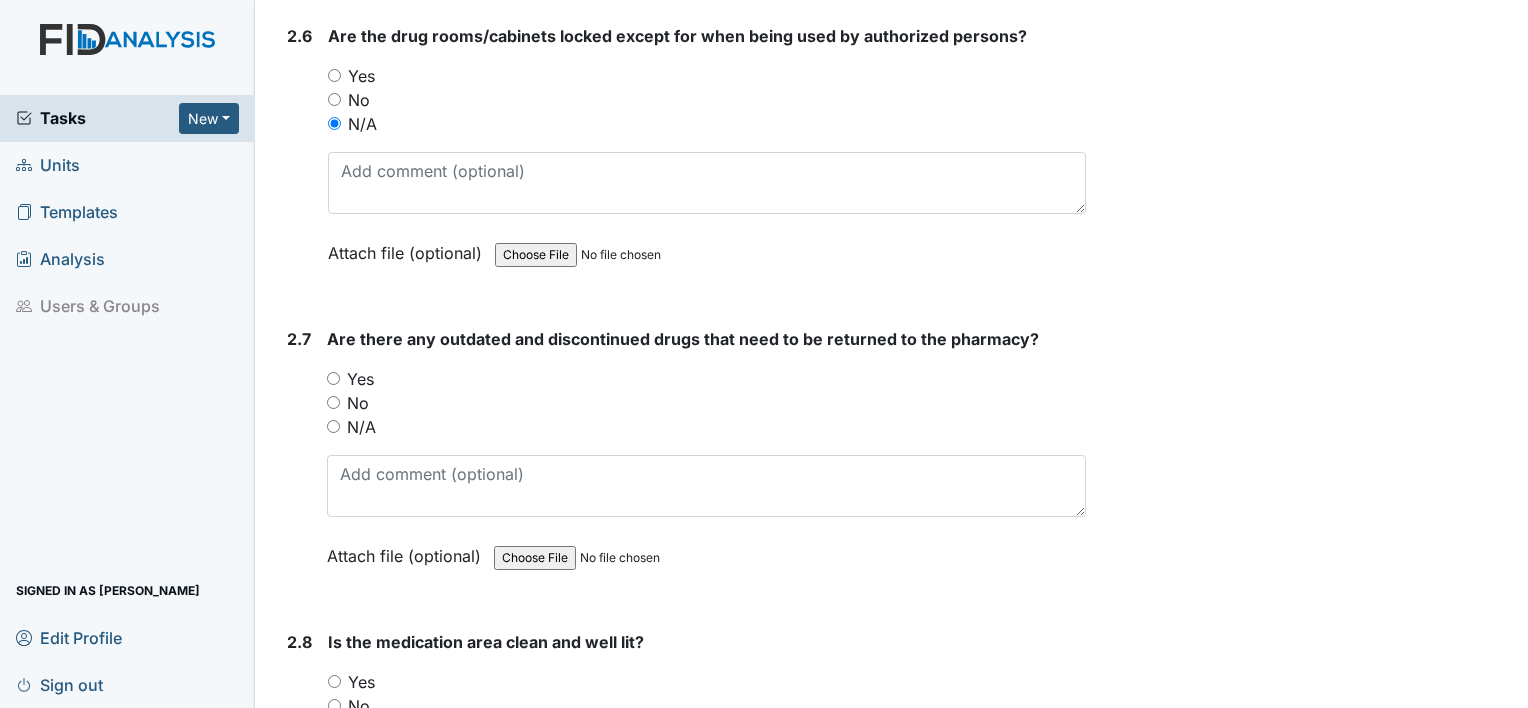 scroll, scrollTop: 6848, scrollLeft: 0, axis: vertical 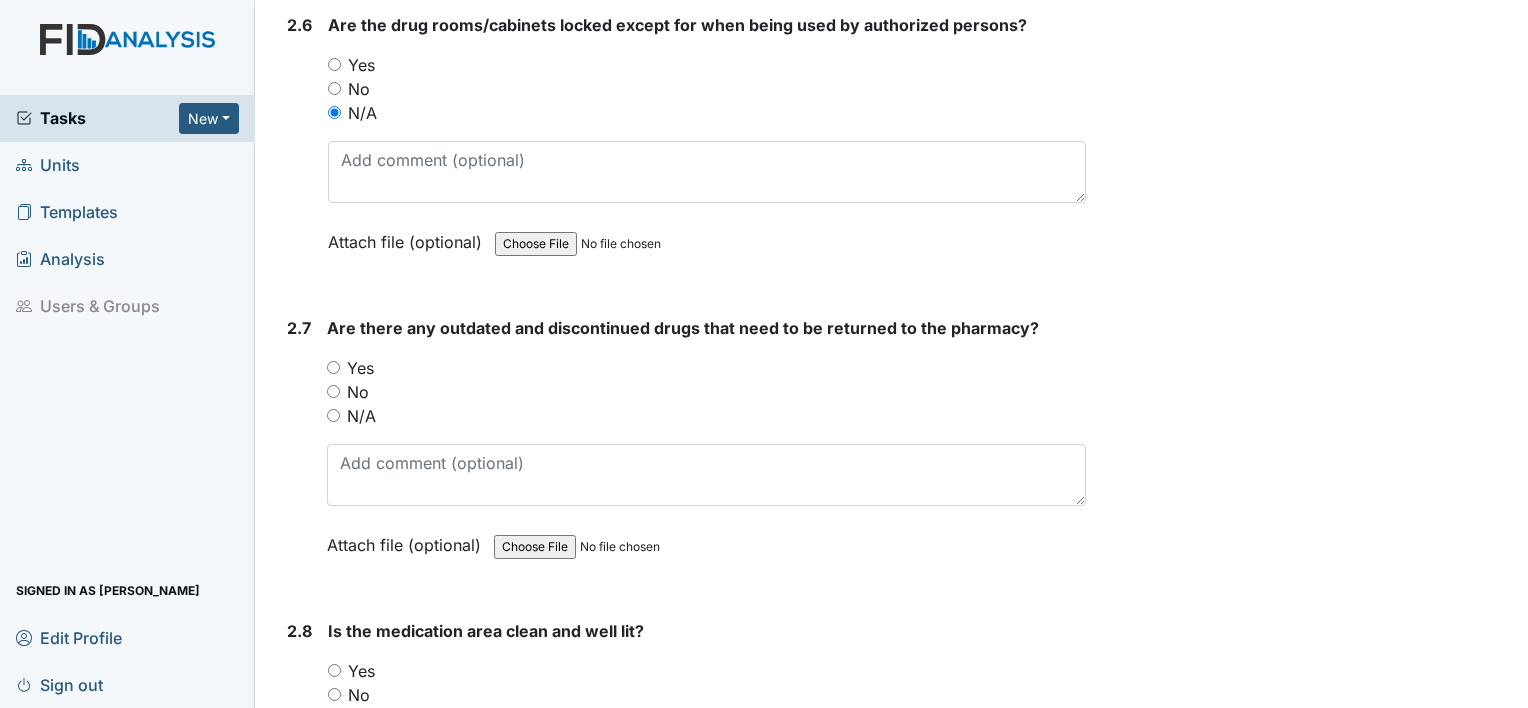 click on "N/A" at bounding box center (333, 415) 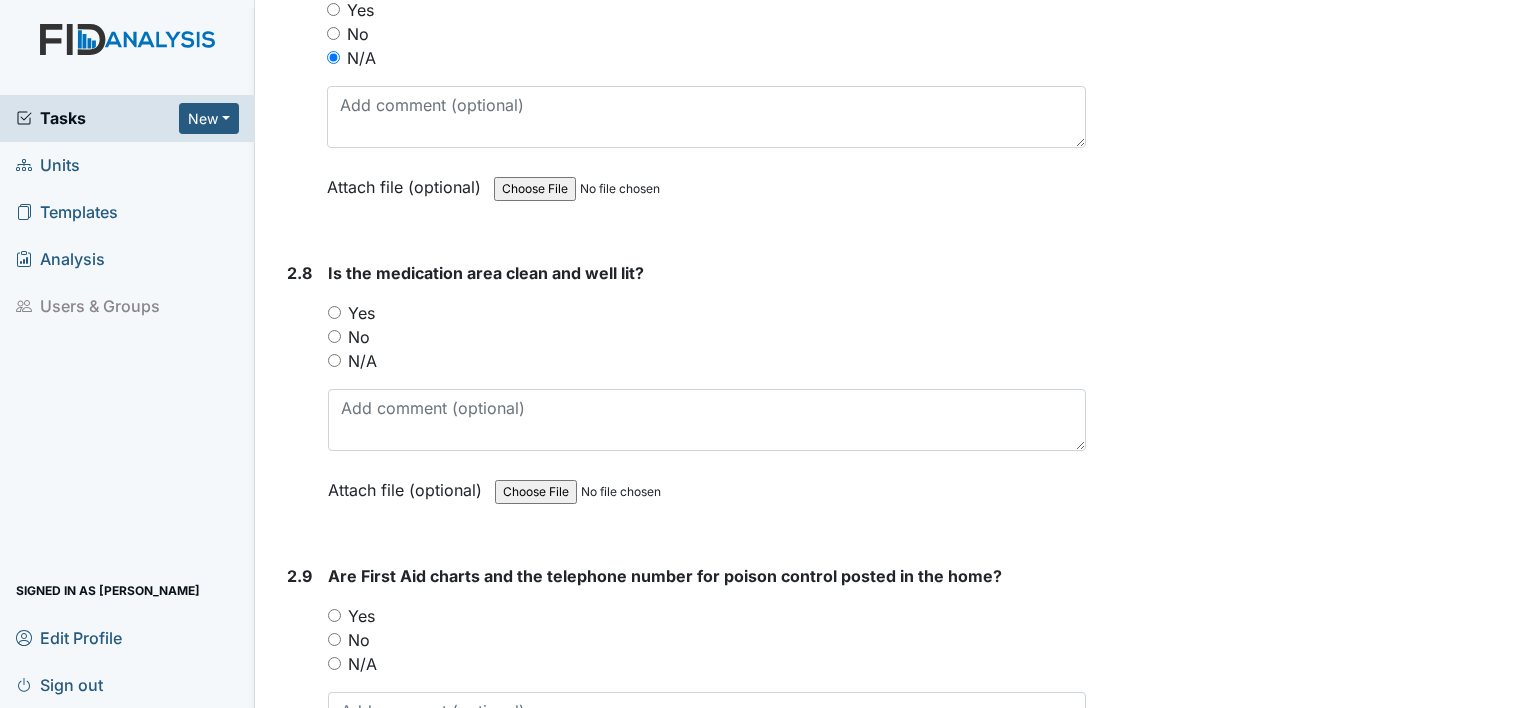 scroll, scrollTop: 7210, scrollLeft: 0, axis: vertical 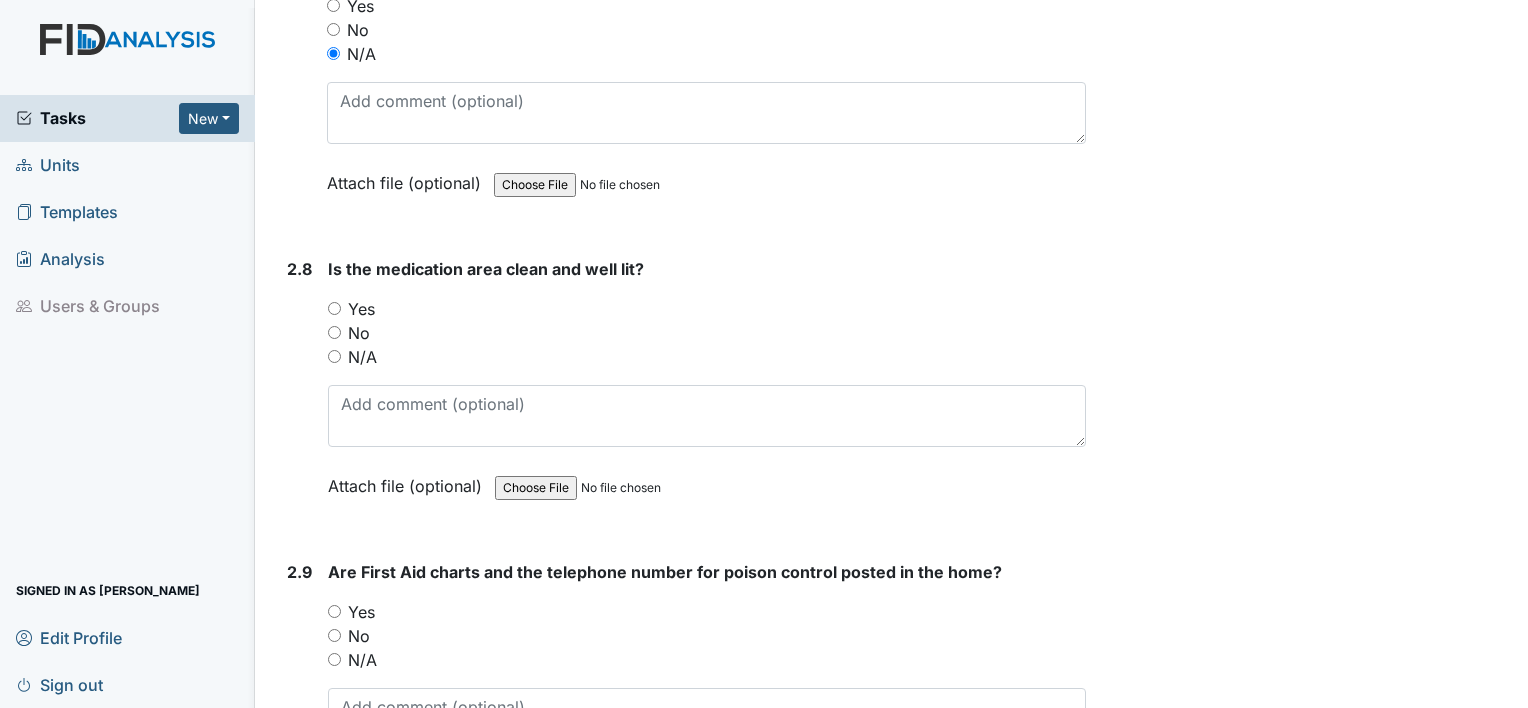 click on "Yes" at bounding box center [334, 308] 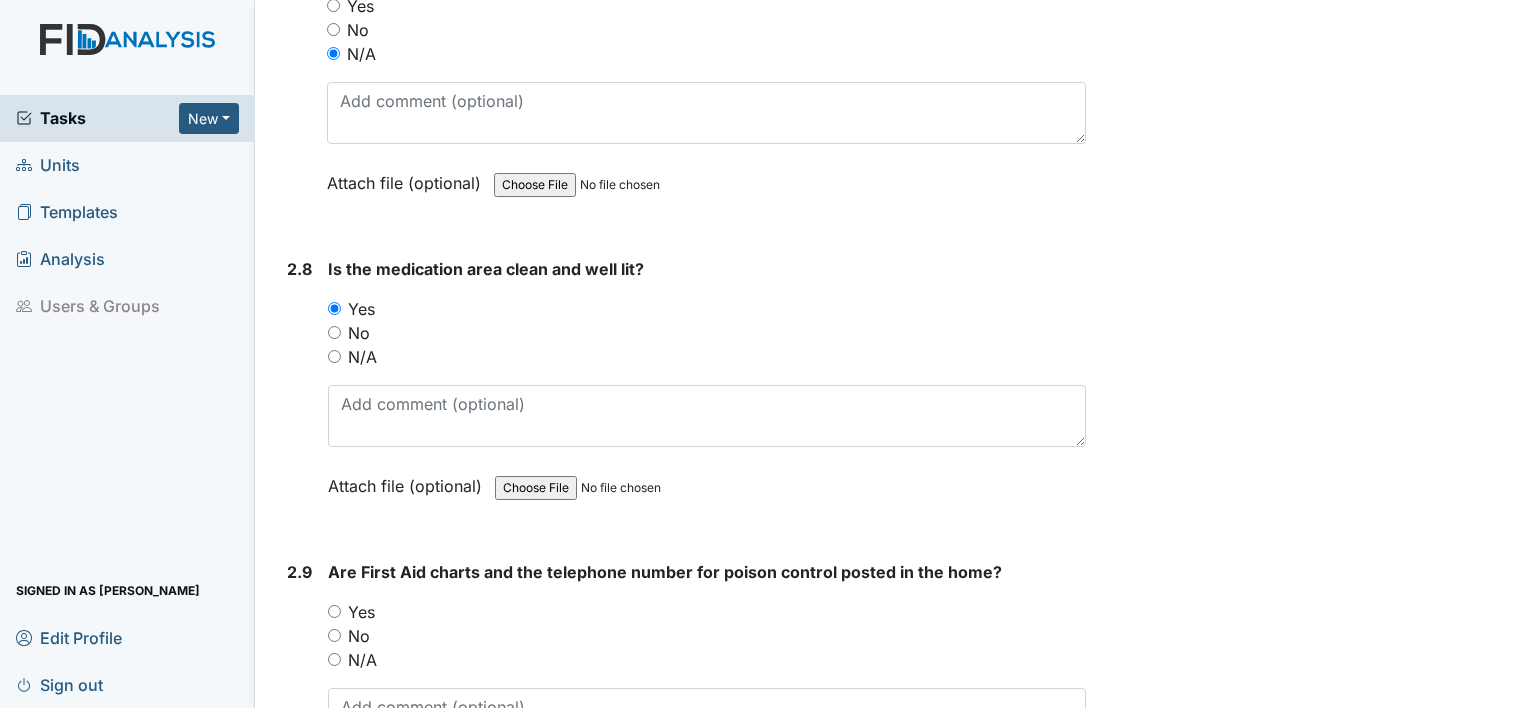 click on "Yes" at bounding box center (334, 611) 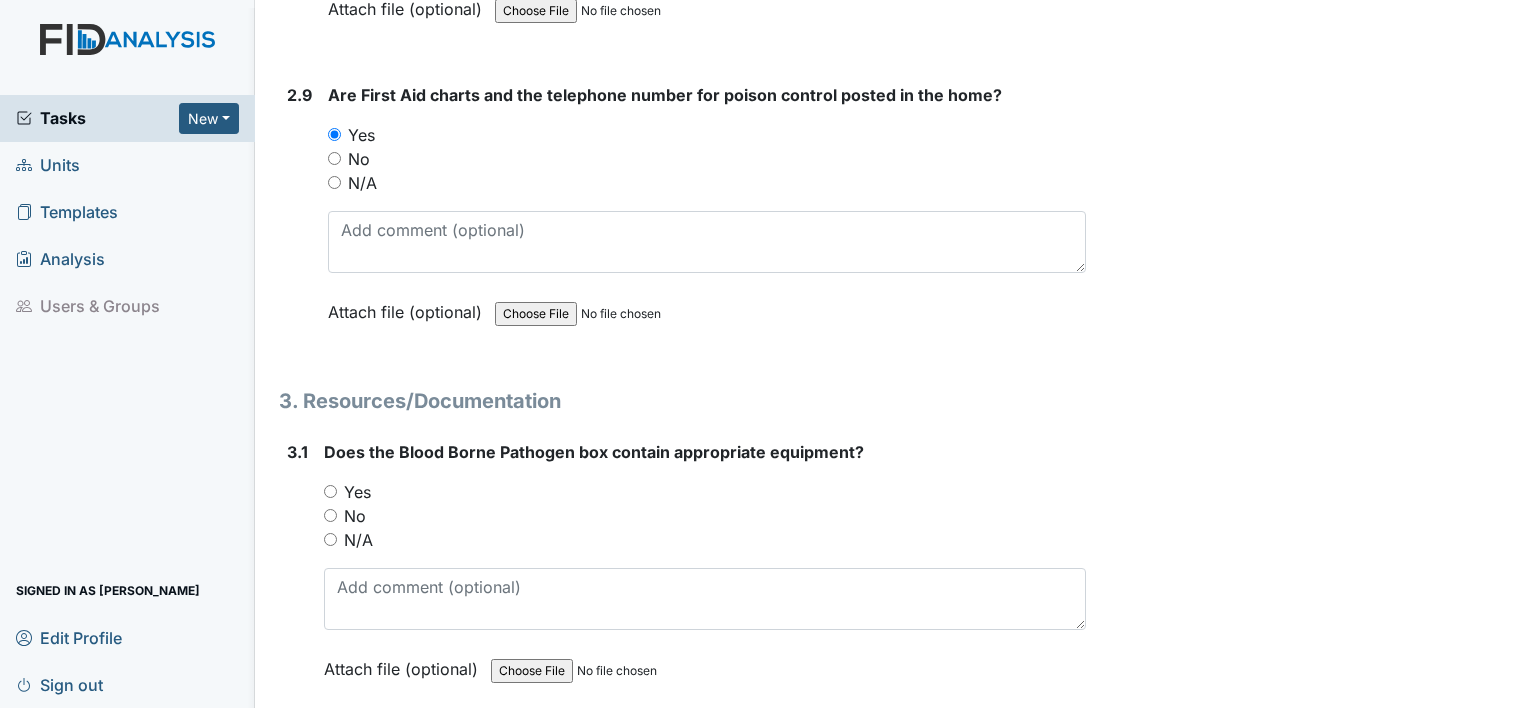 scroll, scrollTop: 7694, scrollLeft: 0, axis: vertical 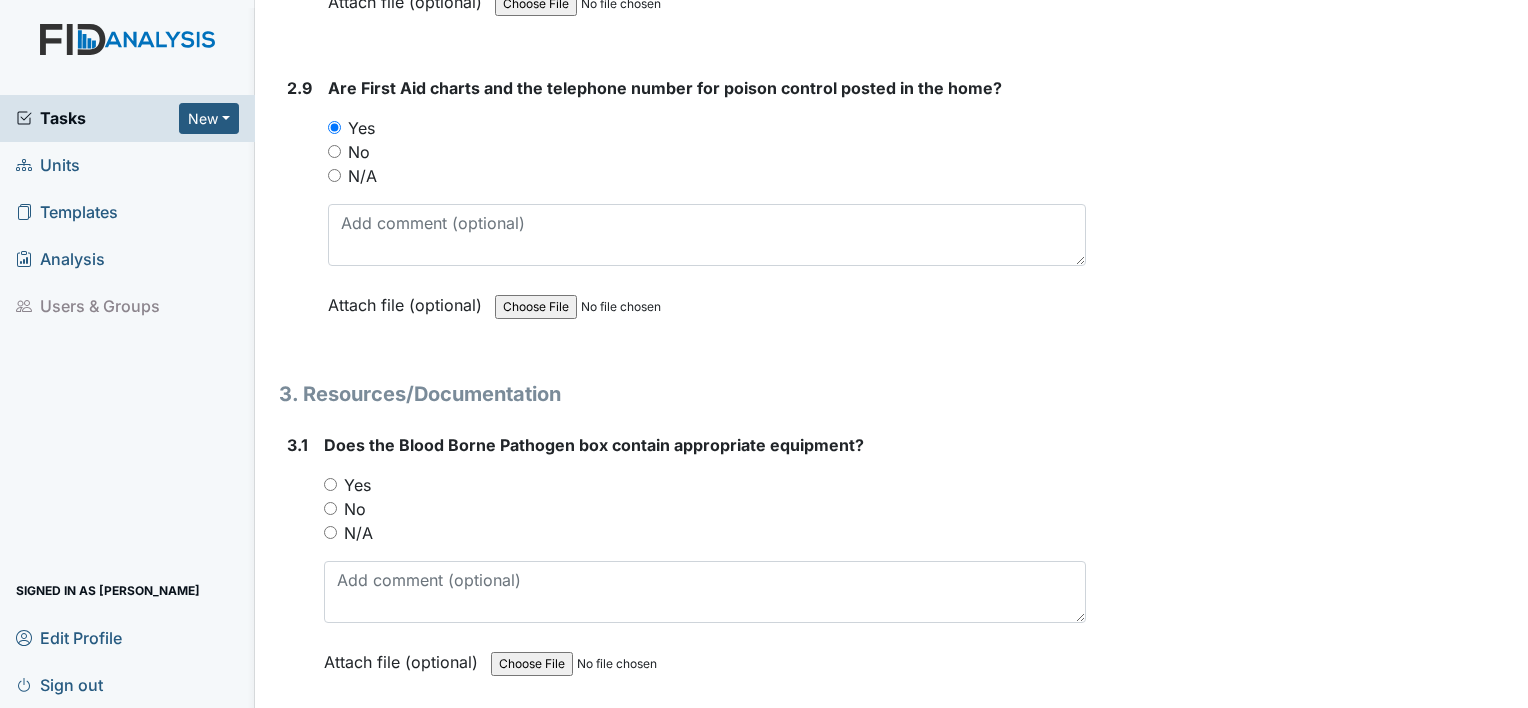click on "Yes" at bounding box center [330, 484] 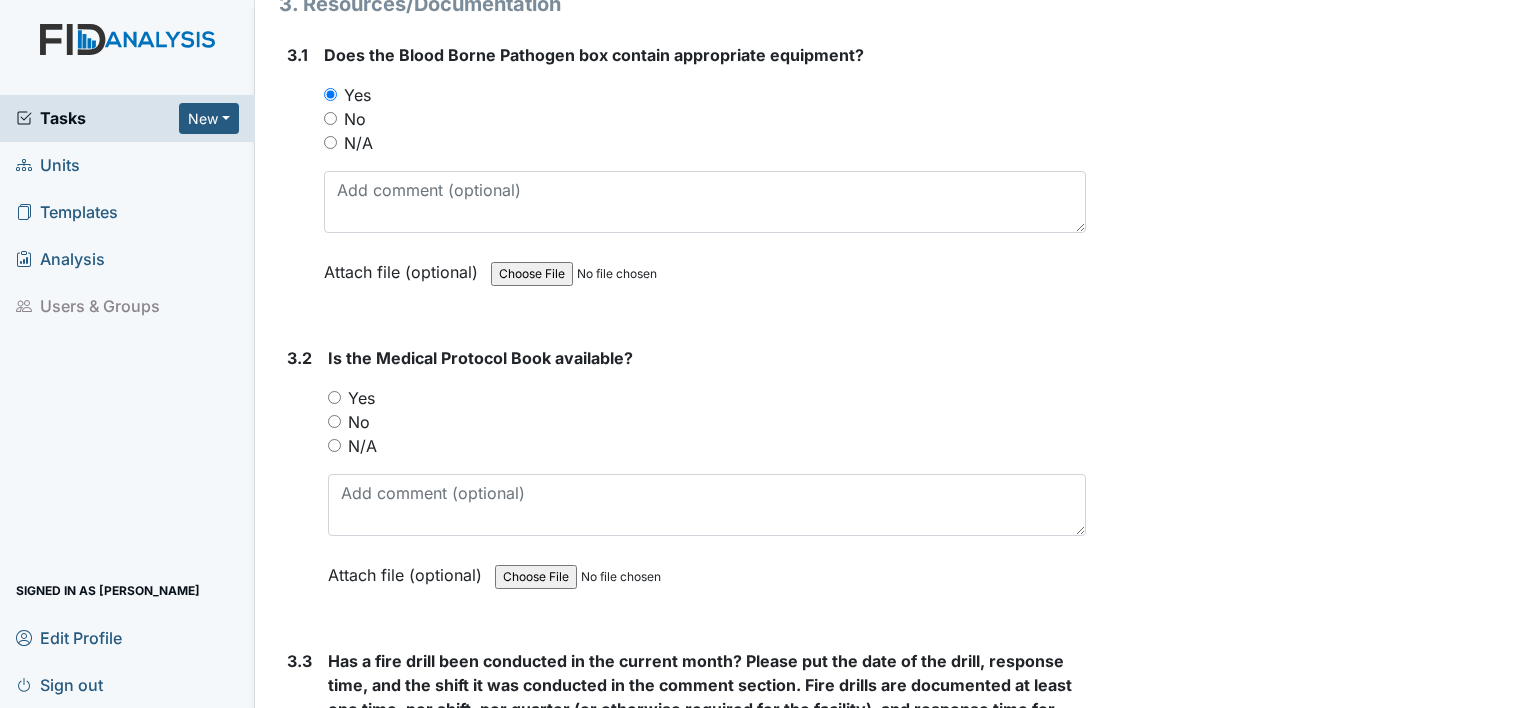 scroll, scrollTop: 8090, scrollLeft: 0, axis: vertical 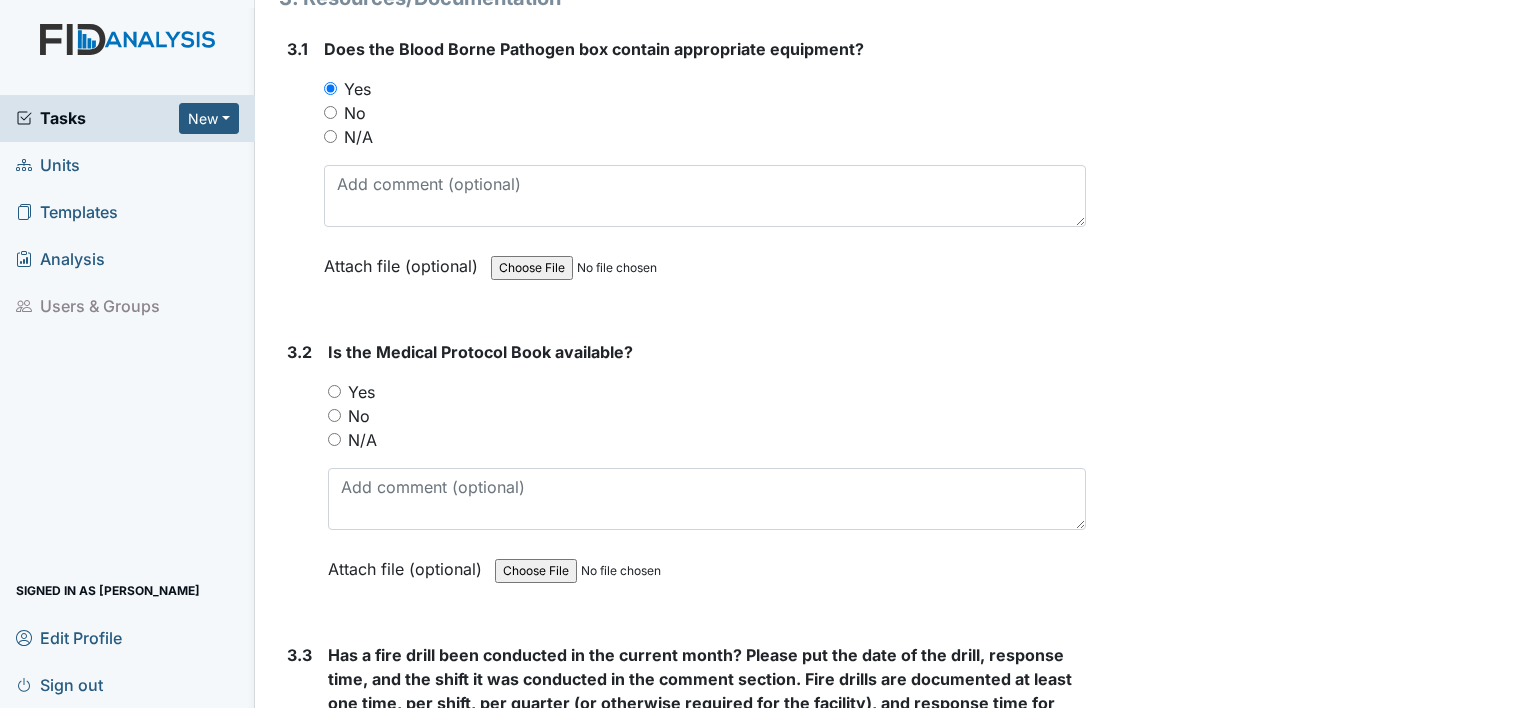 click on "Yes" at bounding box center [334, 391] 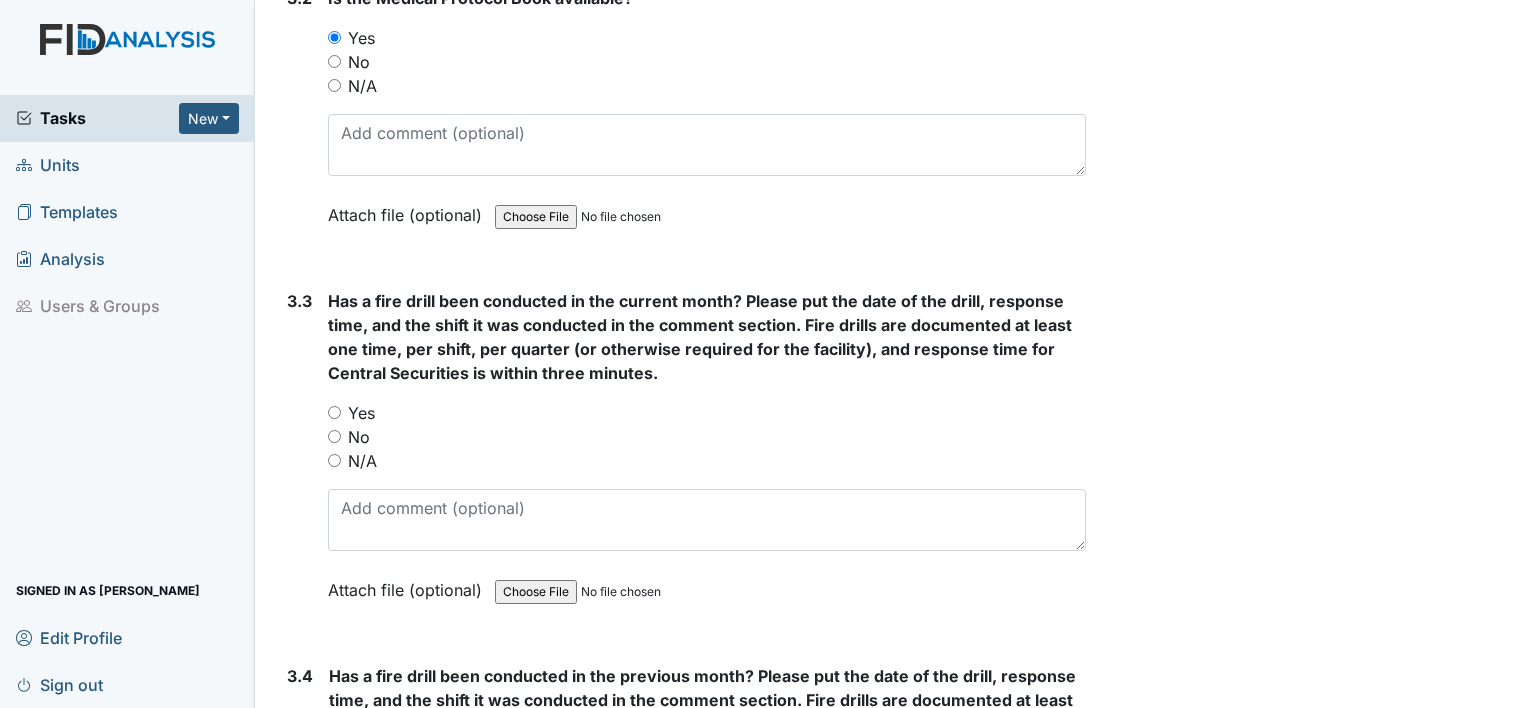 scroll, scrollTop: 8449, scrollLeft: 0, axis: vertical 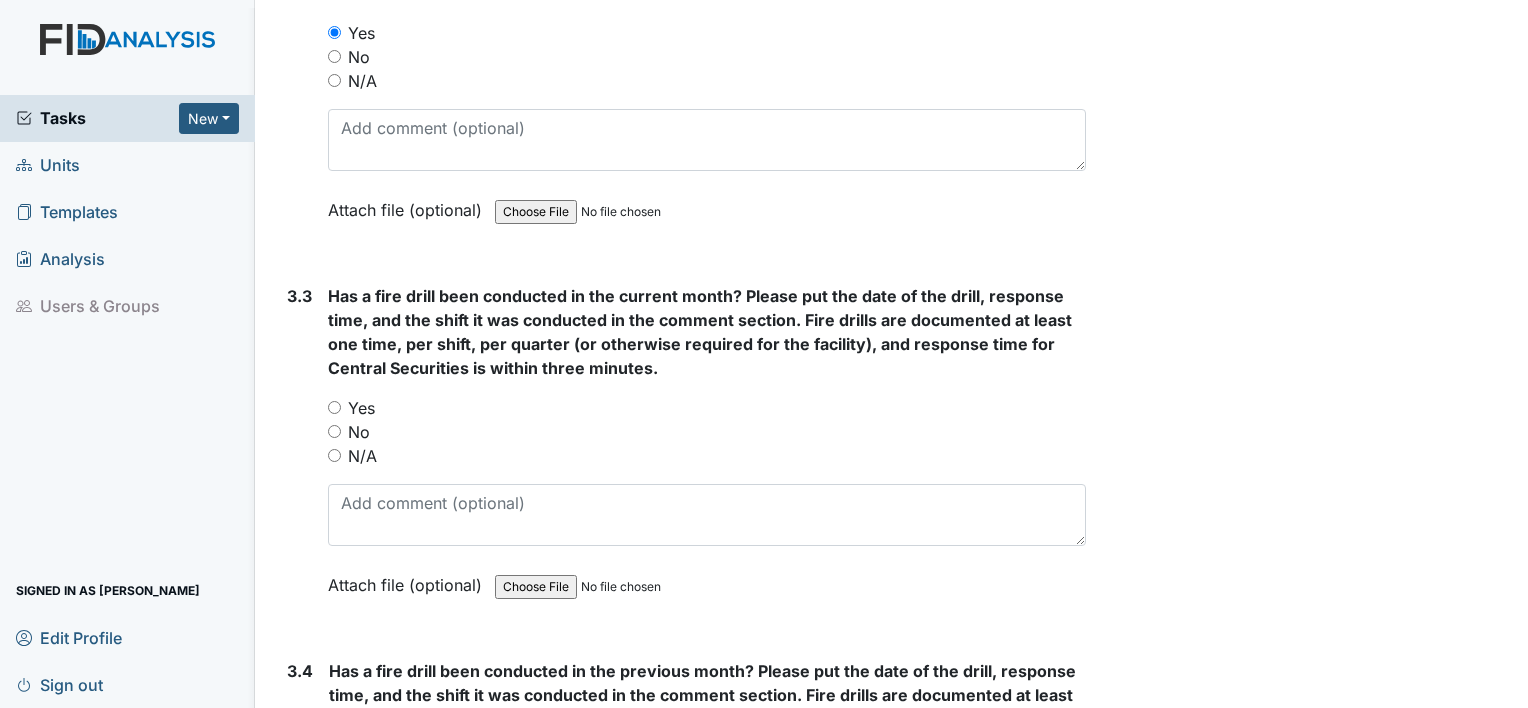 click on "Yes" at bounding box center (334, 407) 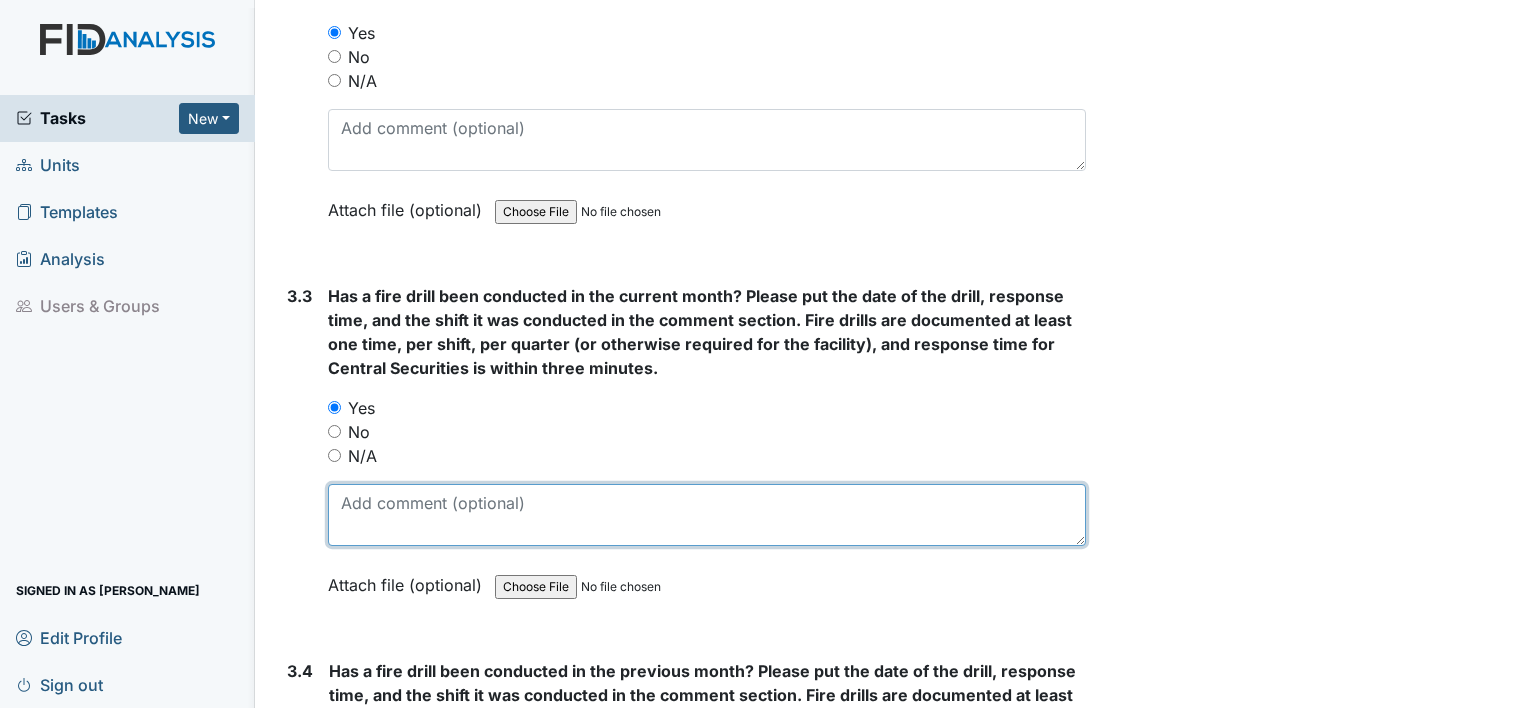 click at bounding box center (707, 515) 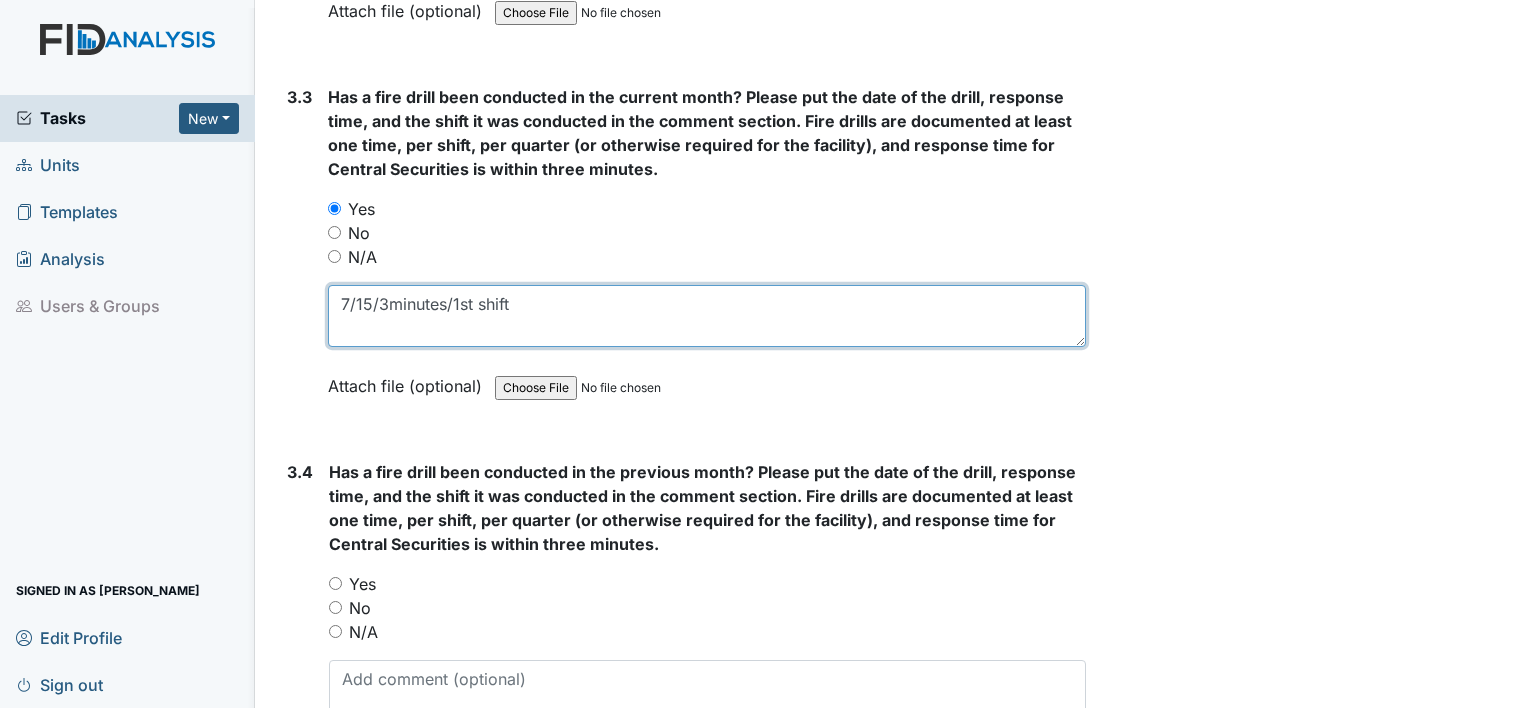 scroll, scrollTop: 8706, scrollLeft: 0, axis: vertical 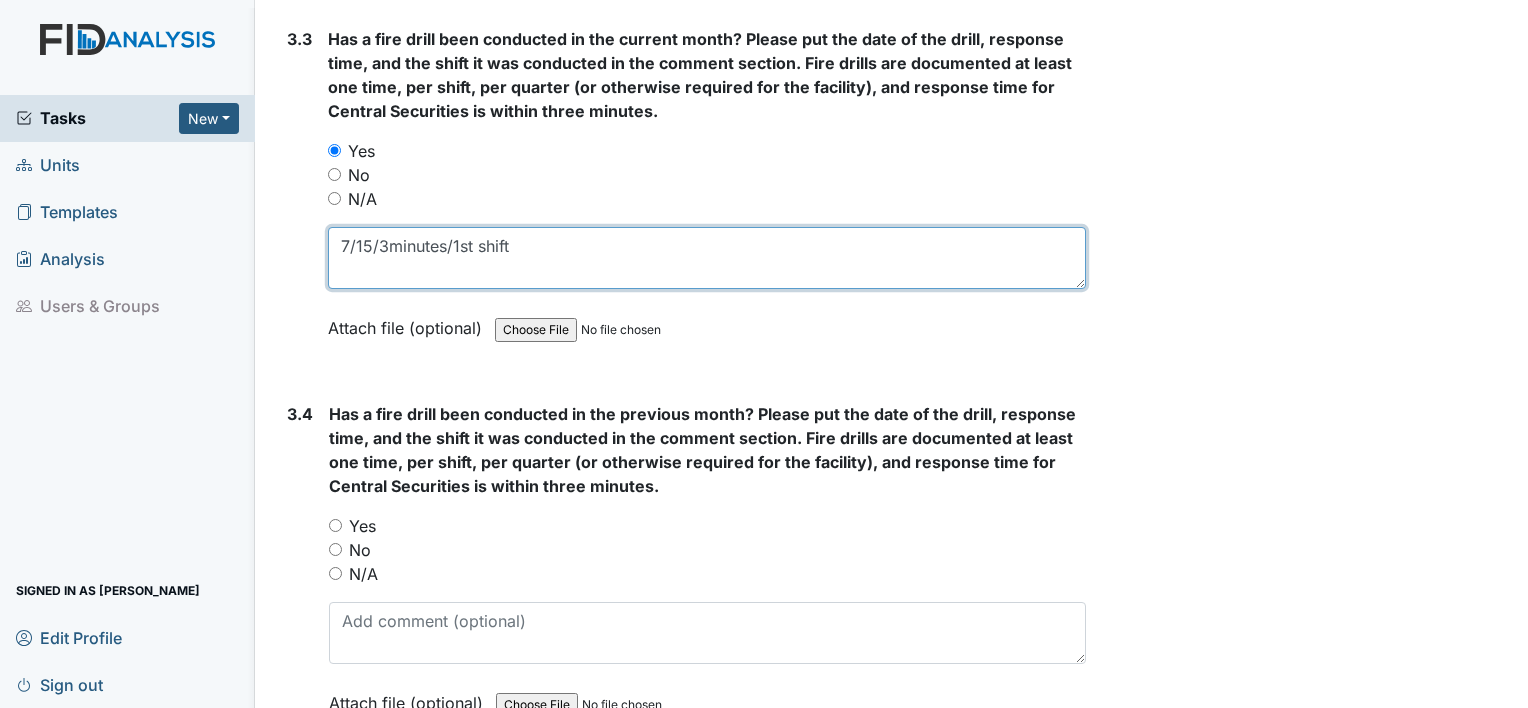 type on "7/15/3minutes/1st shift" 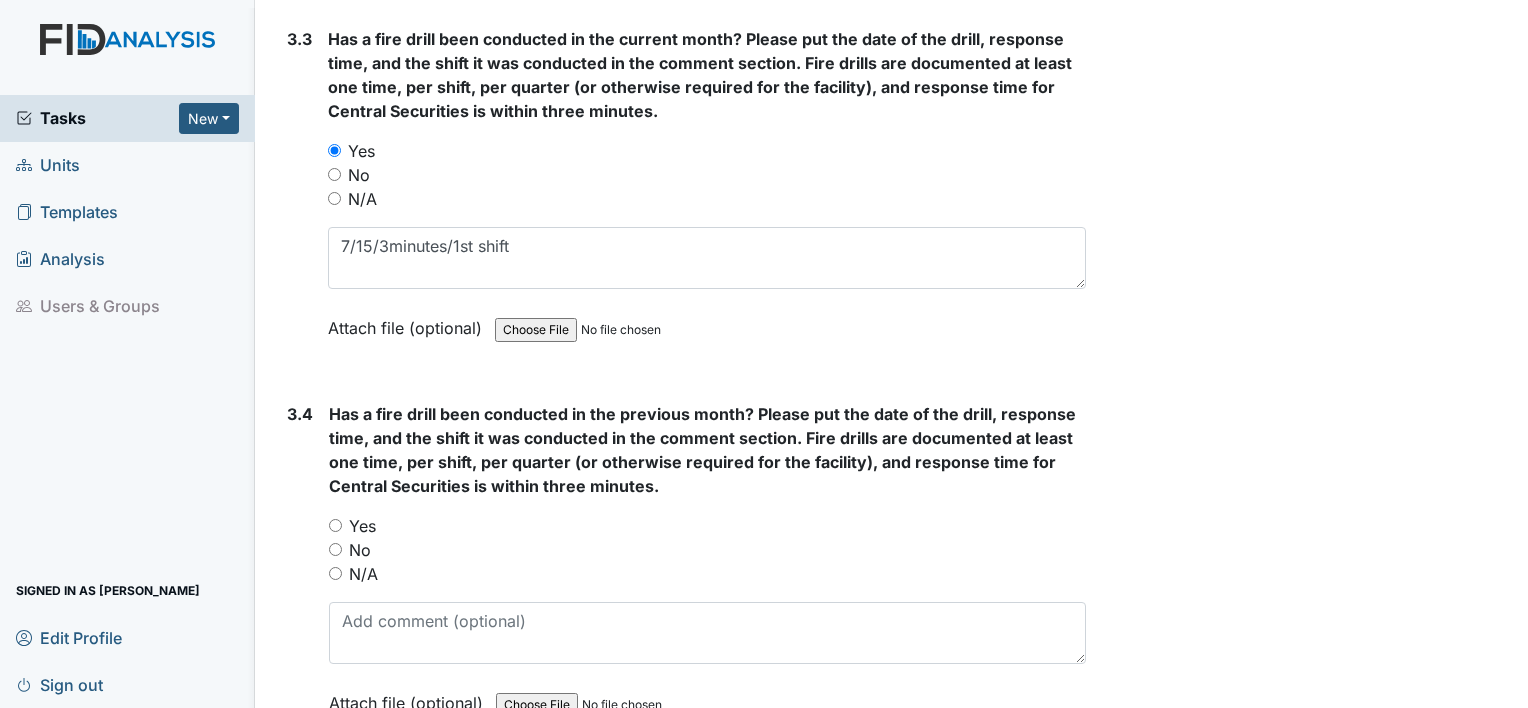 click on "Yes" at bounding box center (335, 525) 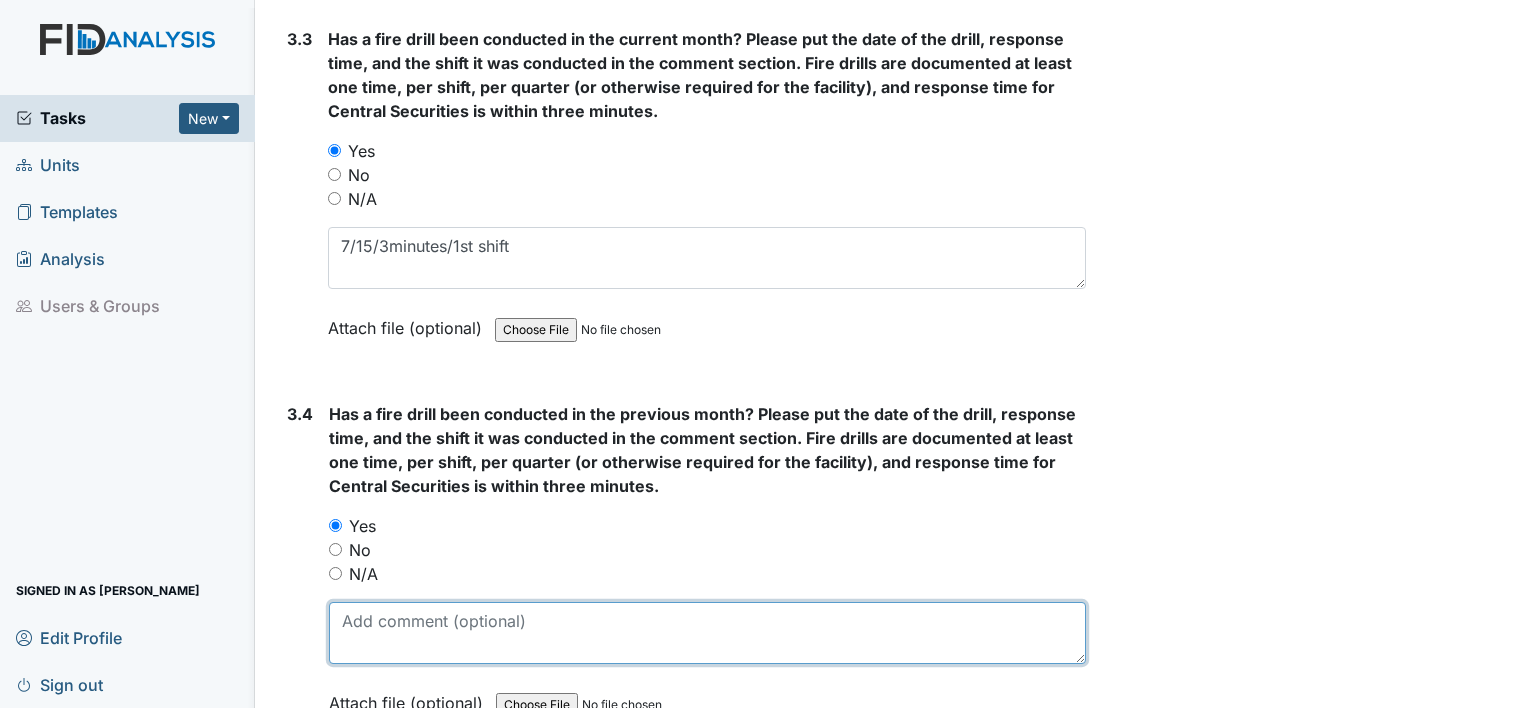 click at bounding box center [707, 633] 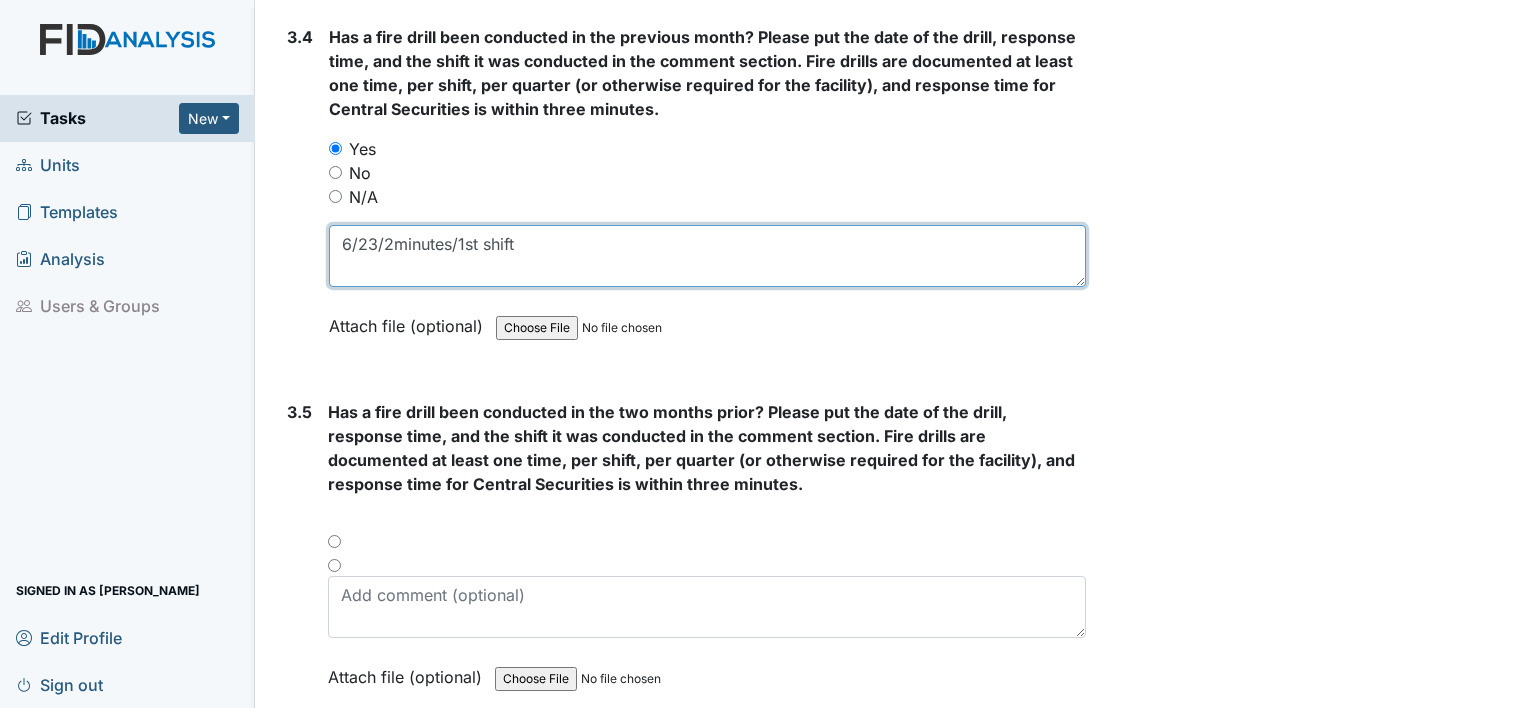 scroll, scrollTop: 9084, scrollLeft: 0, axis: vertical 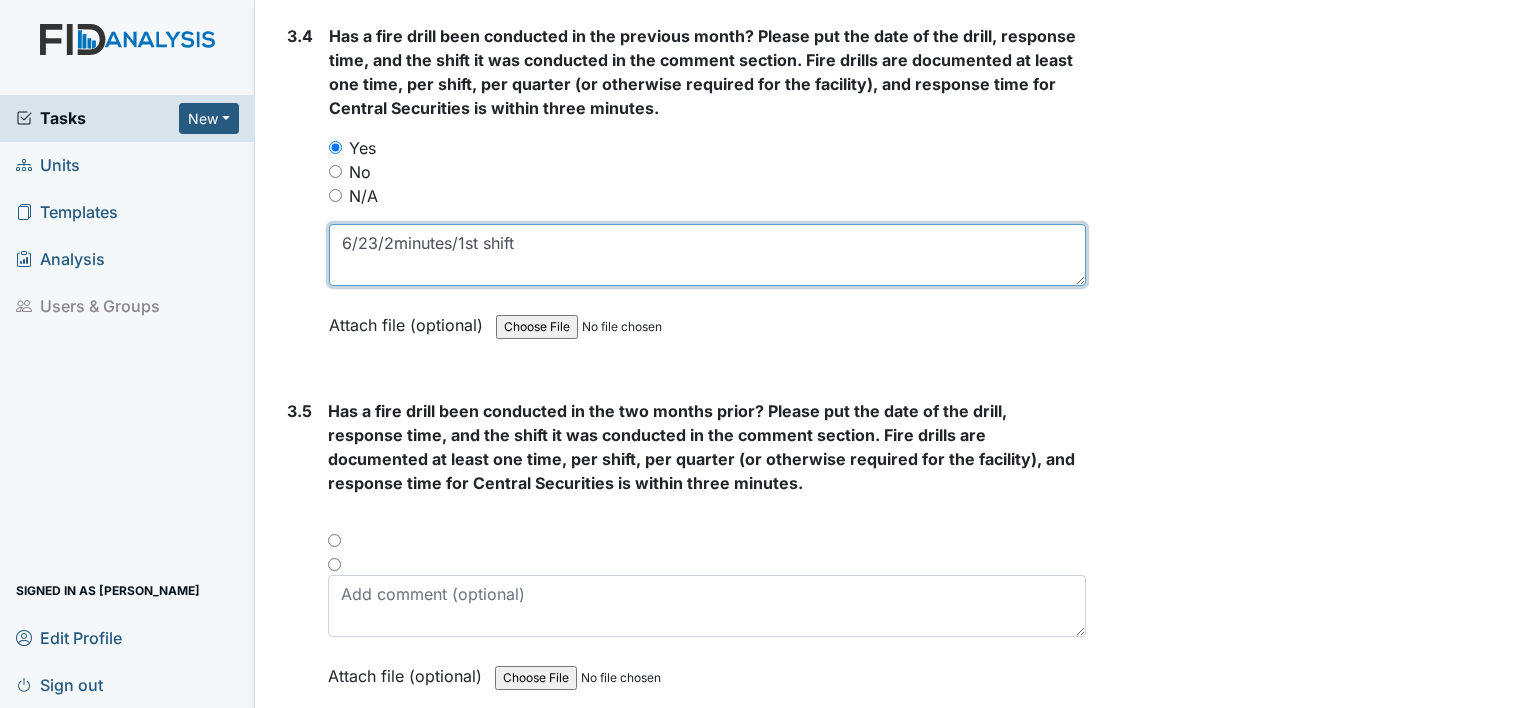 type on "6/23/2minutes/1st shift" 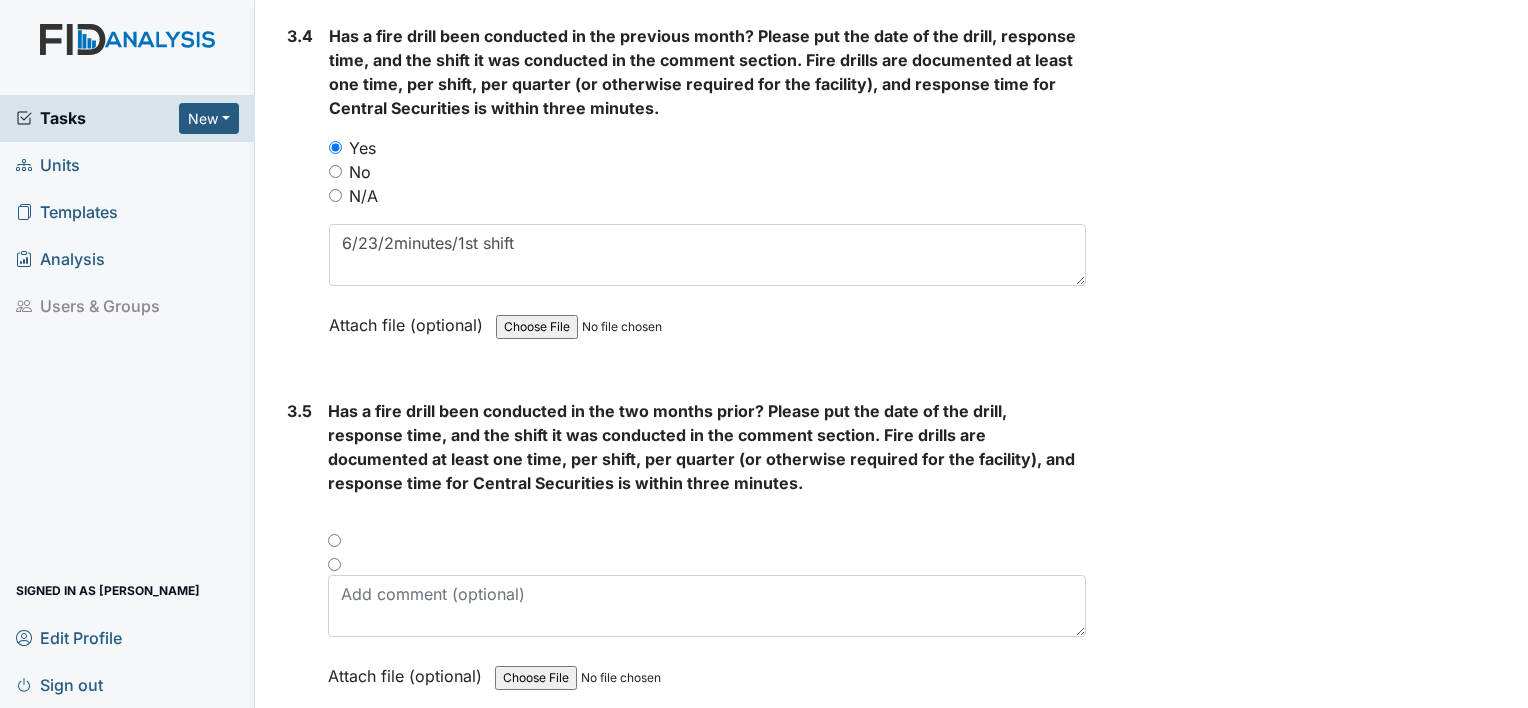 click at bounding box center (707, 547) 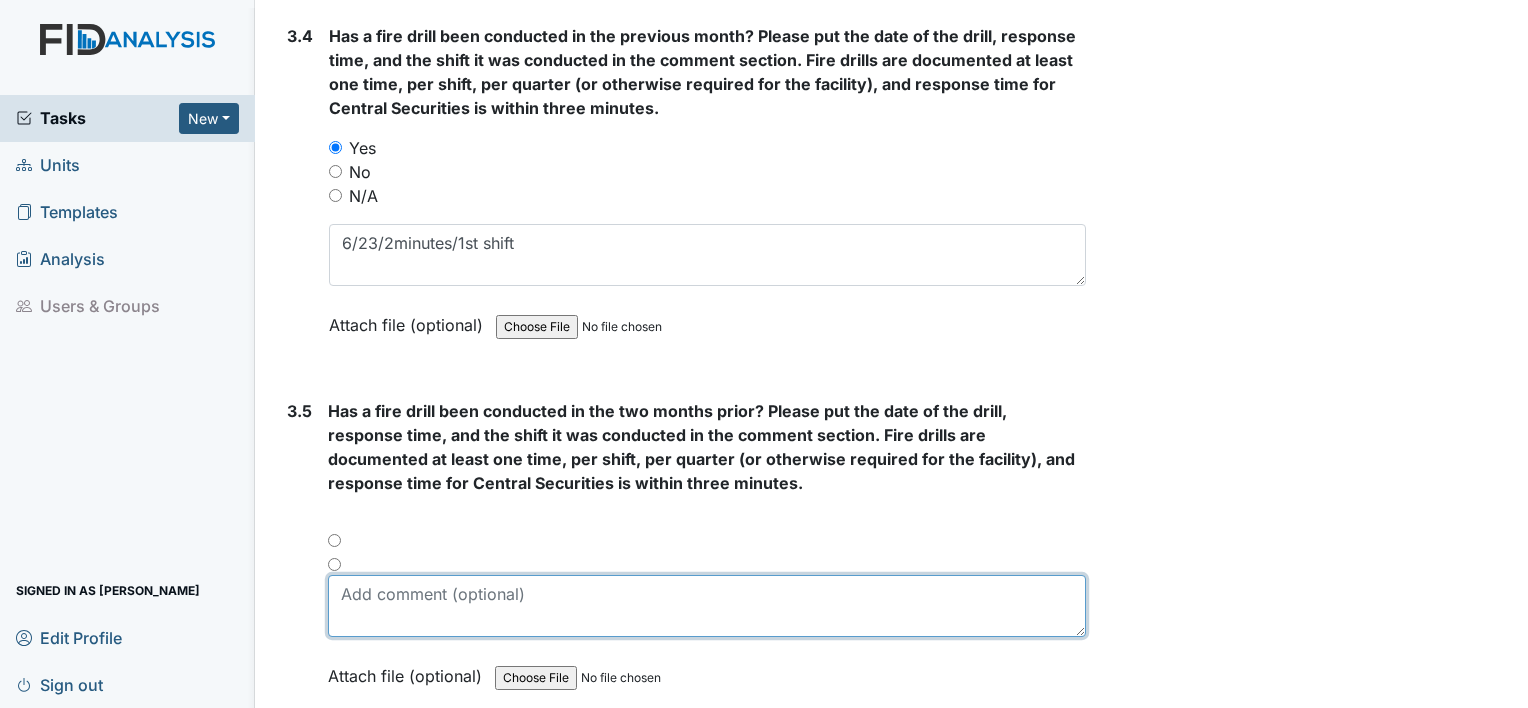 click at bounding box center [707, 606] 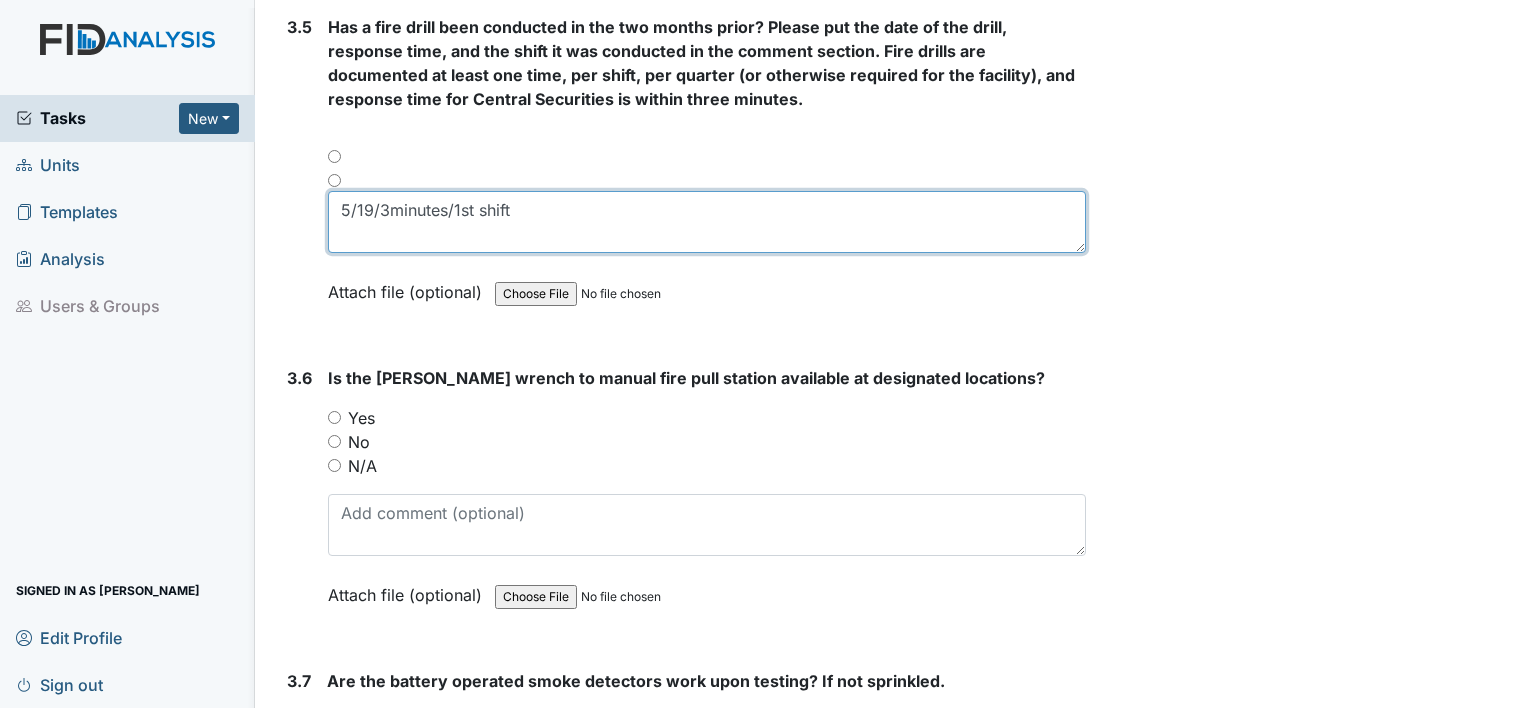 scroll, scrollTop: 9472, scrollLeft: 0, axis: vertical 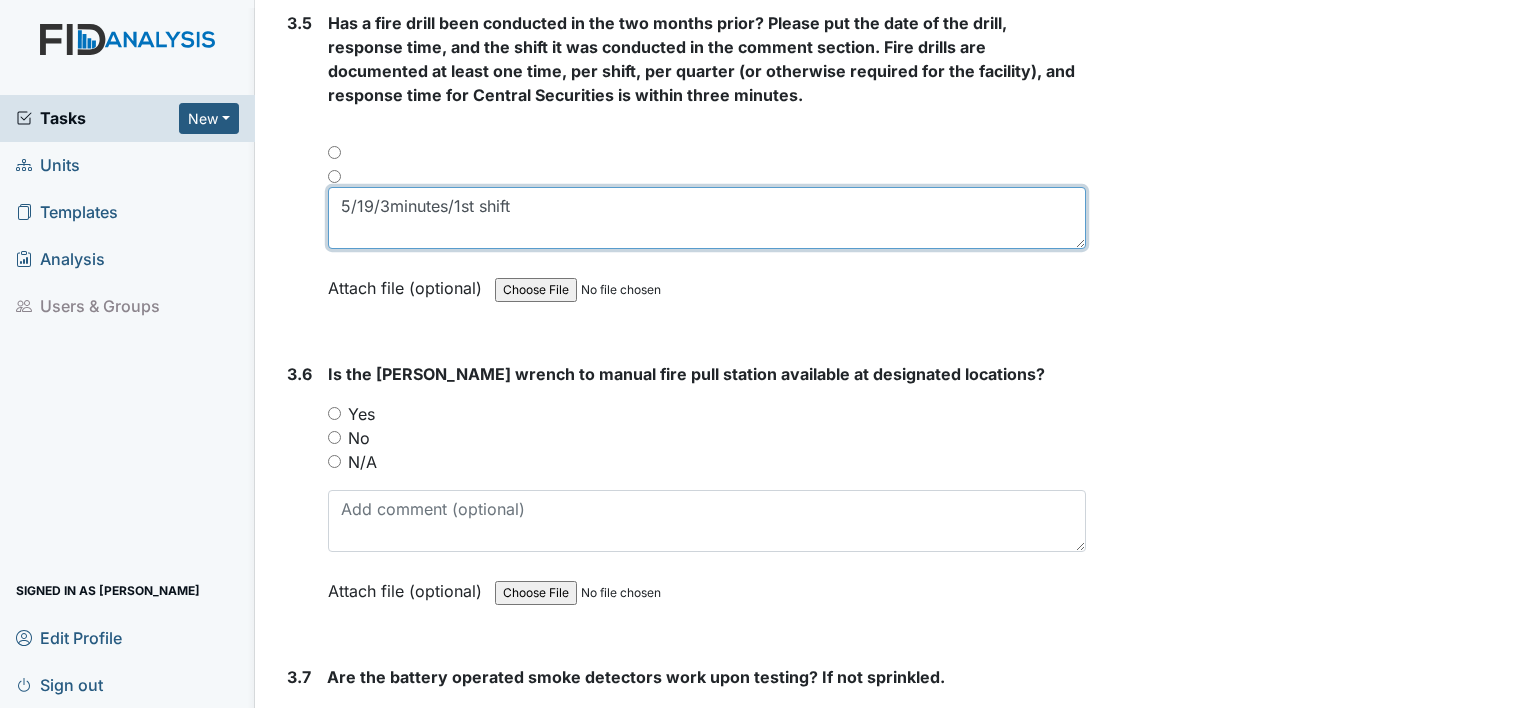 type on "5/19/3minutes/1st shift" 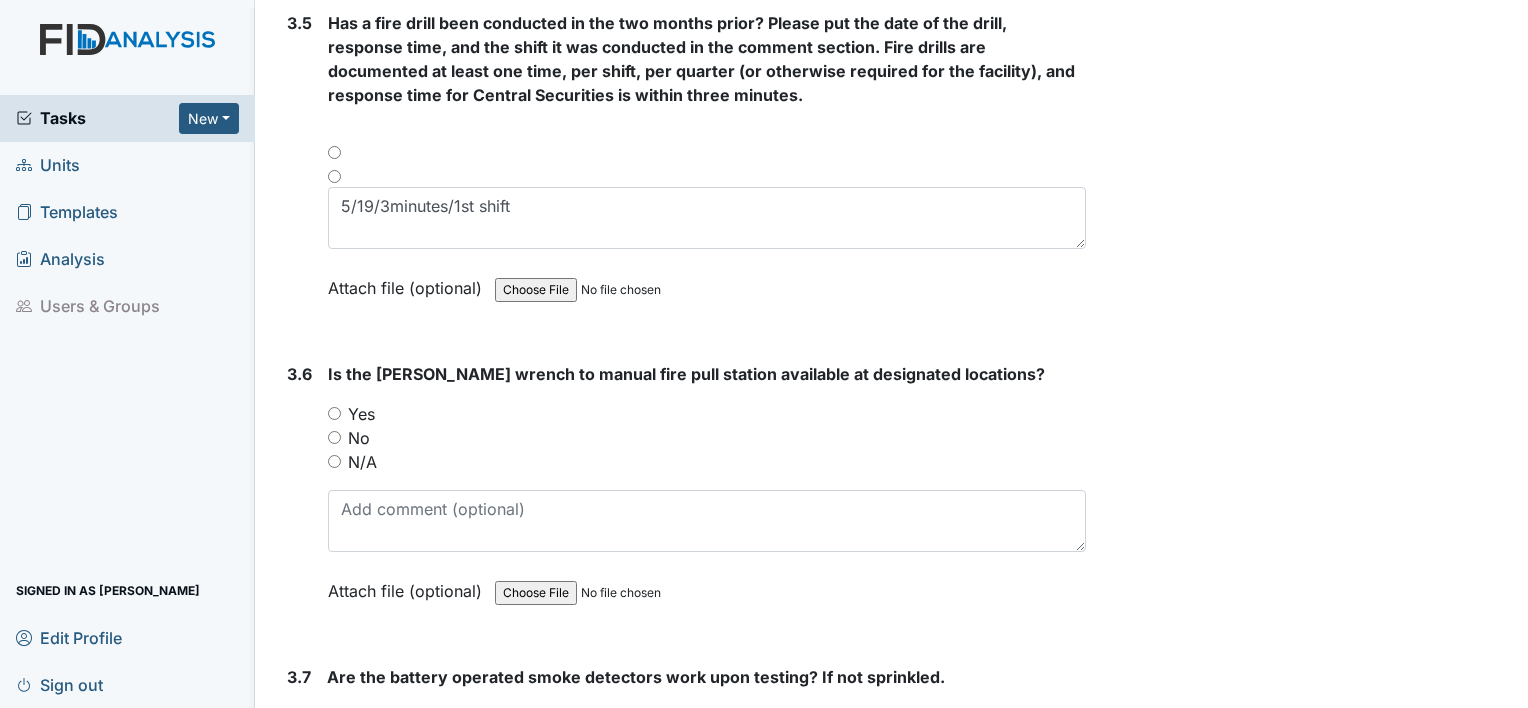 click on "Yes" at bounding box center (334, 413) 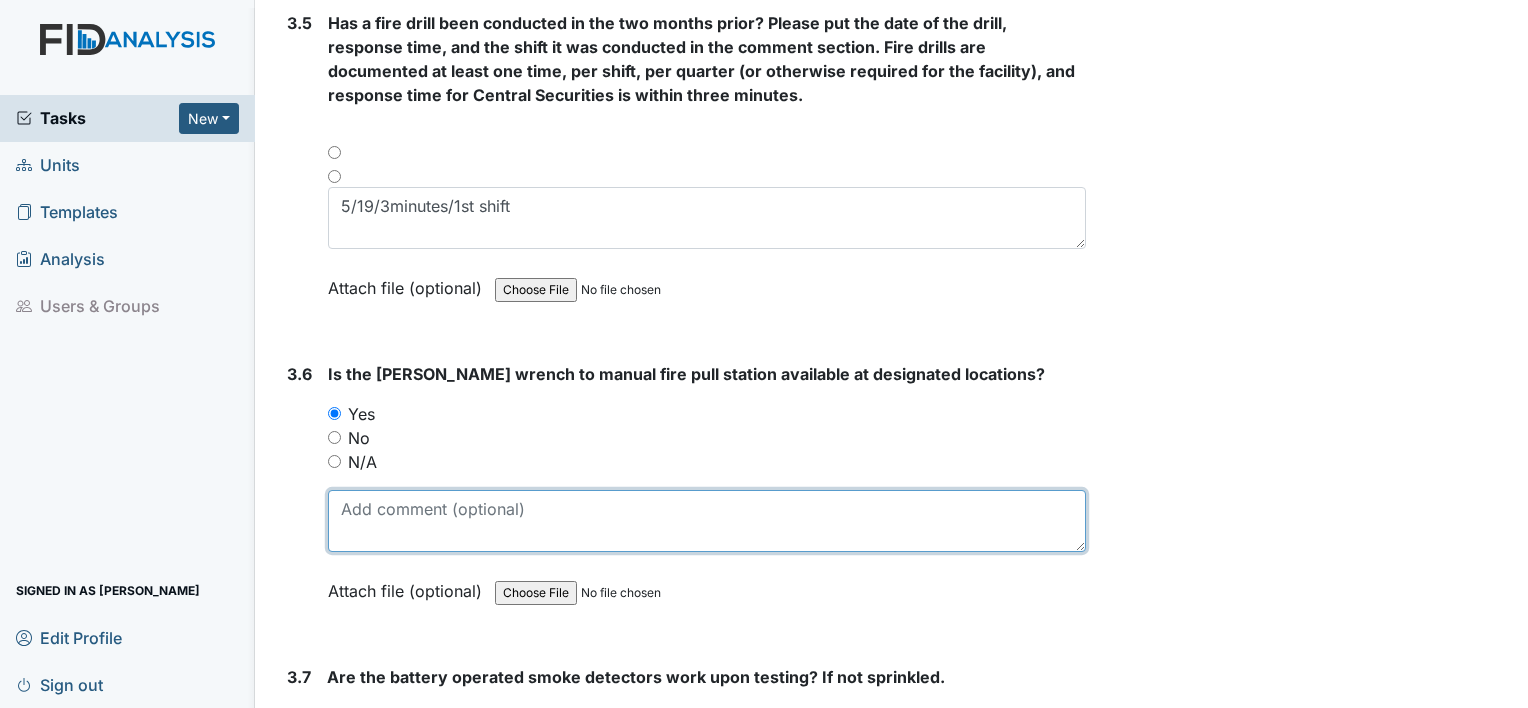 click at bounding box center [707, 521] 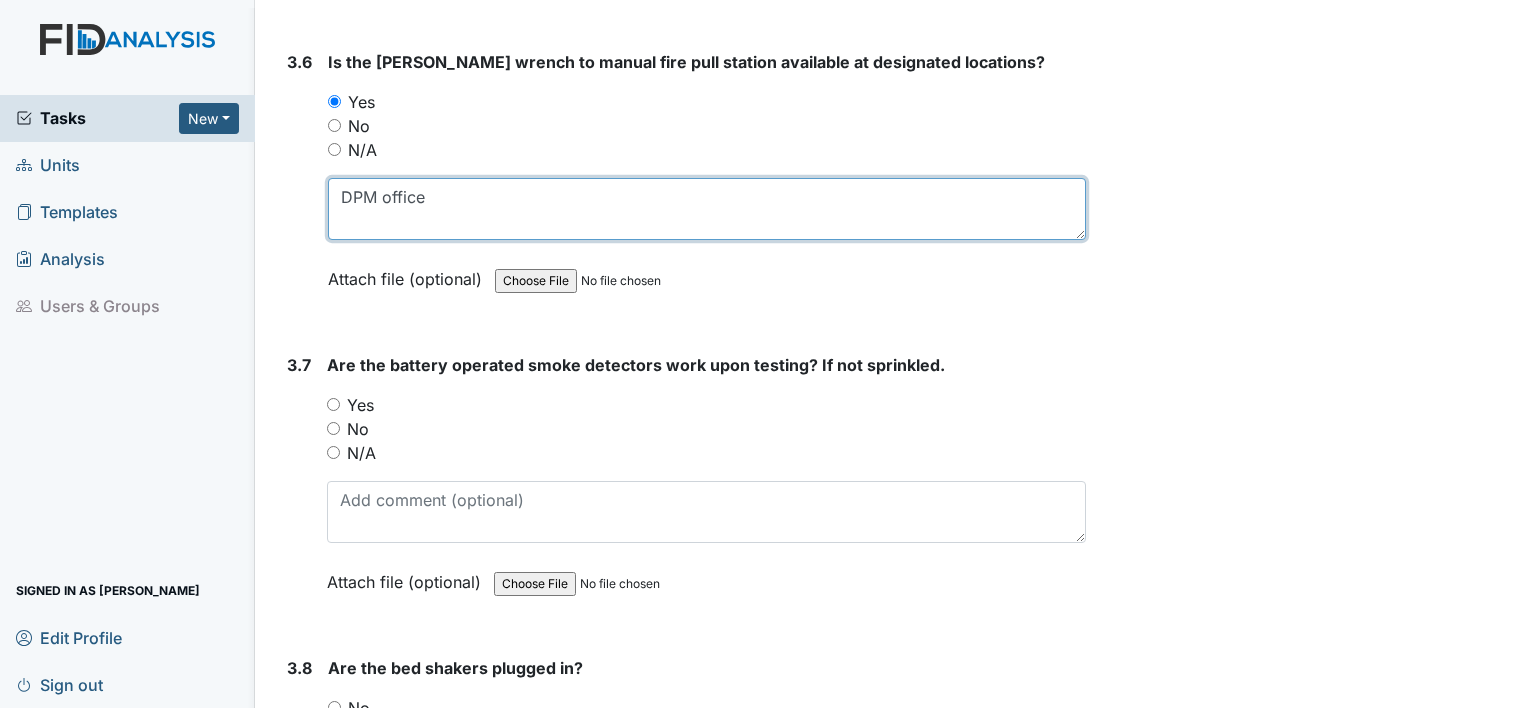 scroll, scrollTop: 9783, scrollLeft: 0, axis: vertical 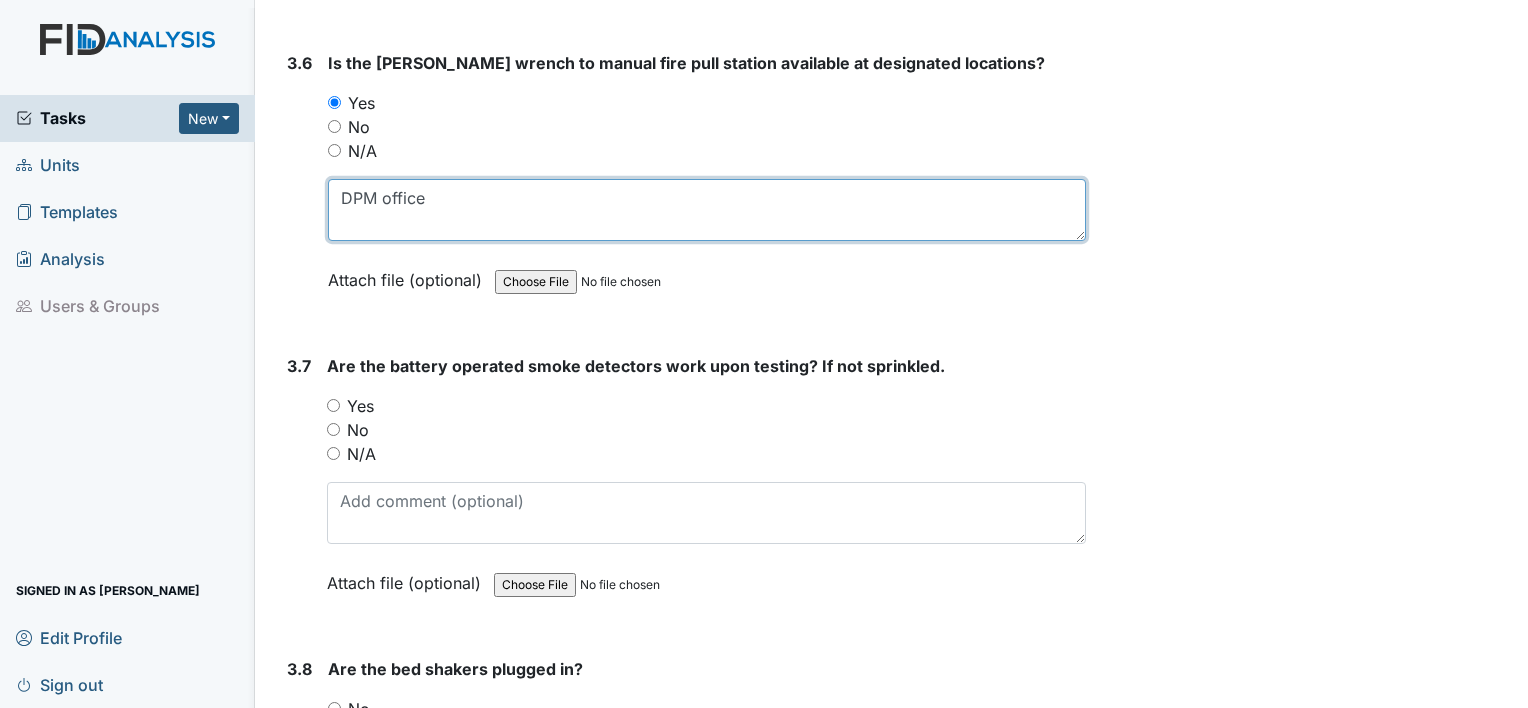 type on "DPM office" 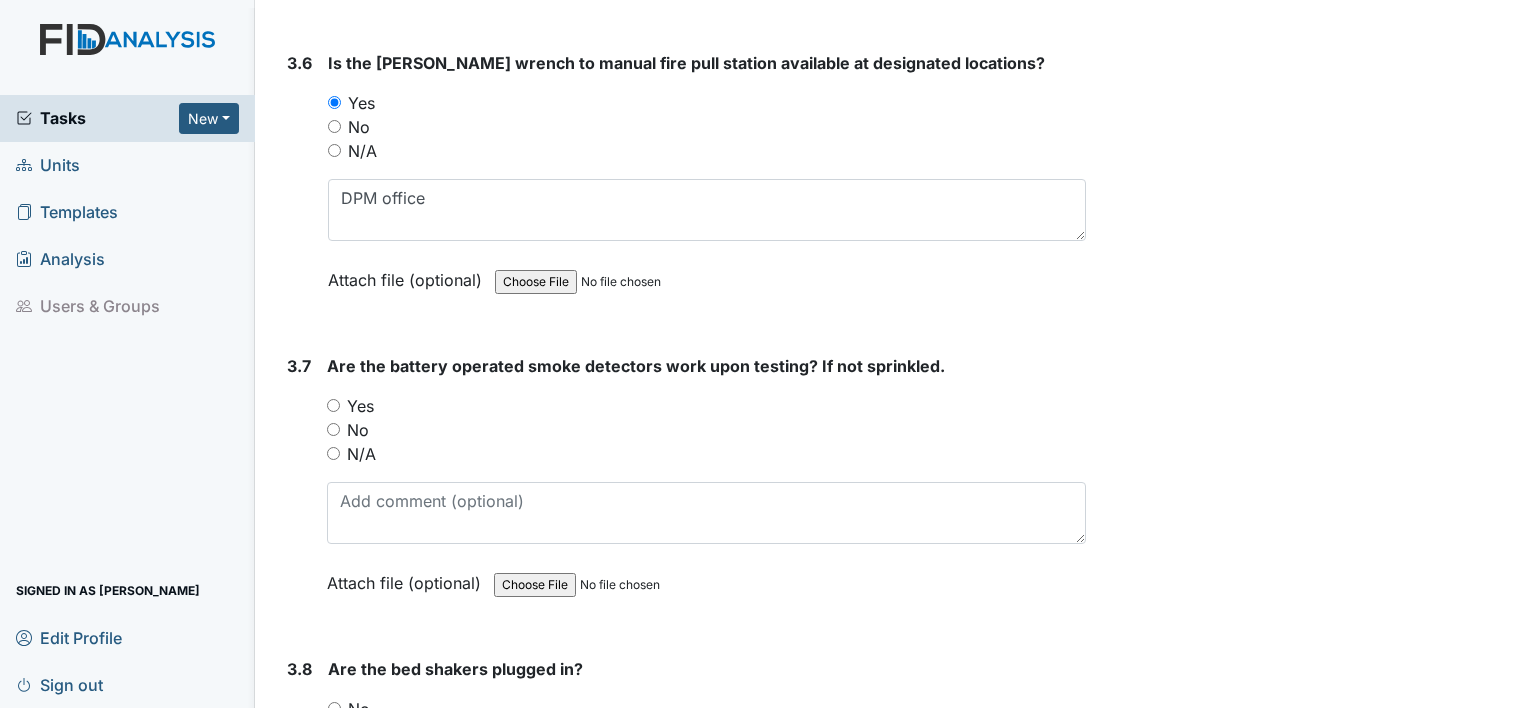 click on "Yes" at bounding box center [333, 405] 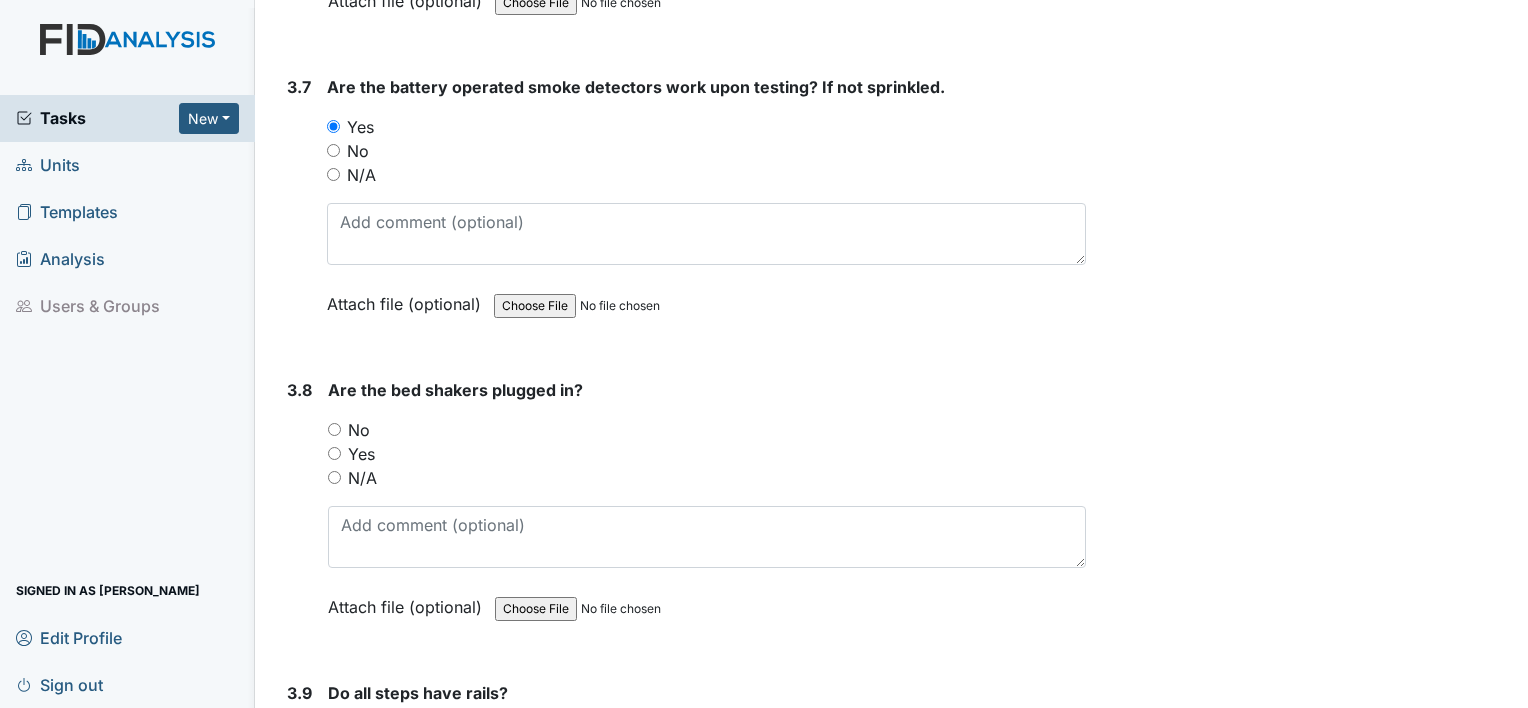 scroll, scrollTop: 10083, scrollLeft: 0, axis: vertical 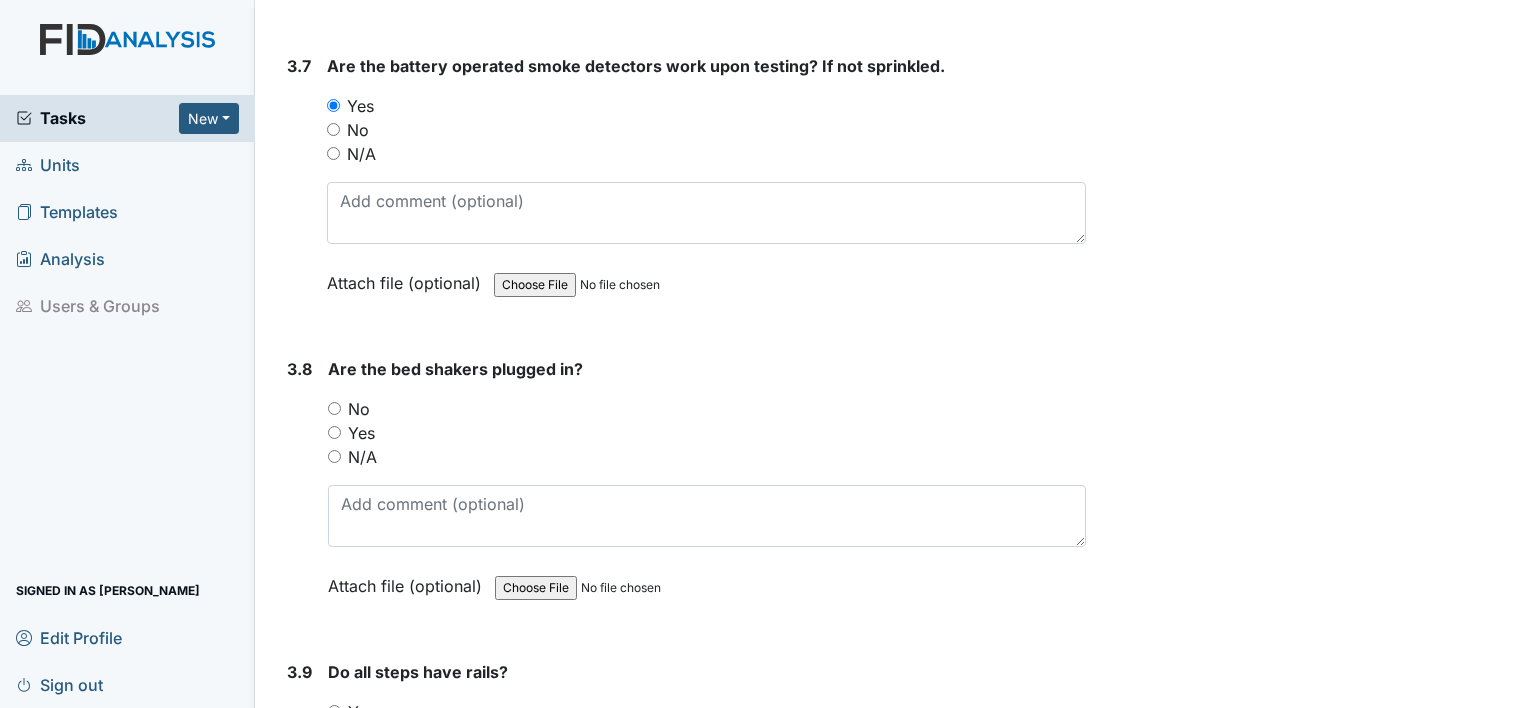 click on "N/A" at bounding box center [334, 456] 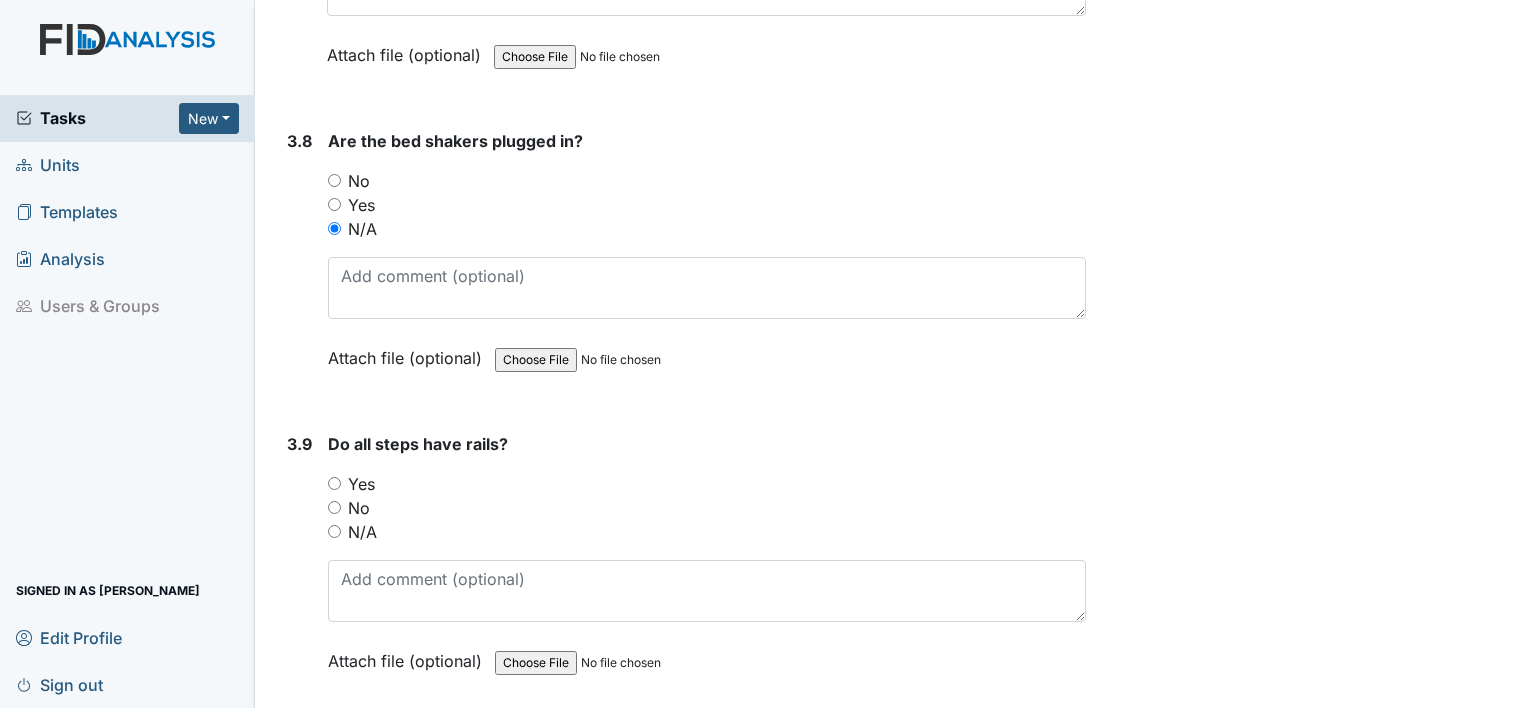 scroll, scrollTop: 10312, scrollLeft: 0, axis: vertical 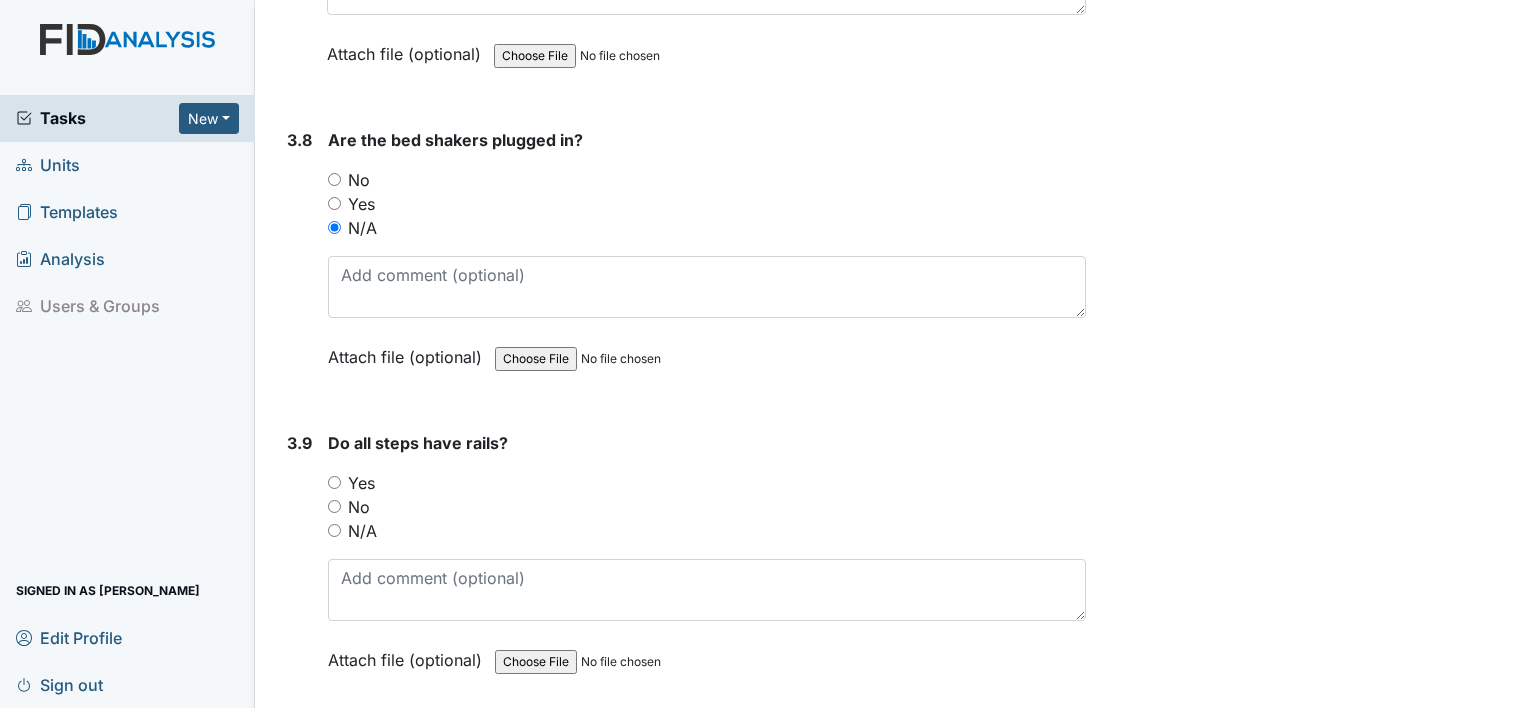 click on "N/A" at bounding box center (334, 530) 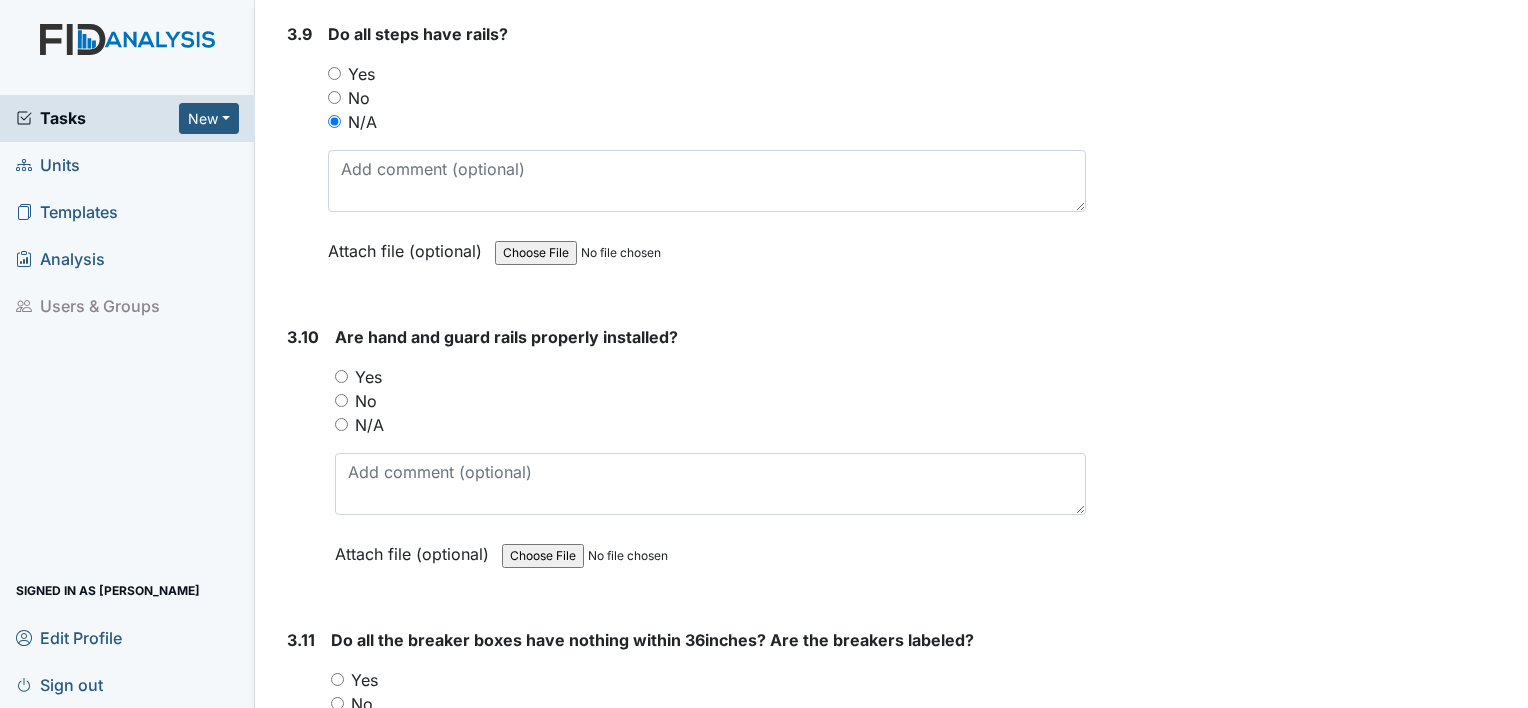 scroll, scrollTop: 10722, scrollLeft: 0, axis: vertical 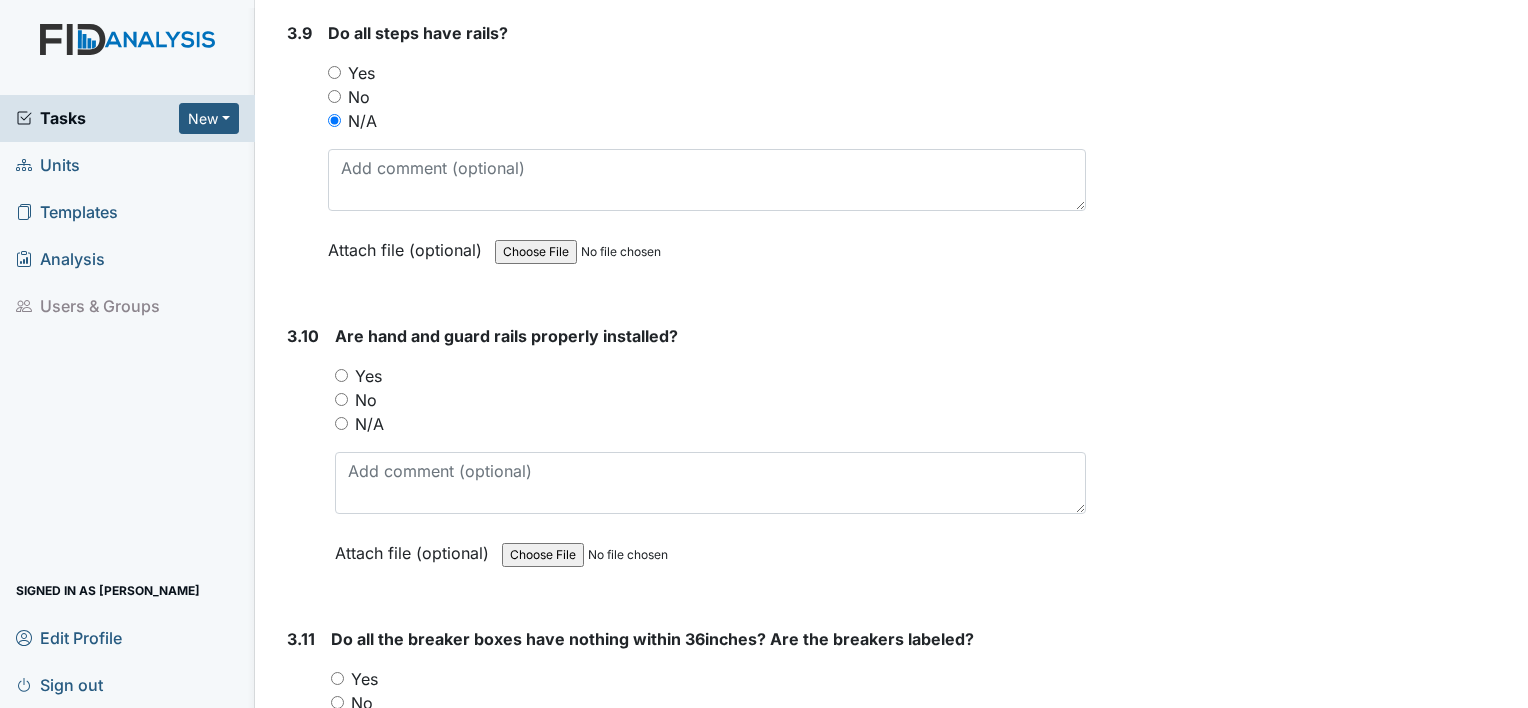 click on "Yes" at bounding box center (341, 375) 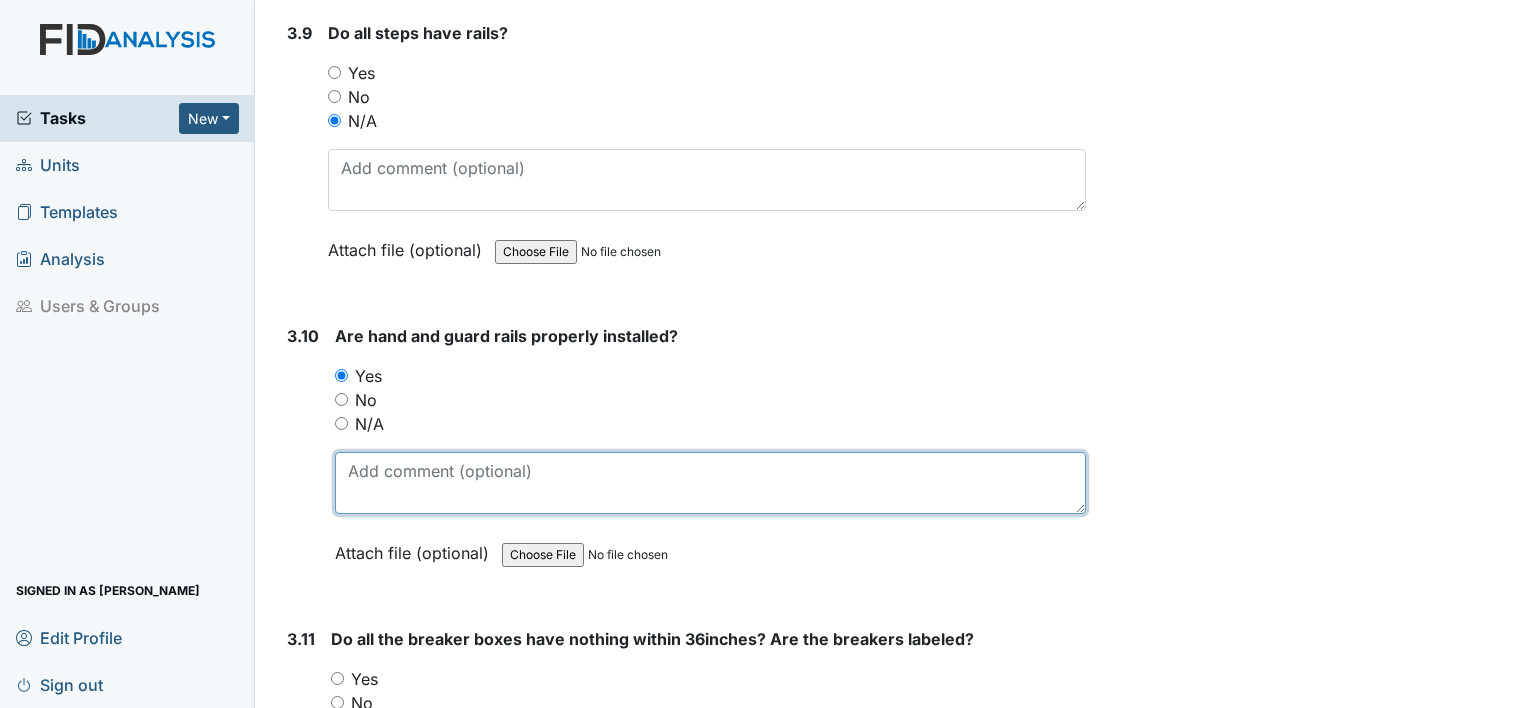 click at bounding box center [710, 483] 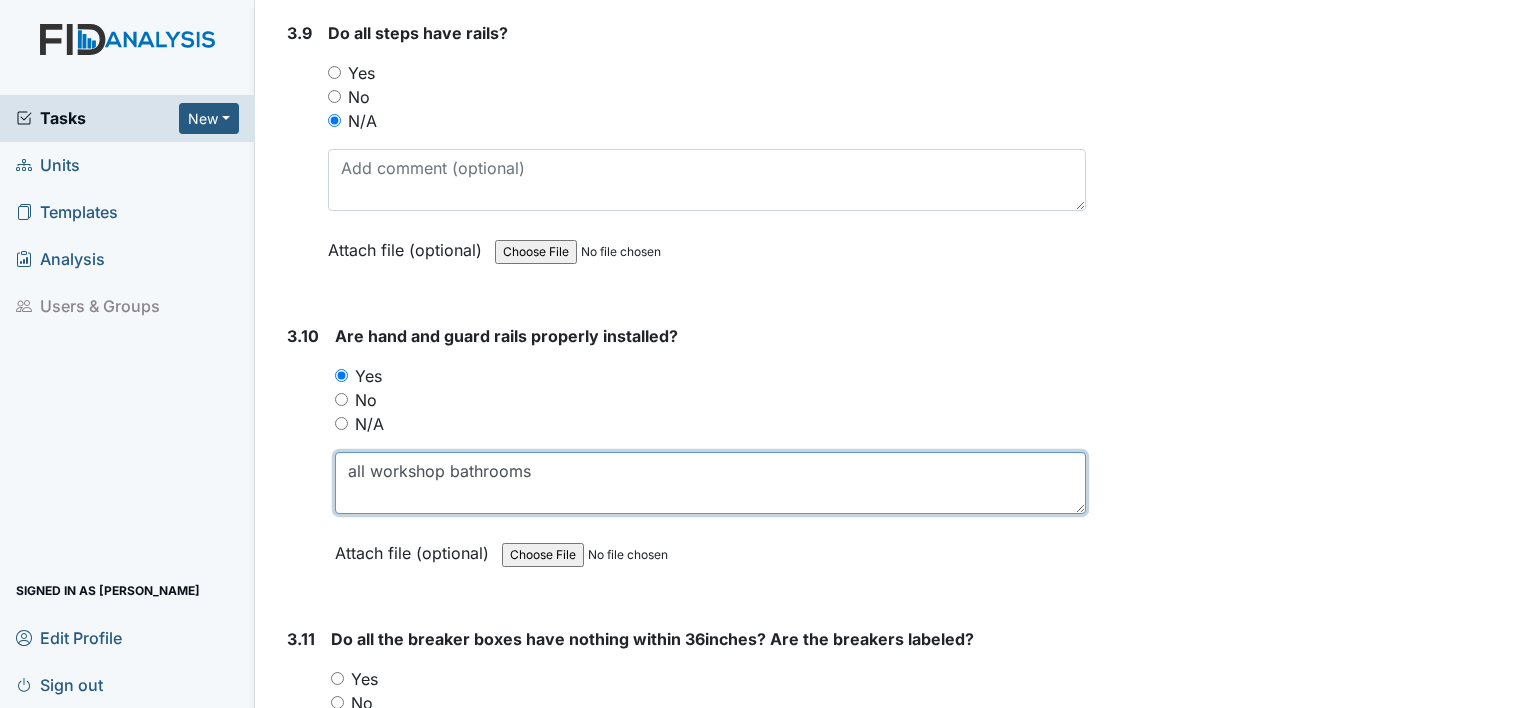 type on "all workshop bathrooms" 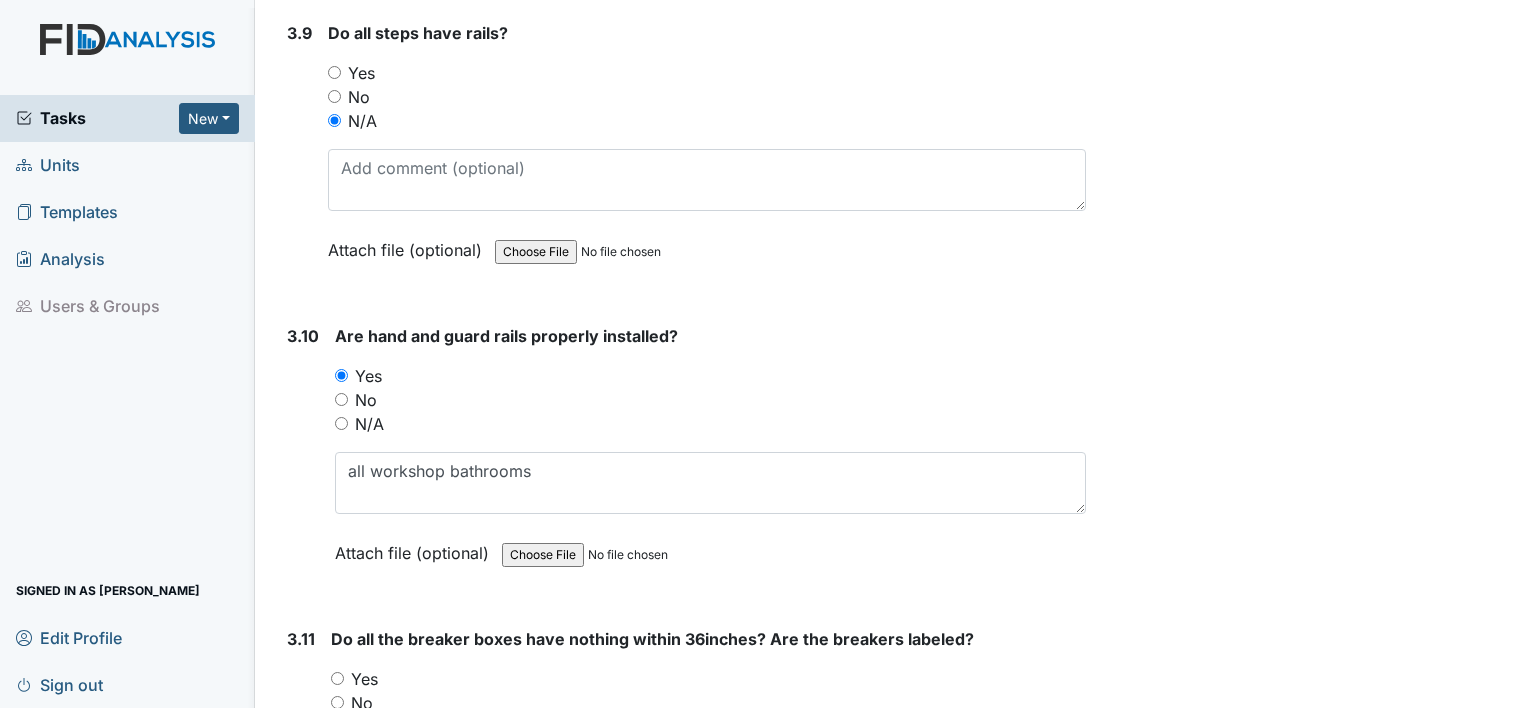 click on "Yes" at bounding box center [337, 678] 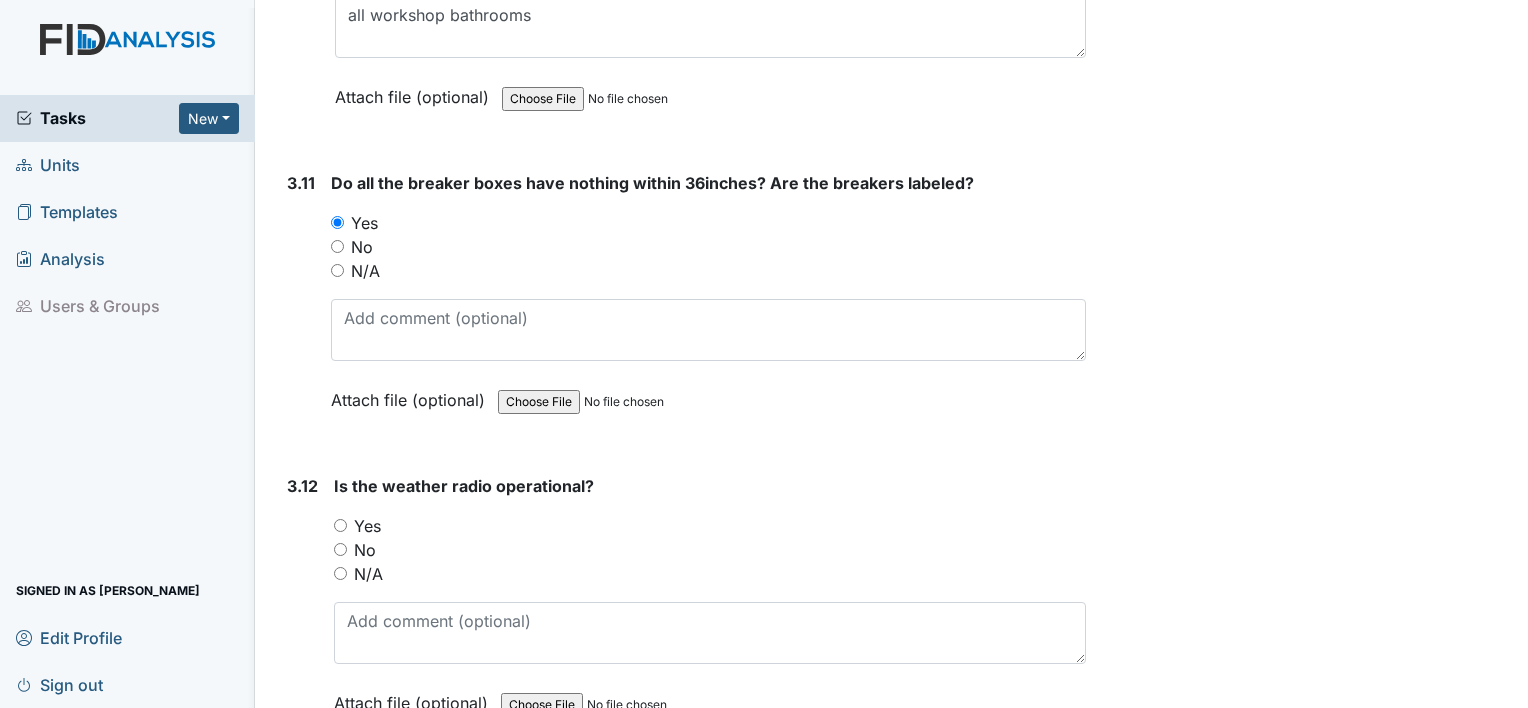 scroll, scrollTop: 11198, scrollLeft: 0, axis: vertical 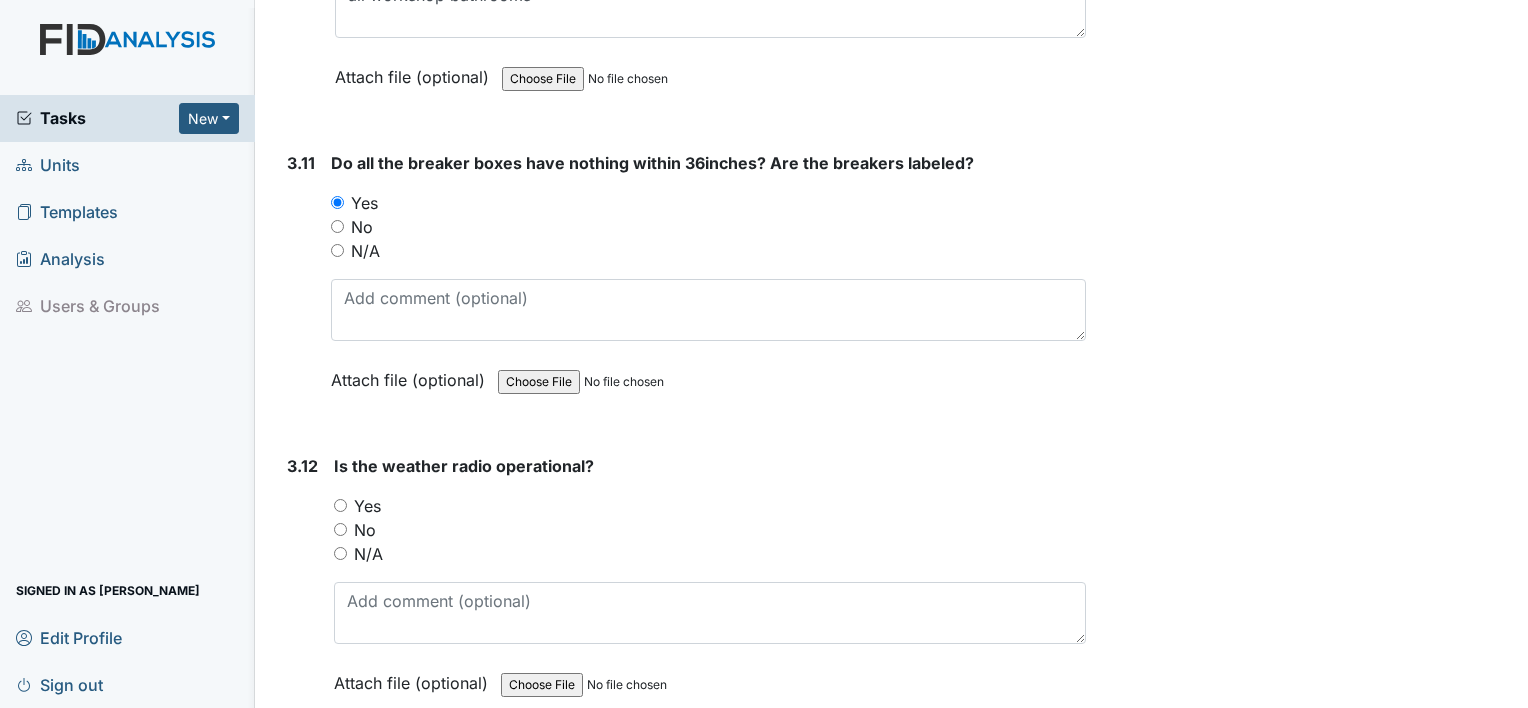 click on "Yes" at bounding box center (340, 505) 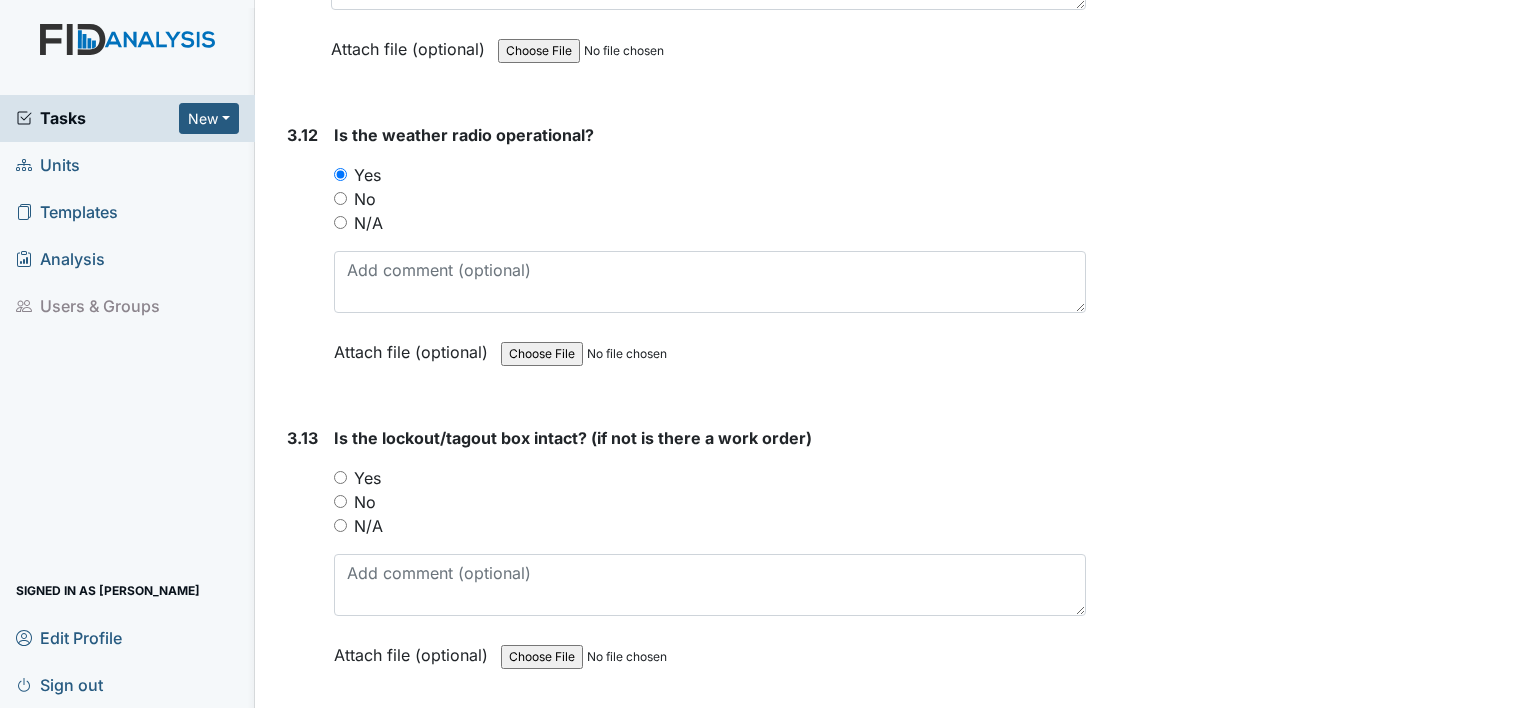 scroll, scrollTop: 11541, scrollLeft: 0, axis: vertical 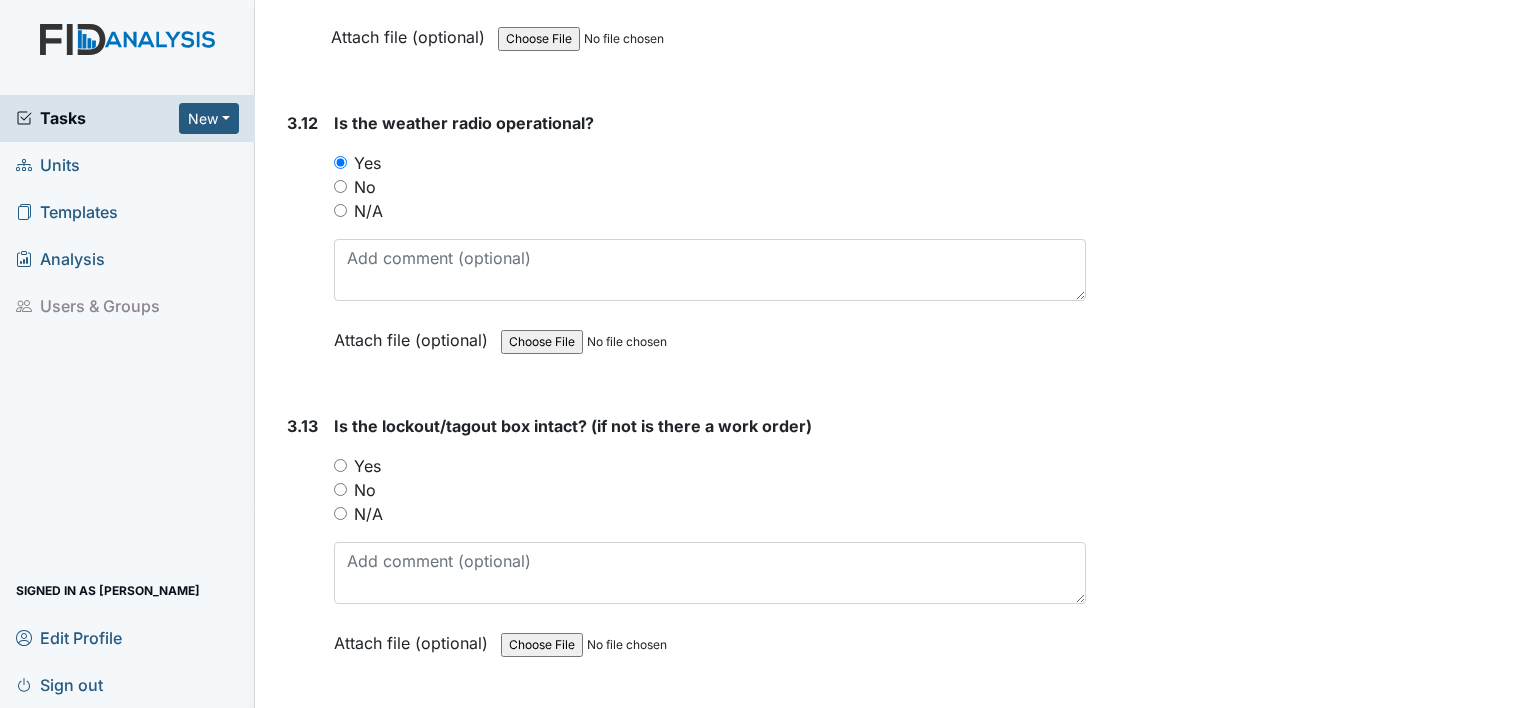 click on "Yes" at bounding box center (340, 465) 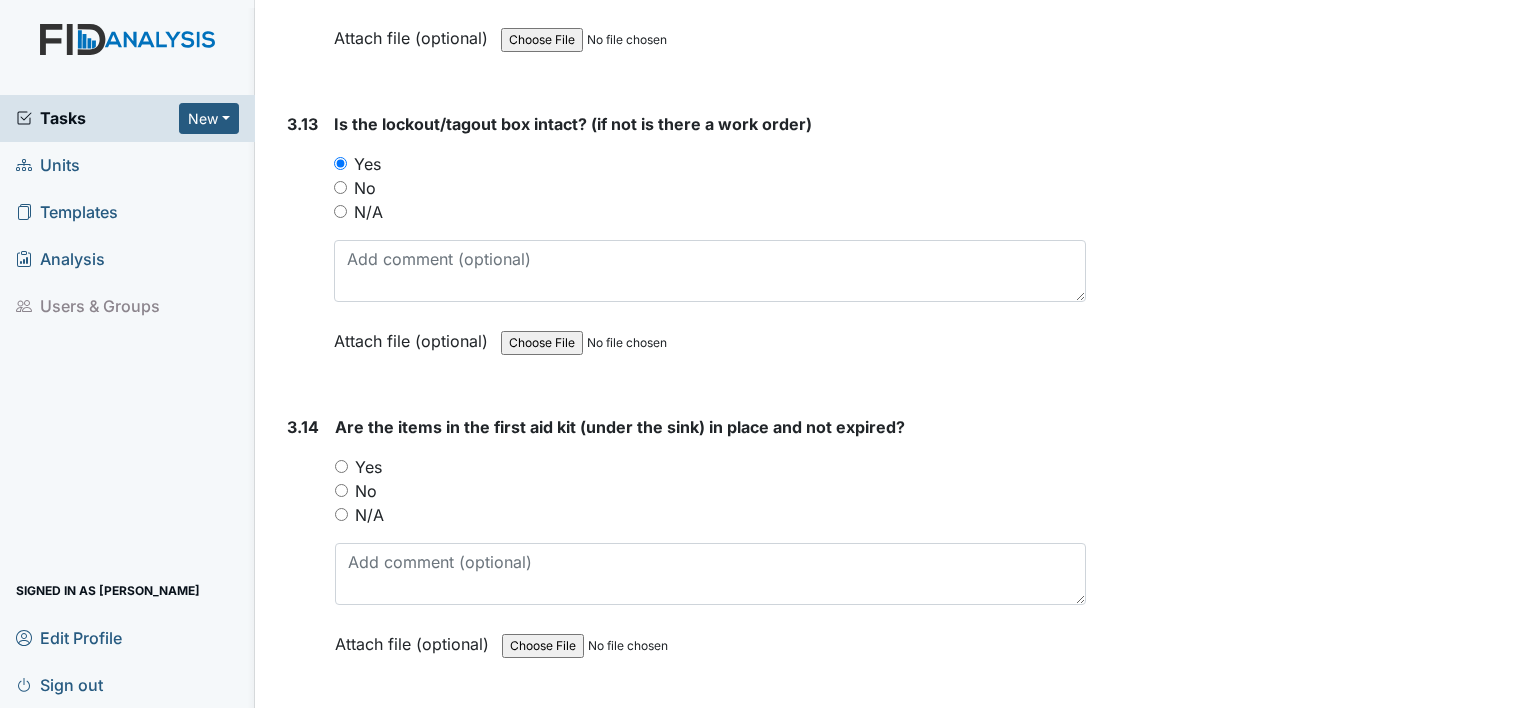 scroll, scrollTop: 11844, scrollLeft: 0, axis: vertical 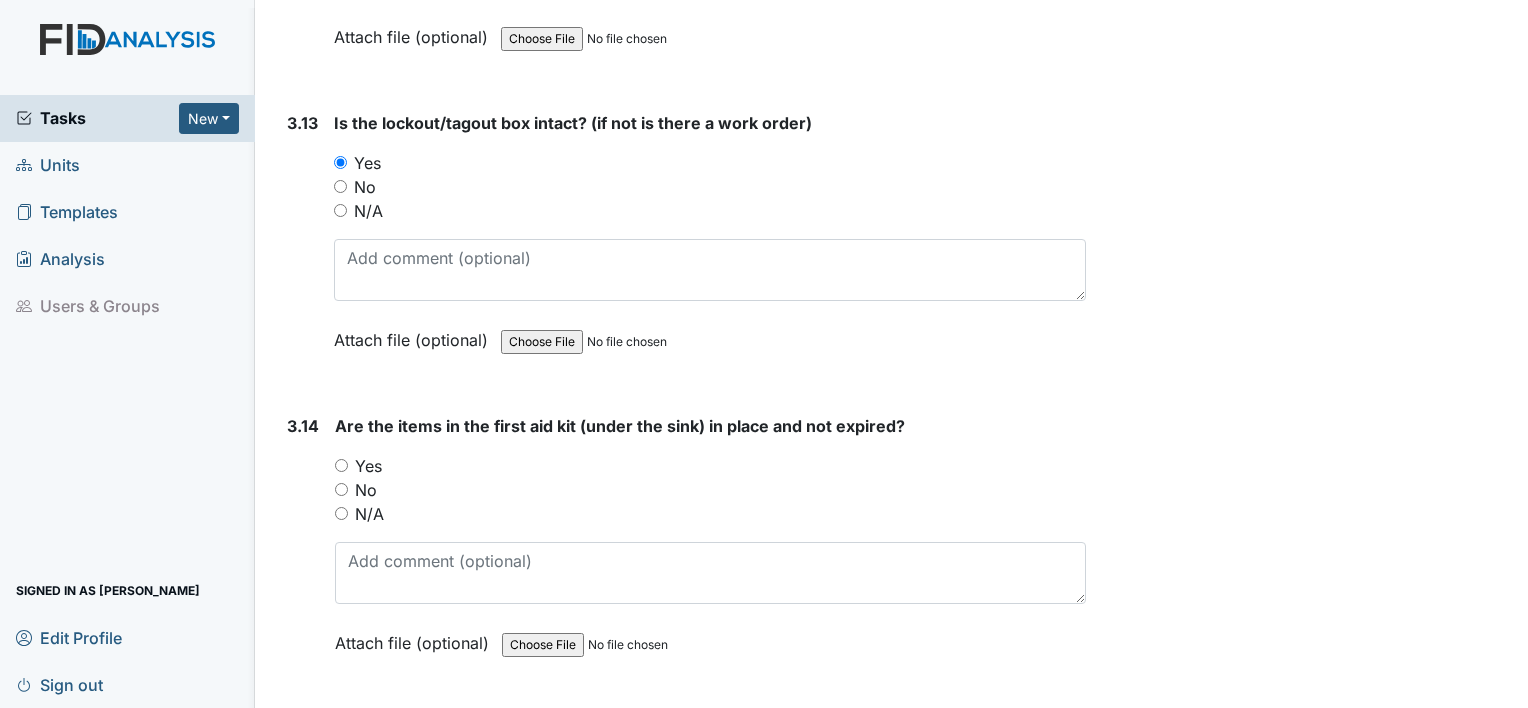 click on "Yes" at bounding box center [341, 465] 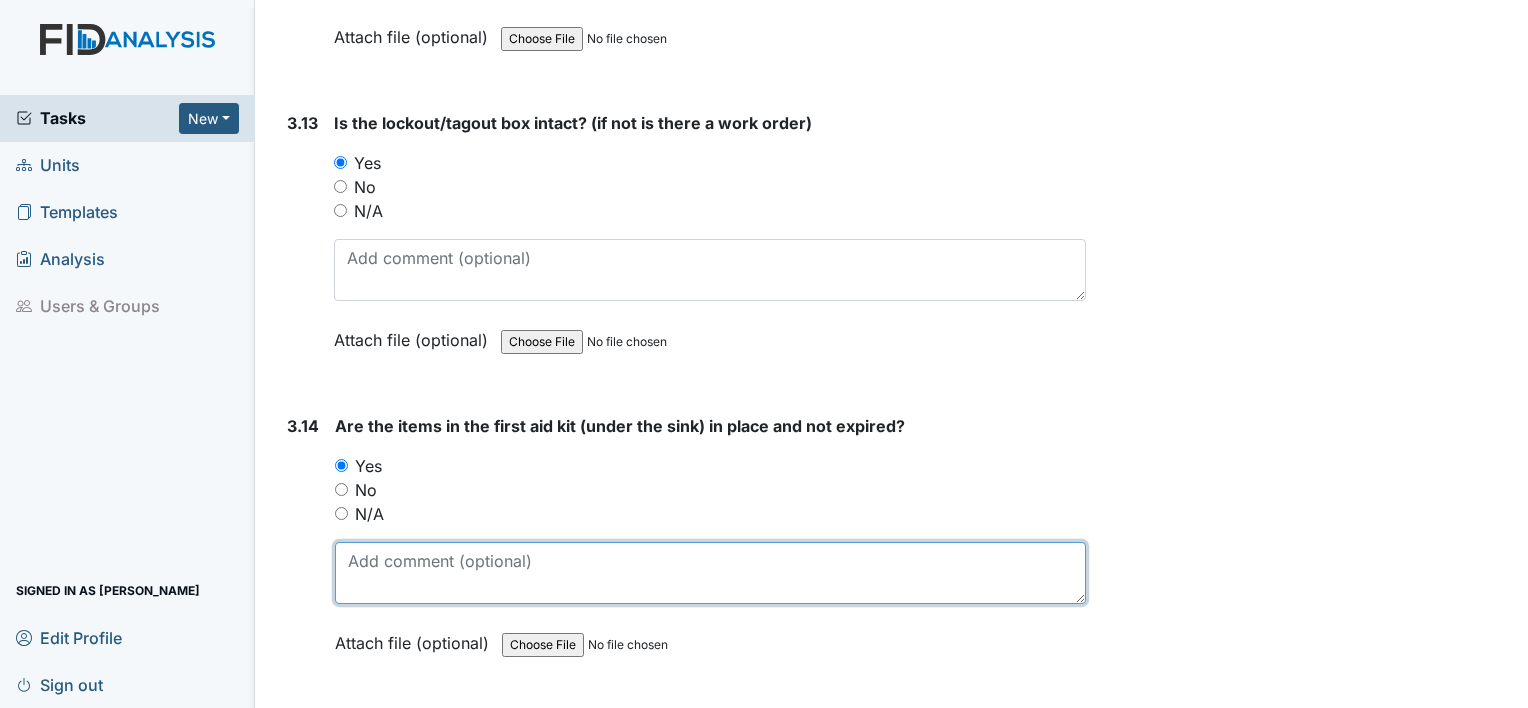 click at bounding box center [710, 573] 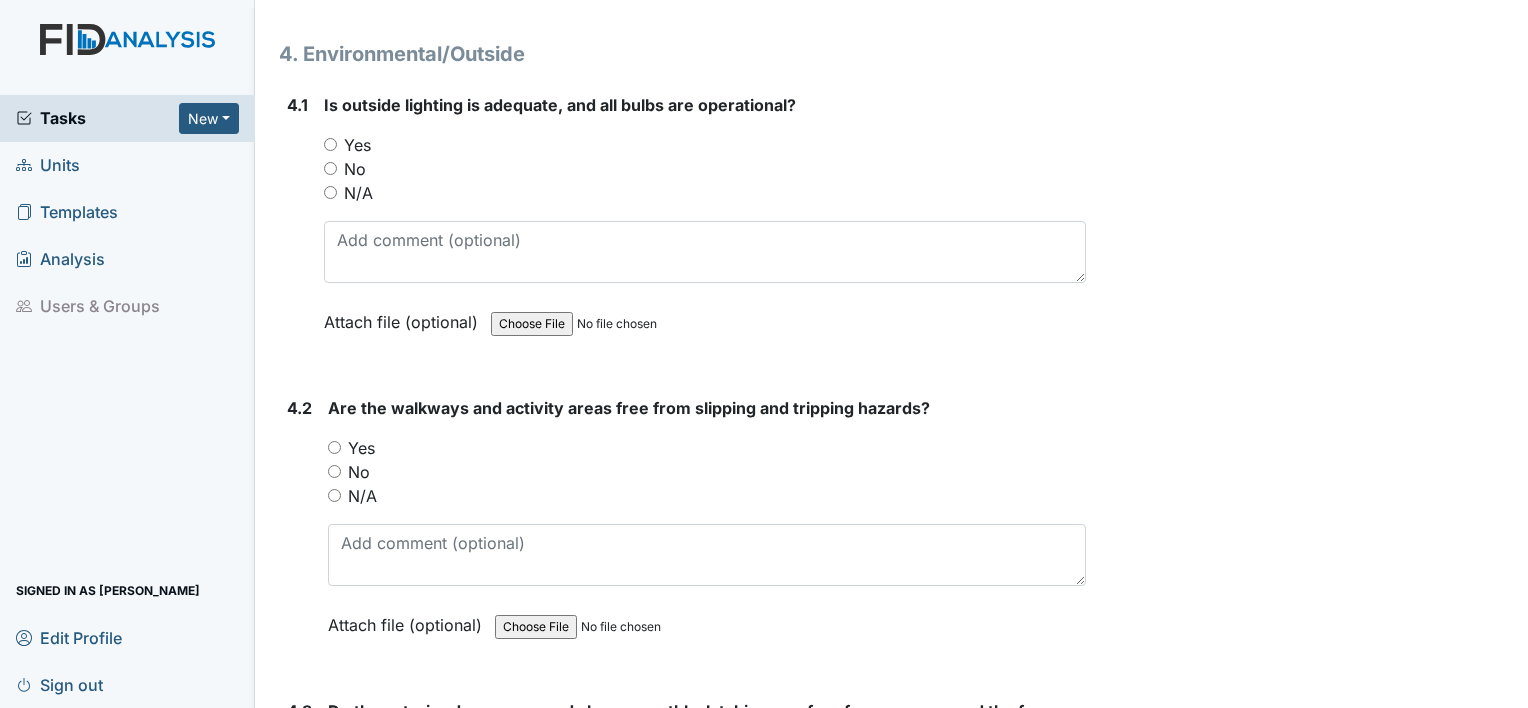 scroll, scrollTop: 12516, scrollLeft: 0, axis: vertical 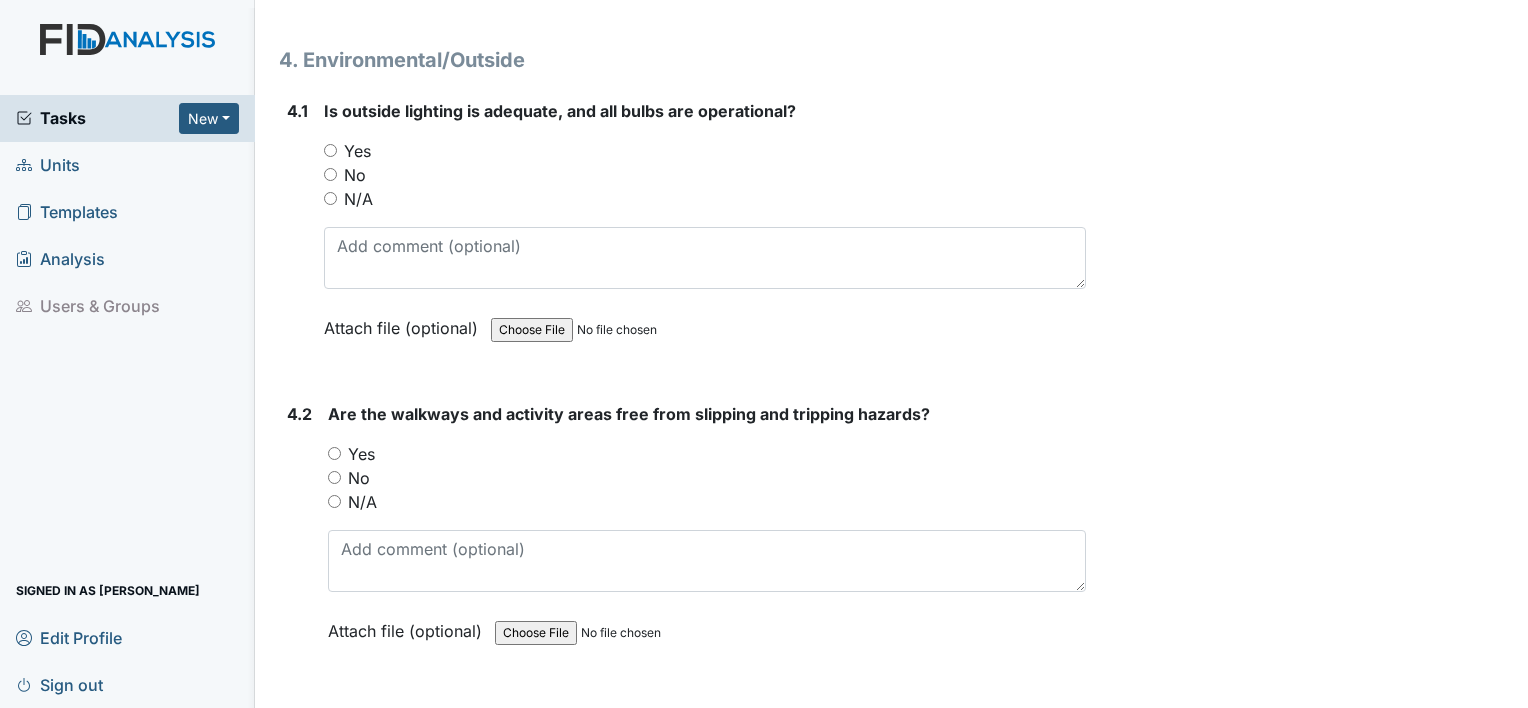 type on "in cabinets" 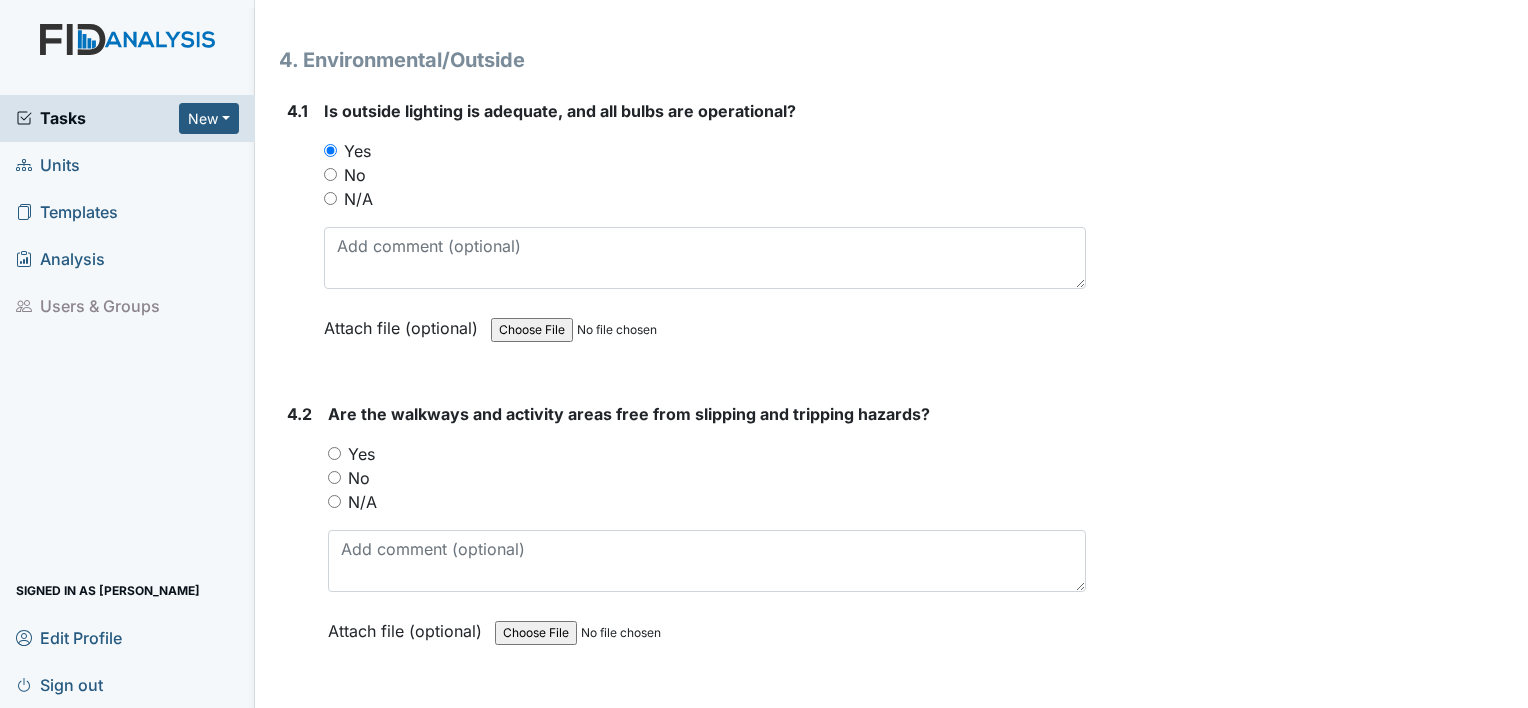 click on "Yes" at bounding box center [334, 453] 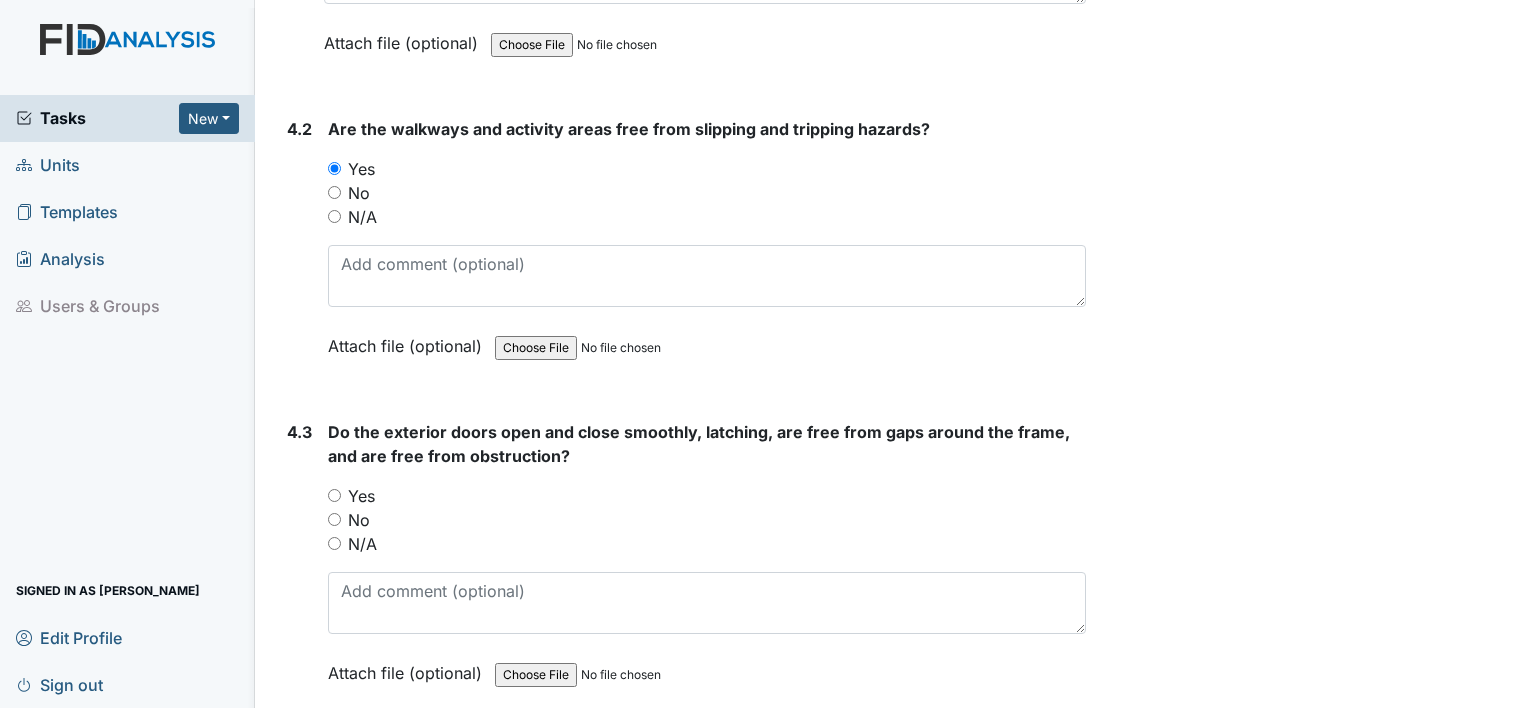 scroll, scrollTop: 12804, scrollLeft: 0, axis: vertical 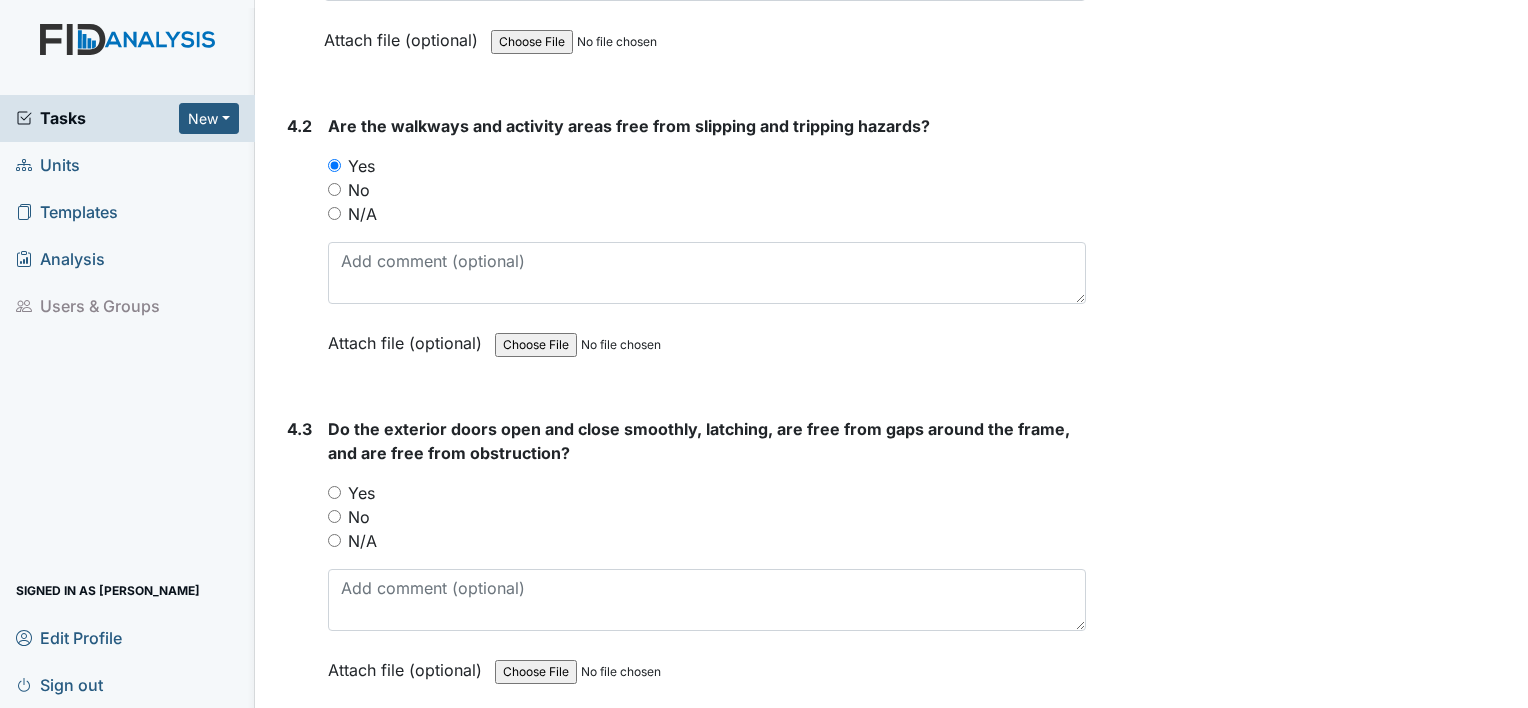 click on "Yes" at bounding box center [334, 492] 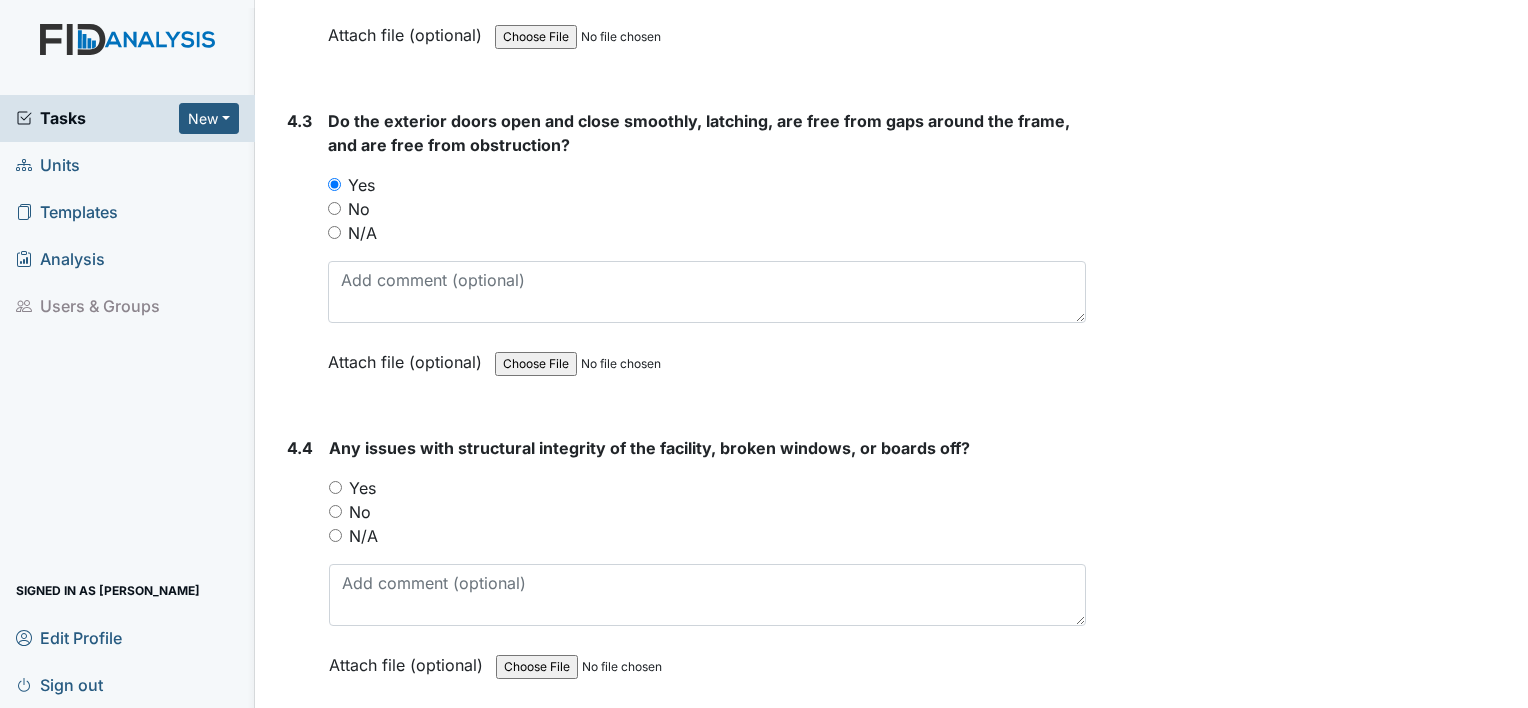 scroll, scrollTop: 13146, scrollLeft: 0, axis: vertical 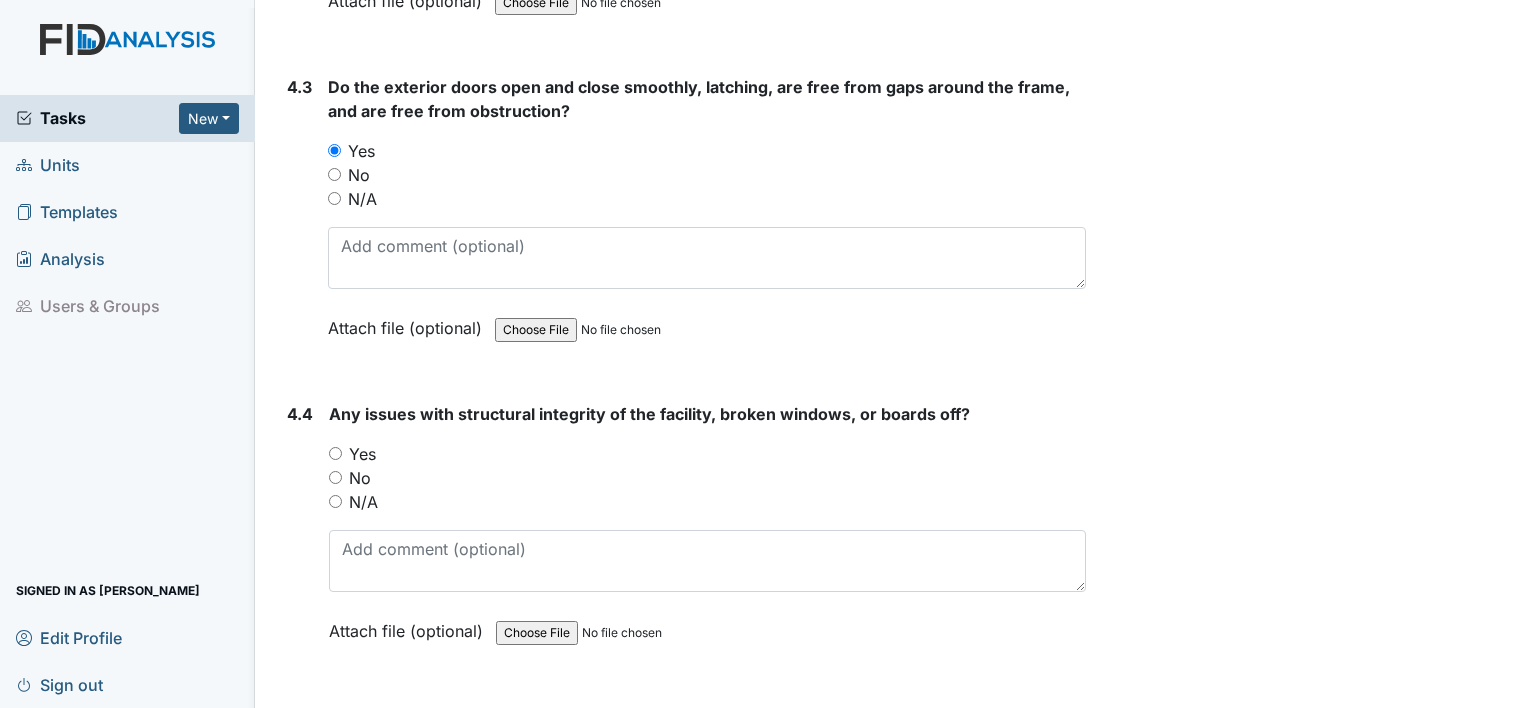 click on "No" at bounding box center (335, 477) 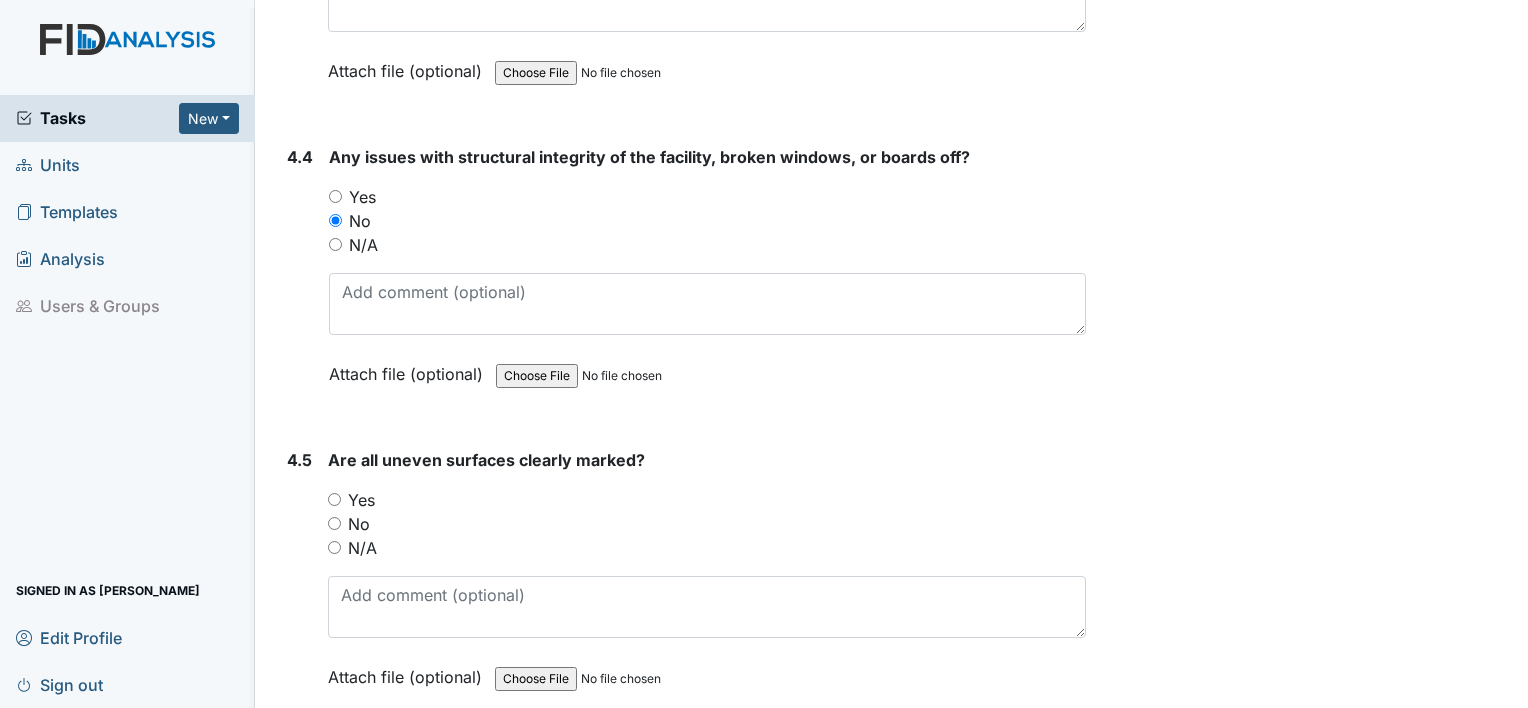 scroll, scrollTop: 13404, scrollLeft: 0, axis: vertical 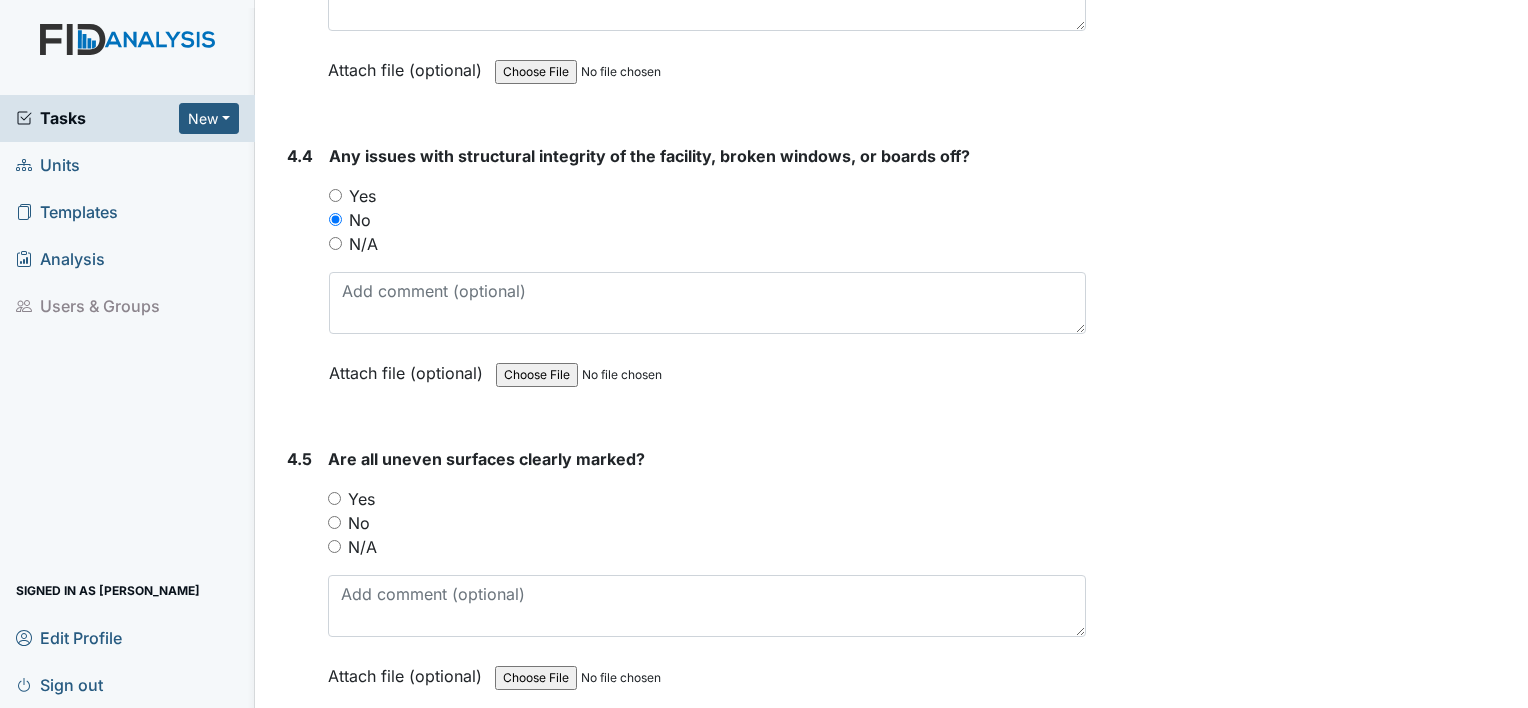 click on "N/A" at bounding box center (334, 546) 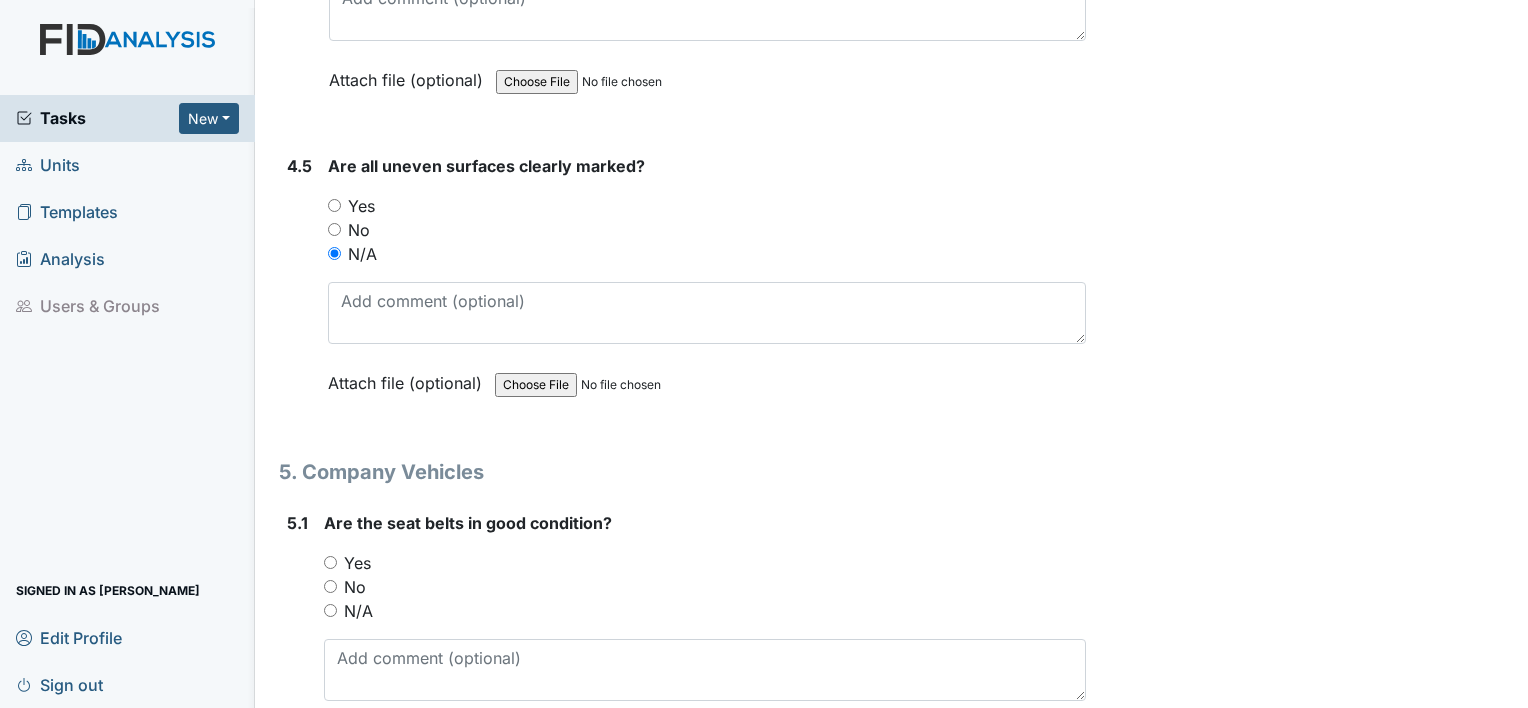 scroll, scrollTop: 13708, scrollLeft: 0, axis: vertical 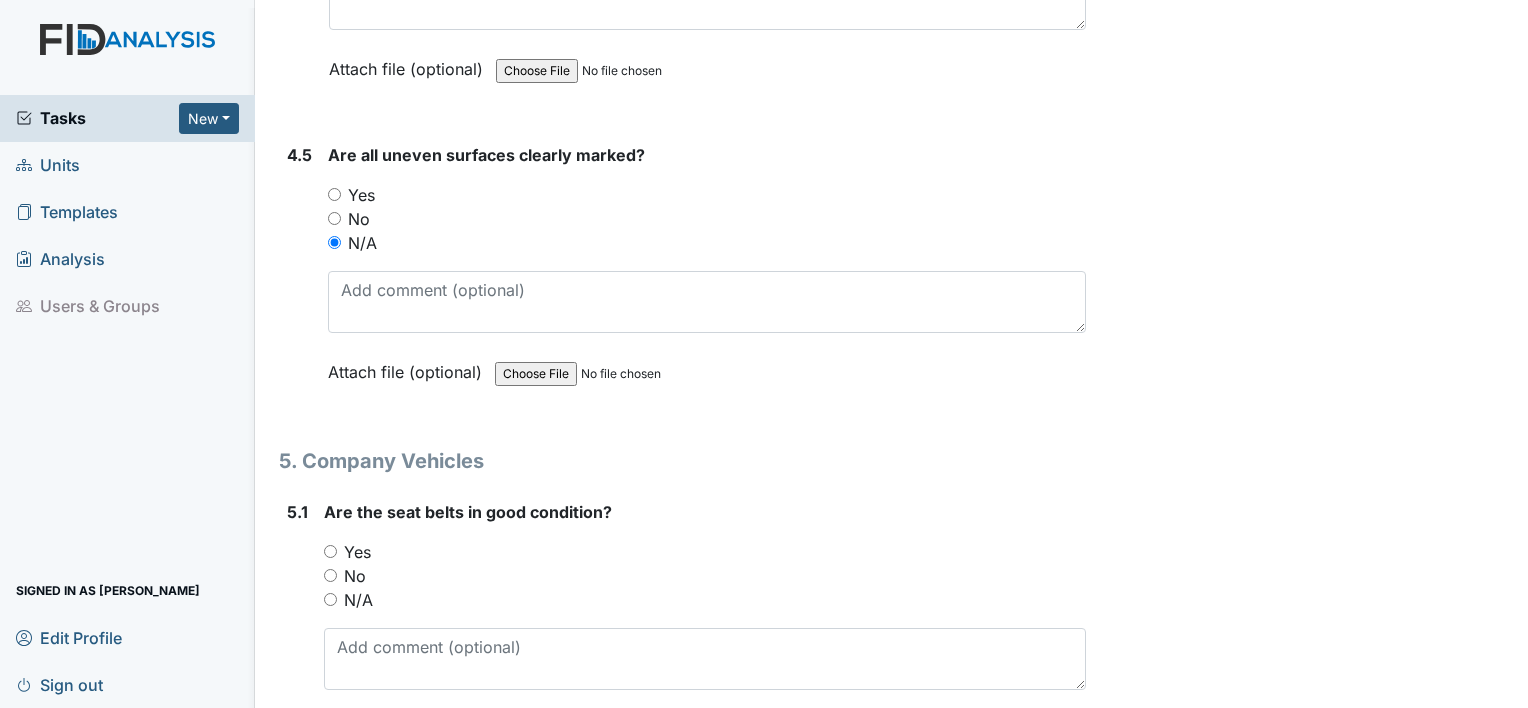 click on "N/A" at bounding box center [330, 599] 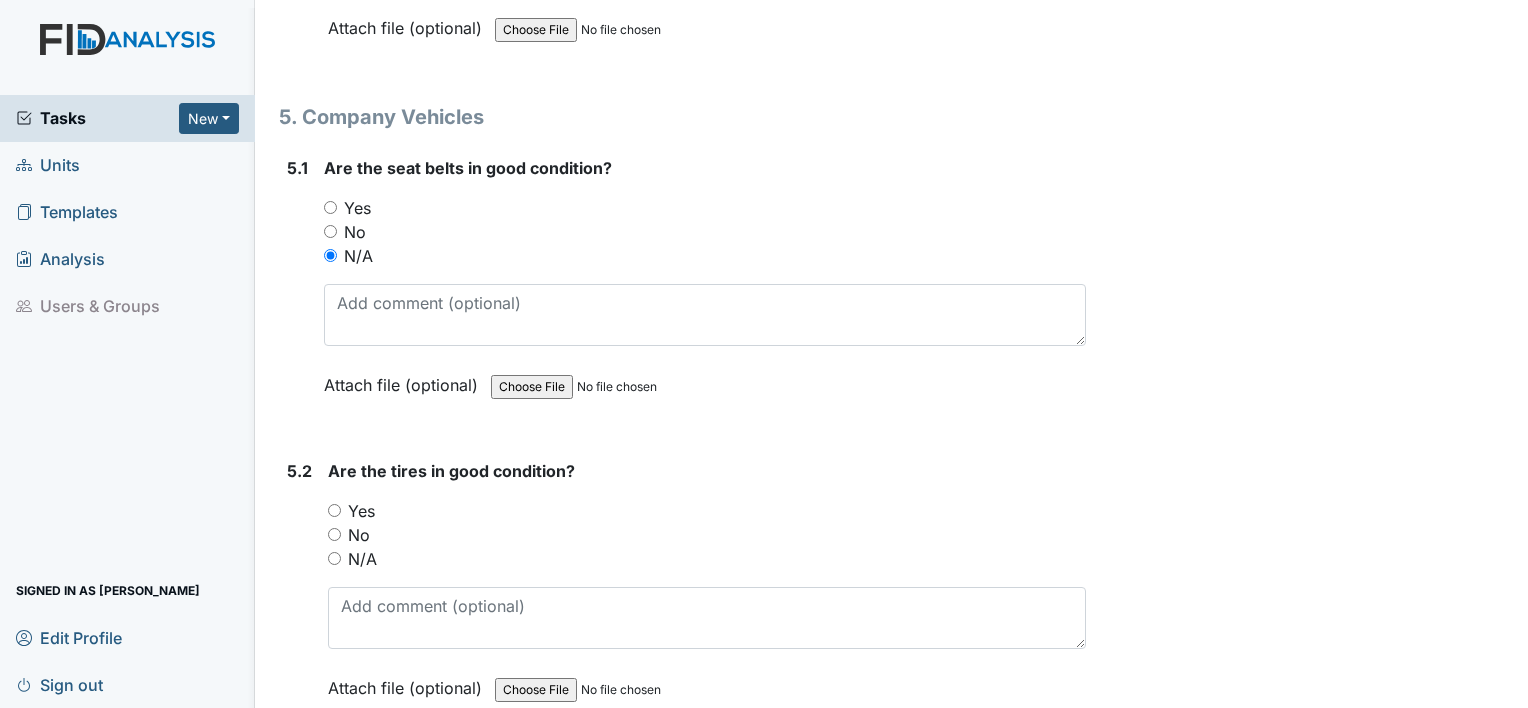 scroll, scrollTop: 14055, scrollLeft: 0, axis: vertical 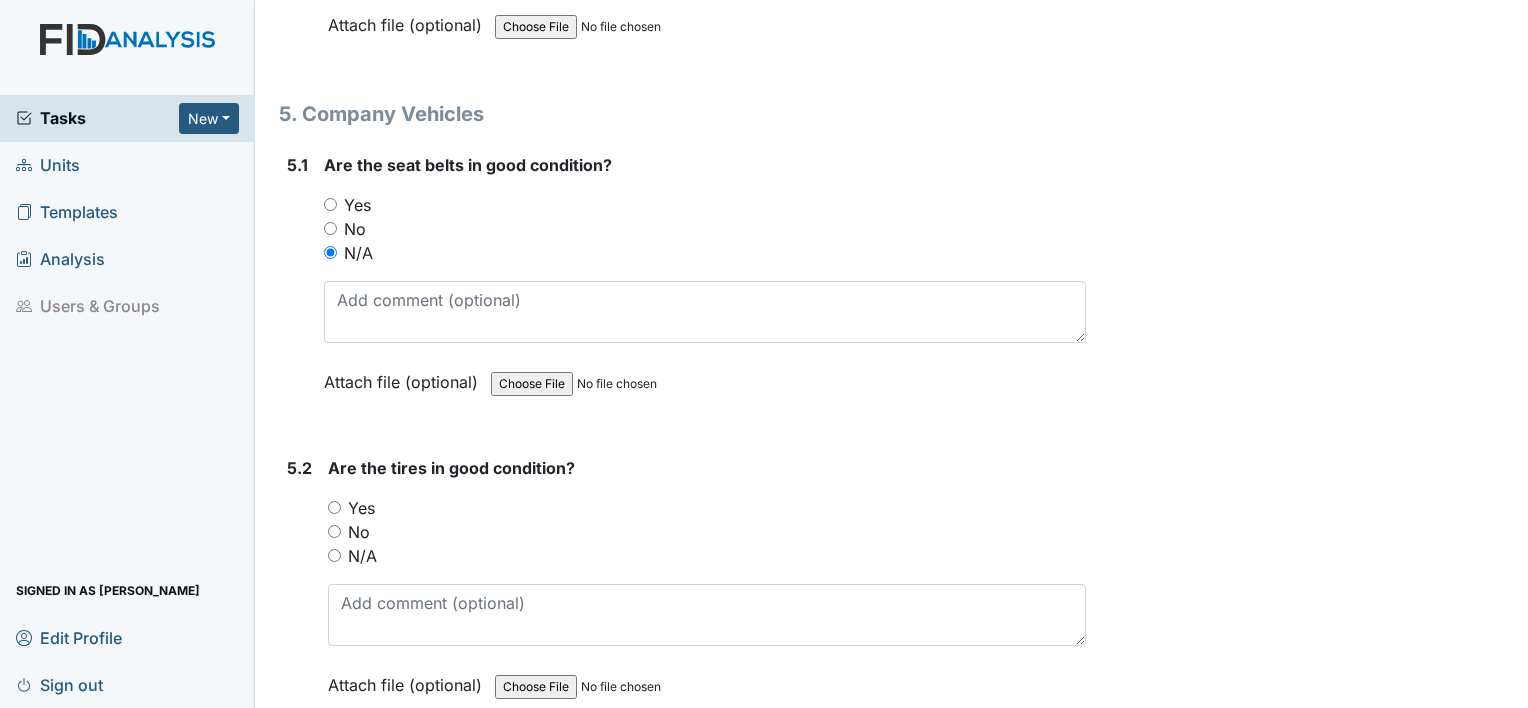 click on "N/A" at bounding box center (334, 555) 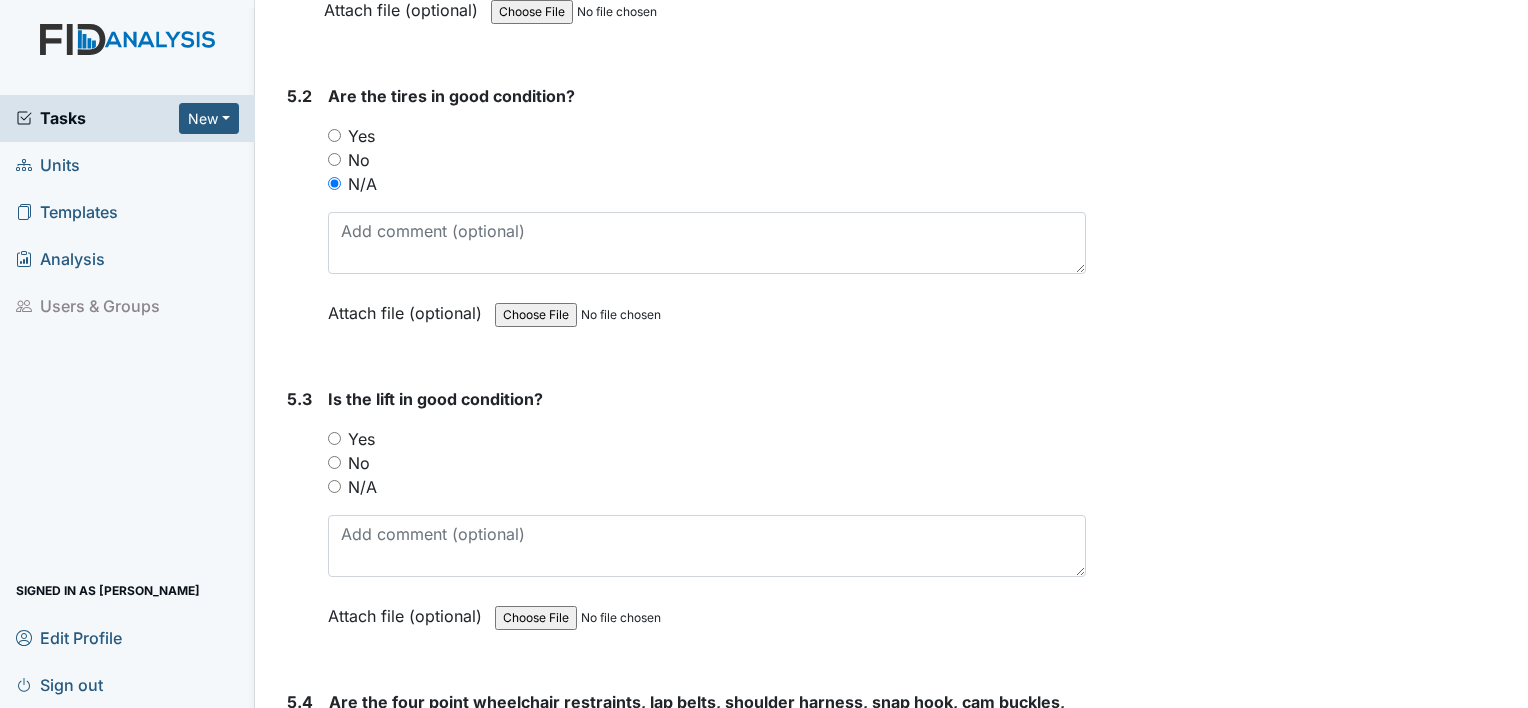 scroll, scrollTop: 14431, scrollLeft: 0, axis: vertical 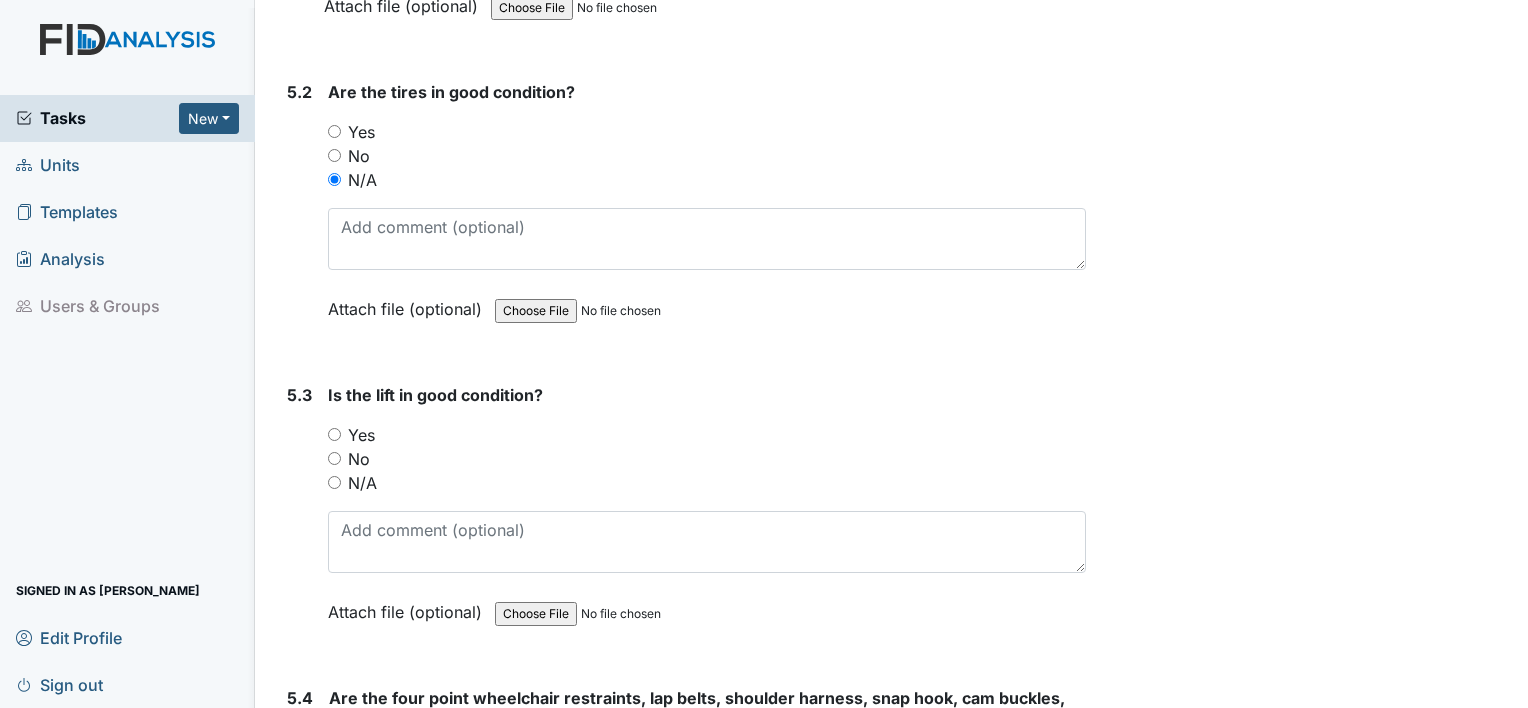 click on "N/A" at bounding box center (334, 482) 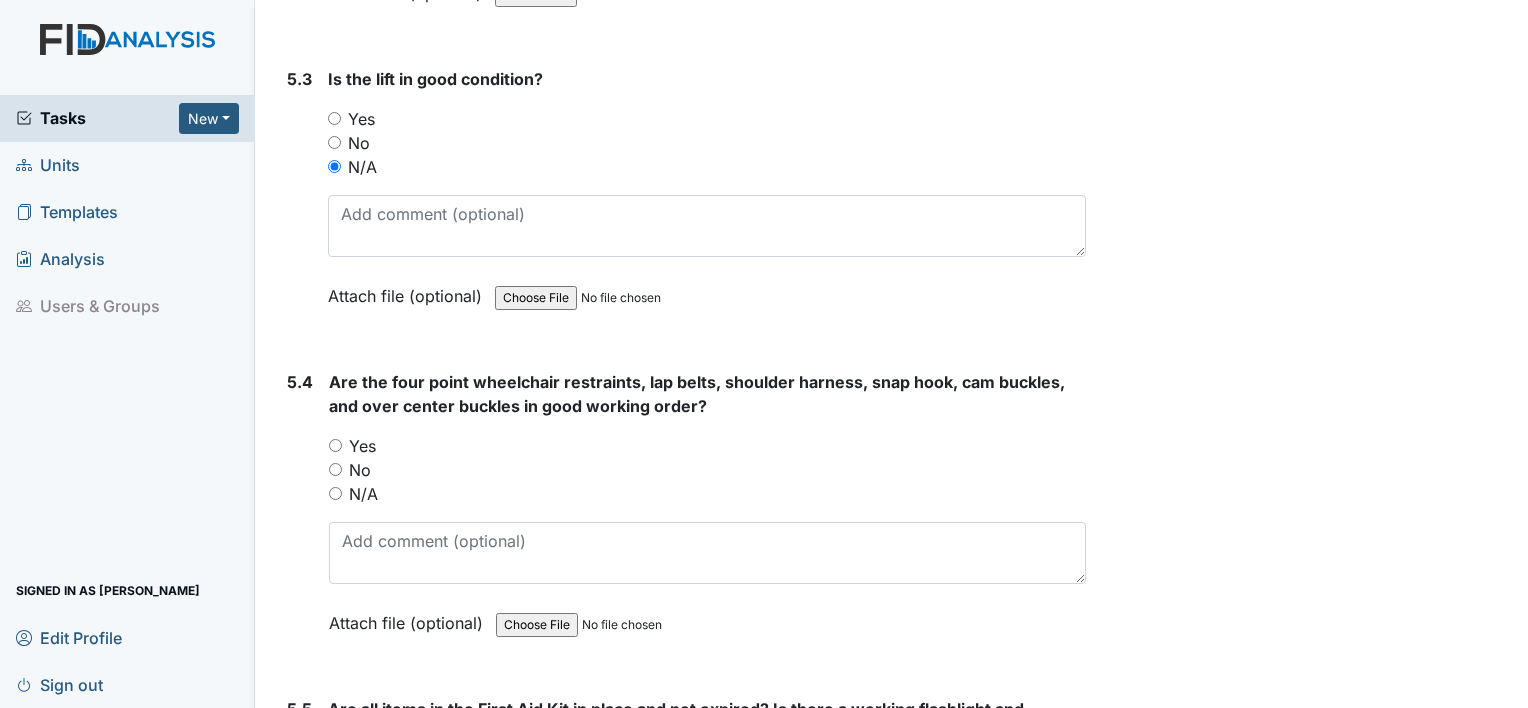 scroll, scrollTop: 14748, scrollLeft: 0, axis: vertical 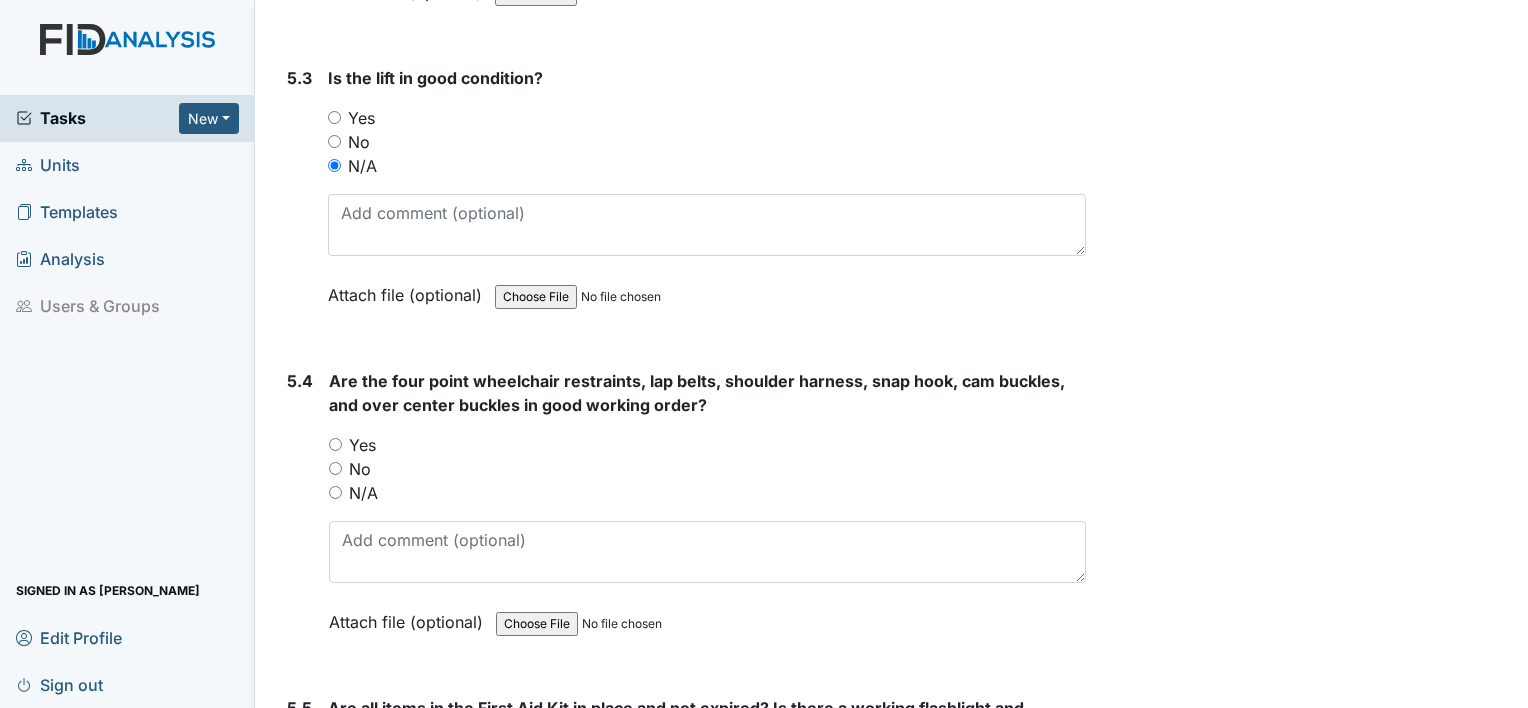 click on "N/A" at bounding box center [335, 492] 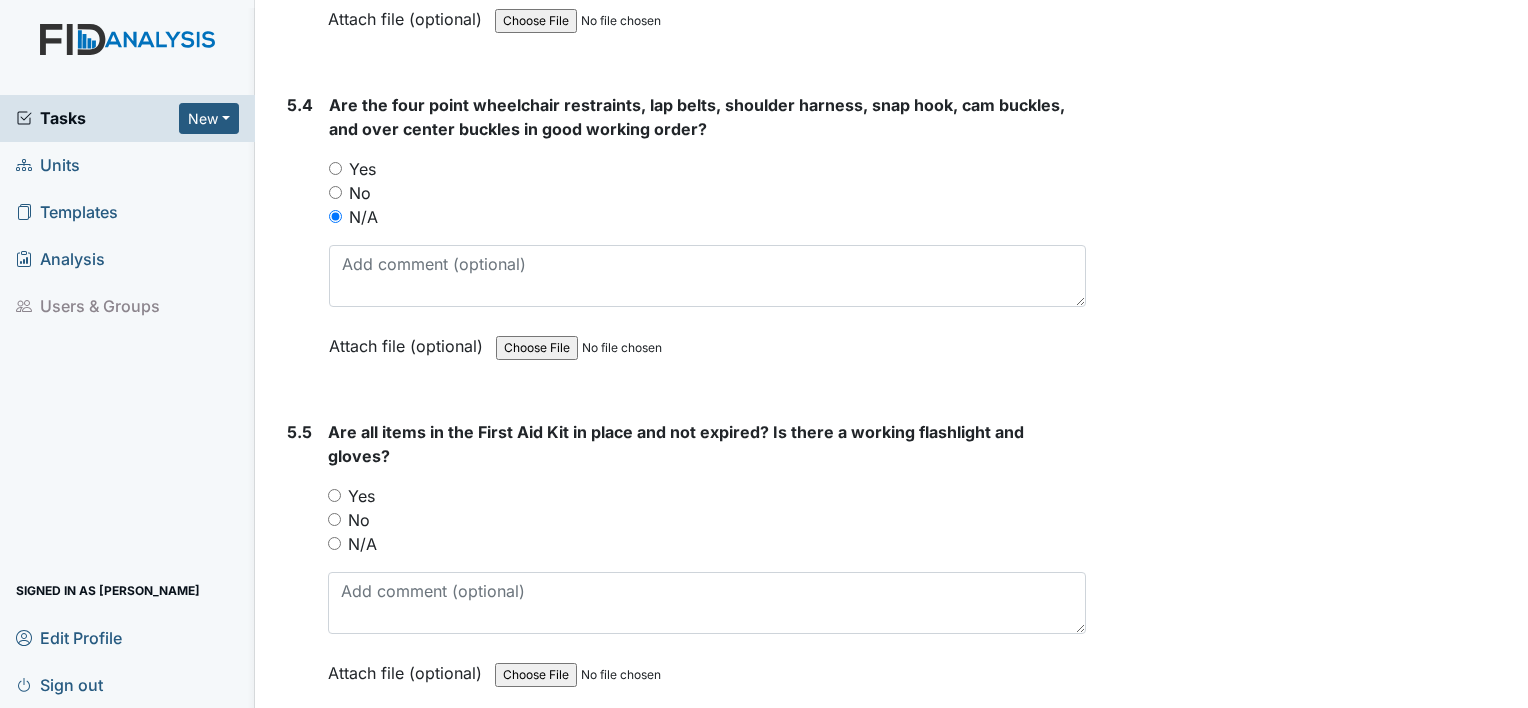 scroll, scrollTop: 15029, scrollLeft: 0, axis: vertical 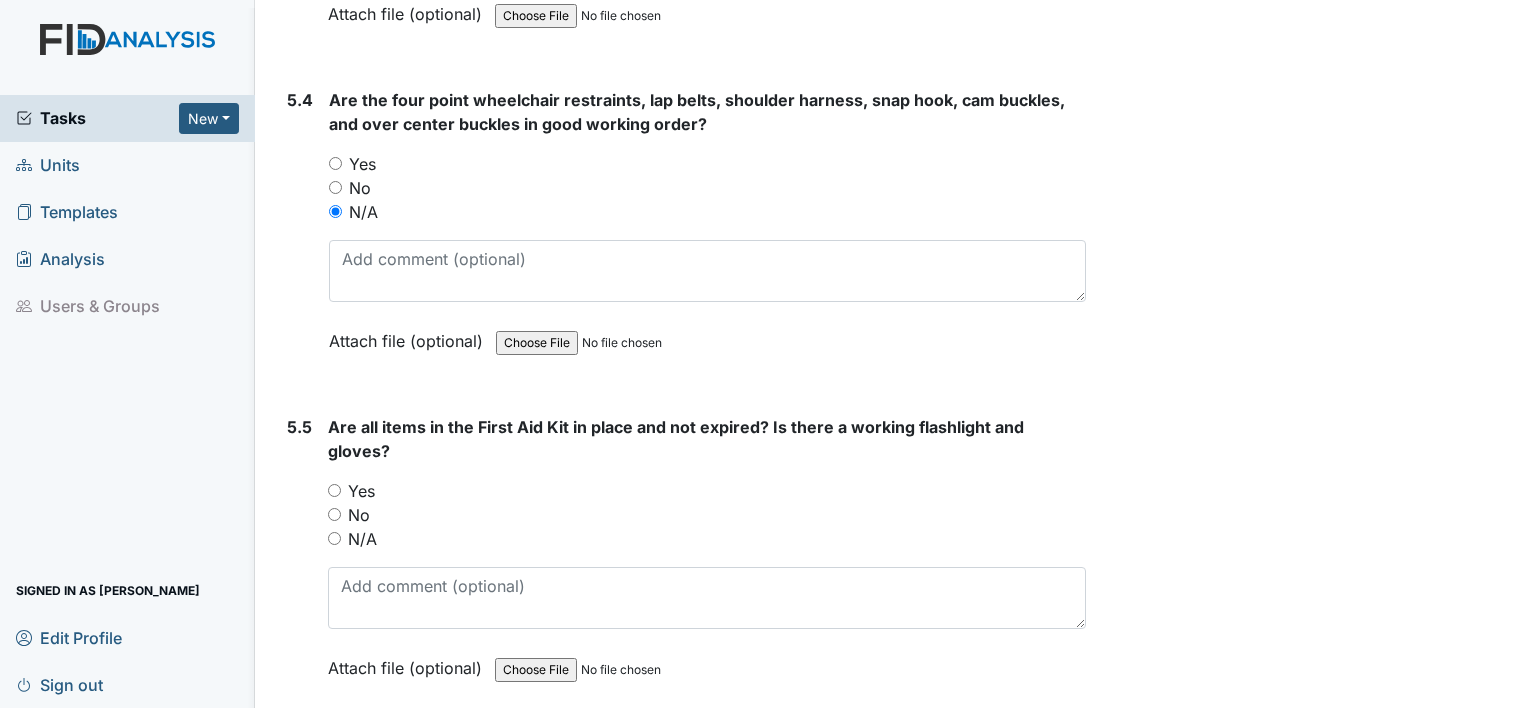 click on "N/A" at bounding box center (334, 538) 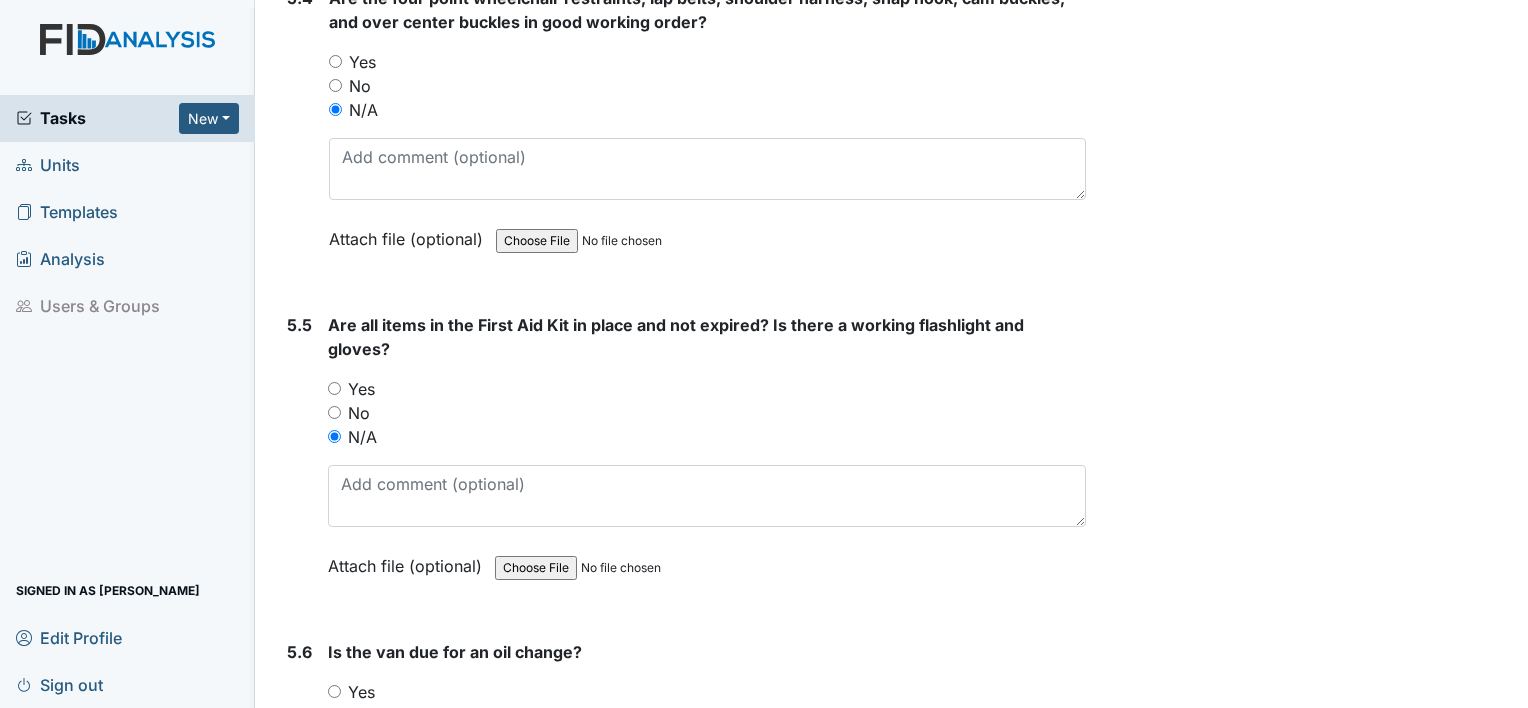 scroll, scrollTop: 15369, scrollLeft: 0, axis: vertical 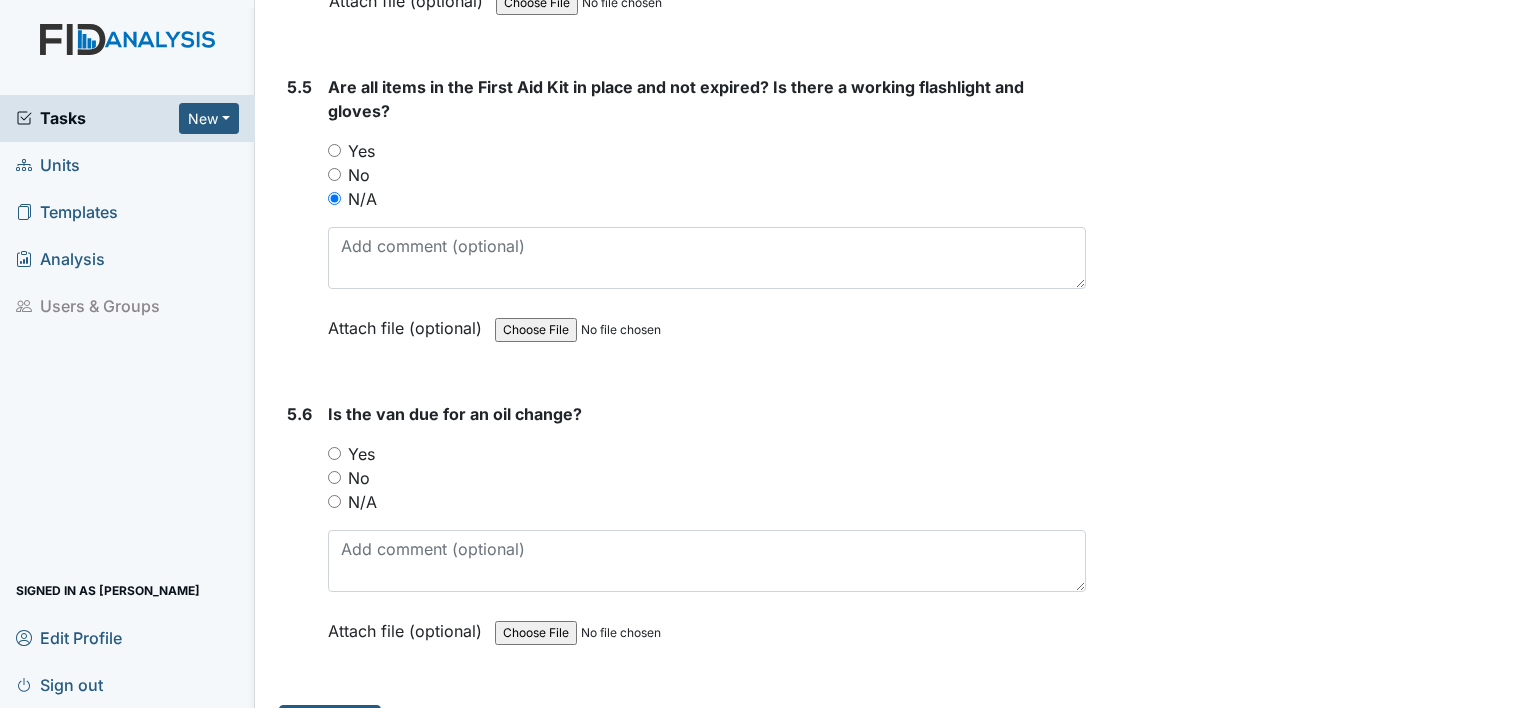 click on "N/A" at bounding box center [334, 501] 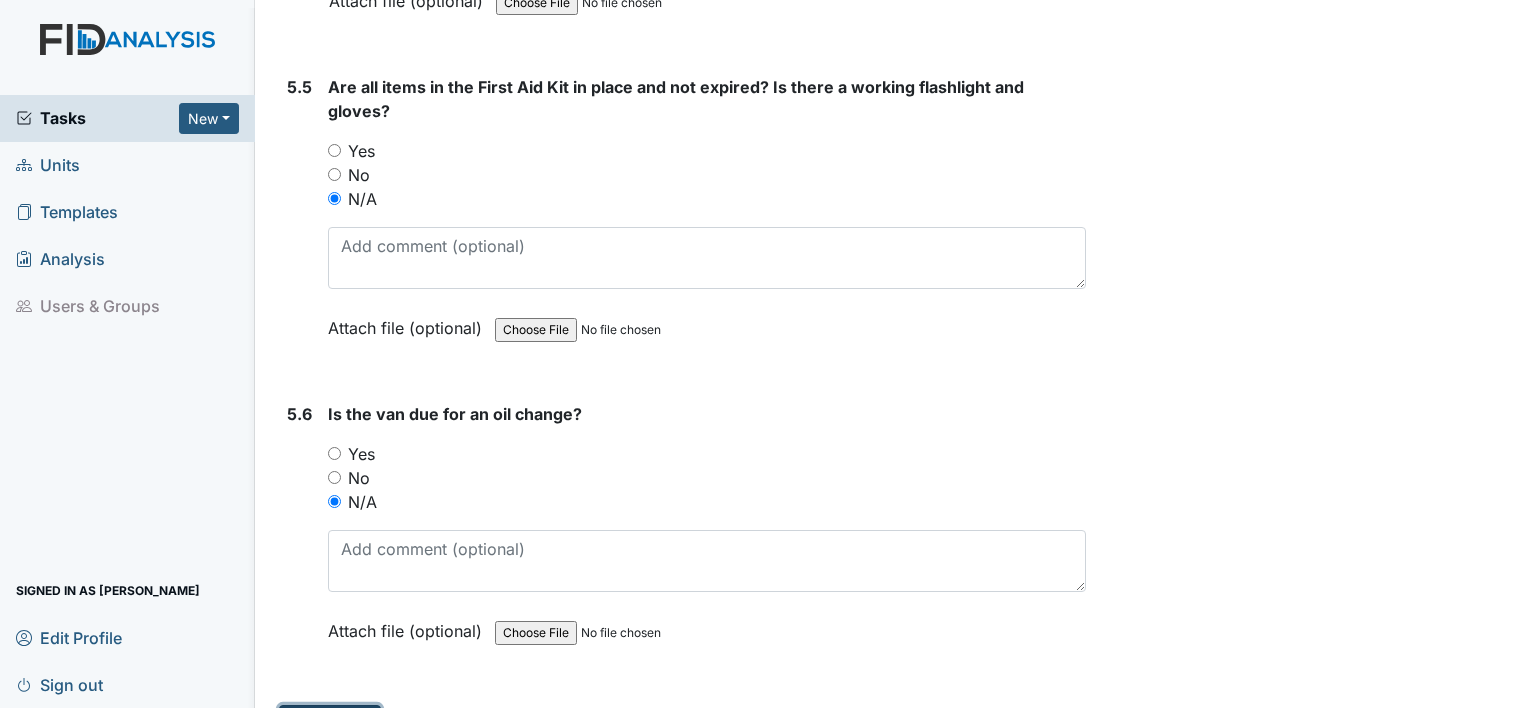 click on "Submit" at bounding box center [330, 724] 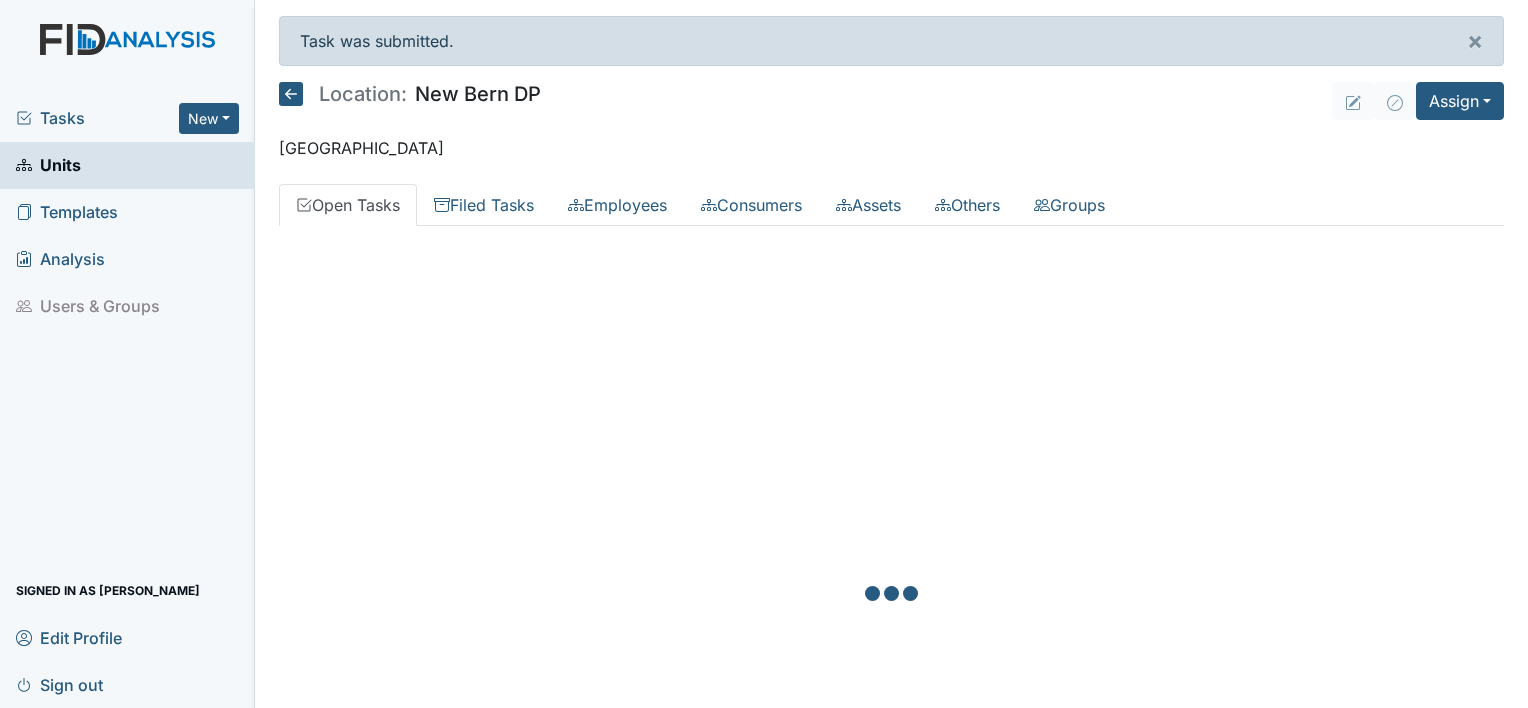 scroll, scrollTop: 0, scrollLeft: 0, axis: both 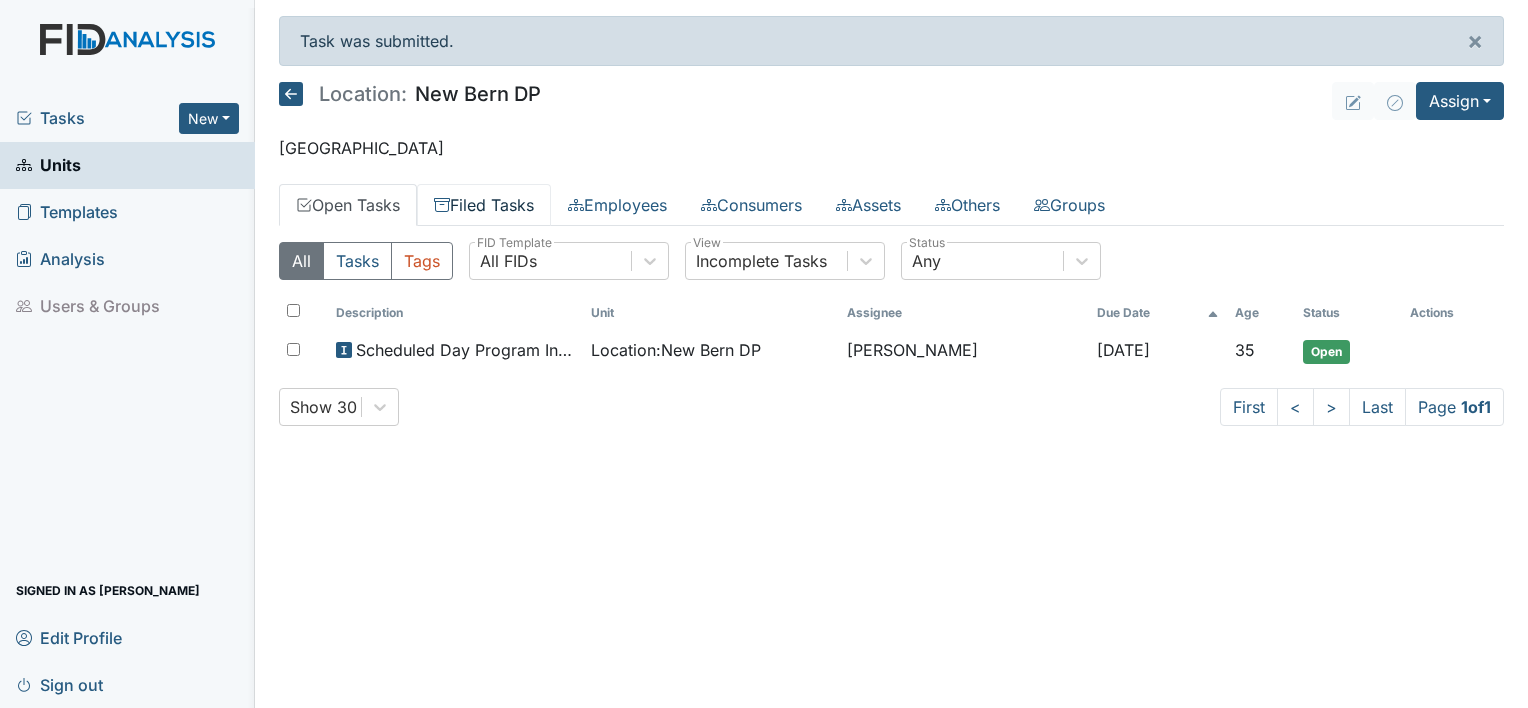 click on "Filed Tasks" at bounding box center [484, 205] 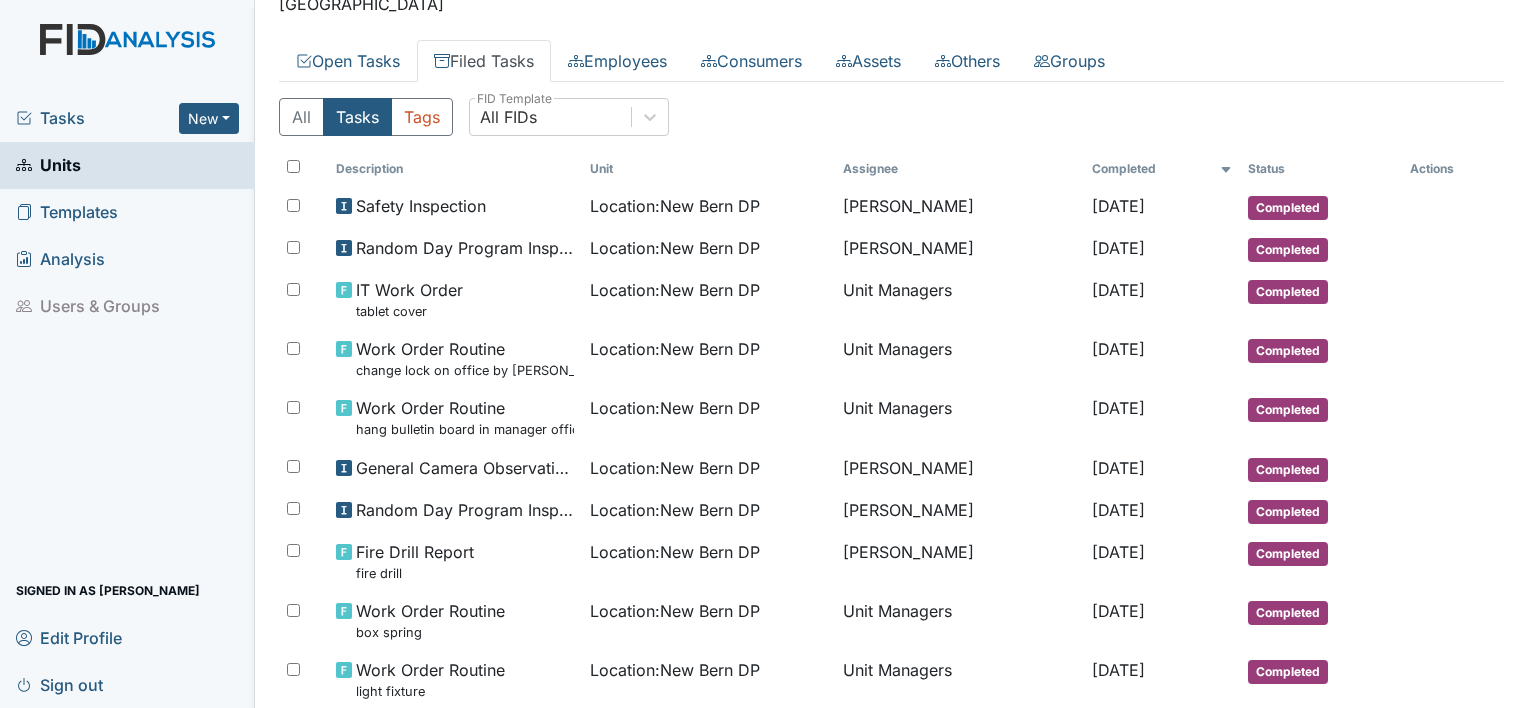 scroll, scrollTop: 0, scrollLeft: 0, axis: both 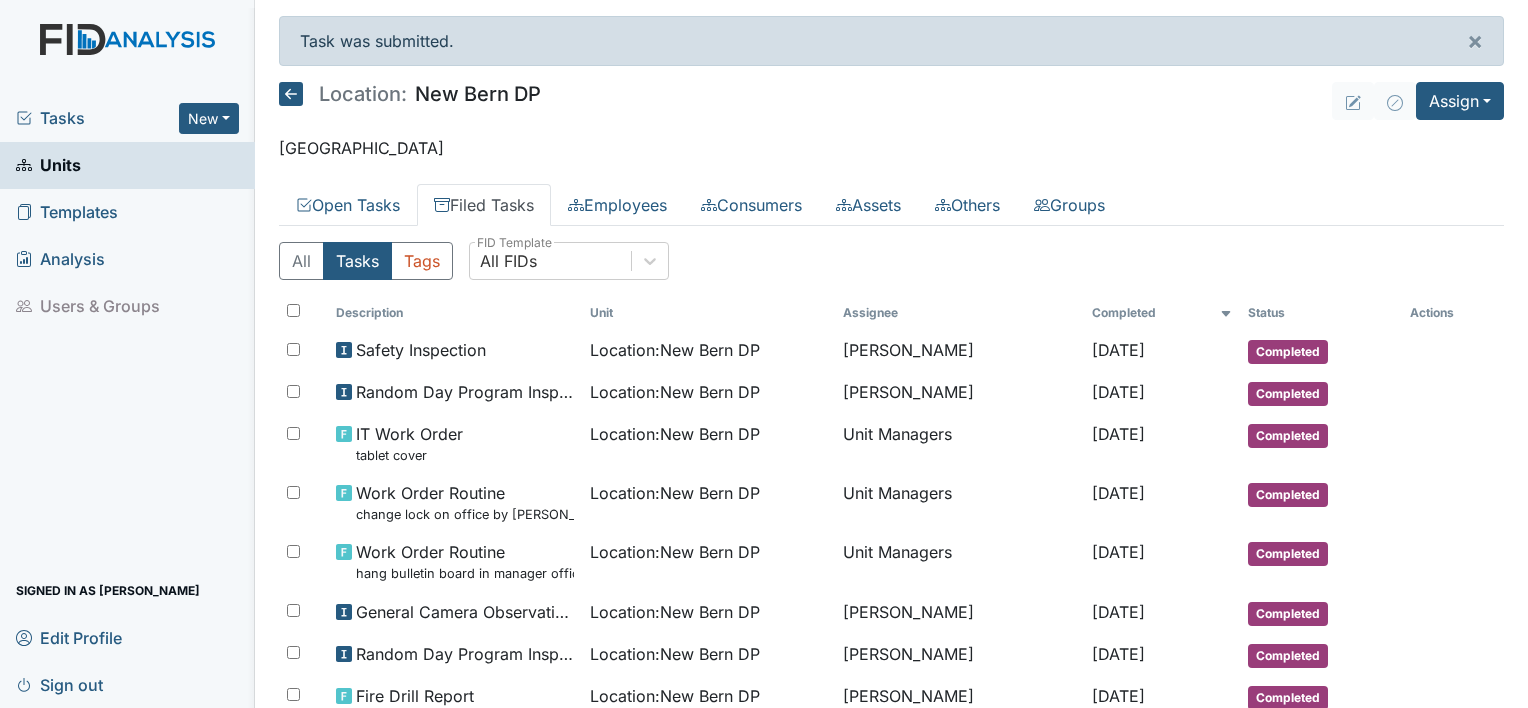 click on "Sign out" at bounding box center [59, 684] 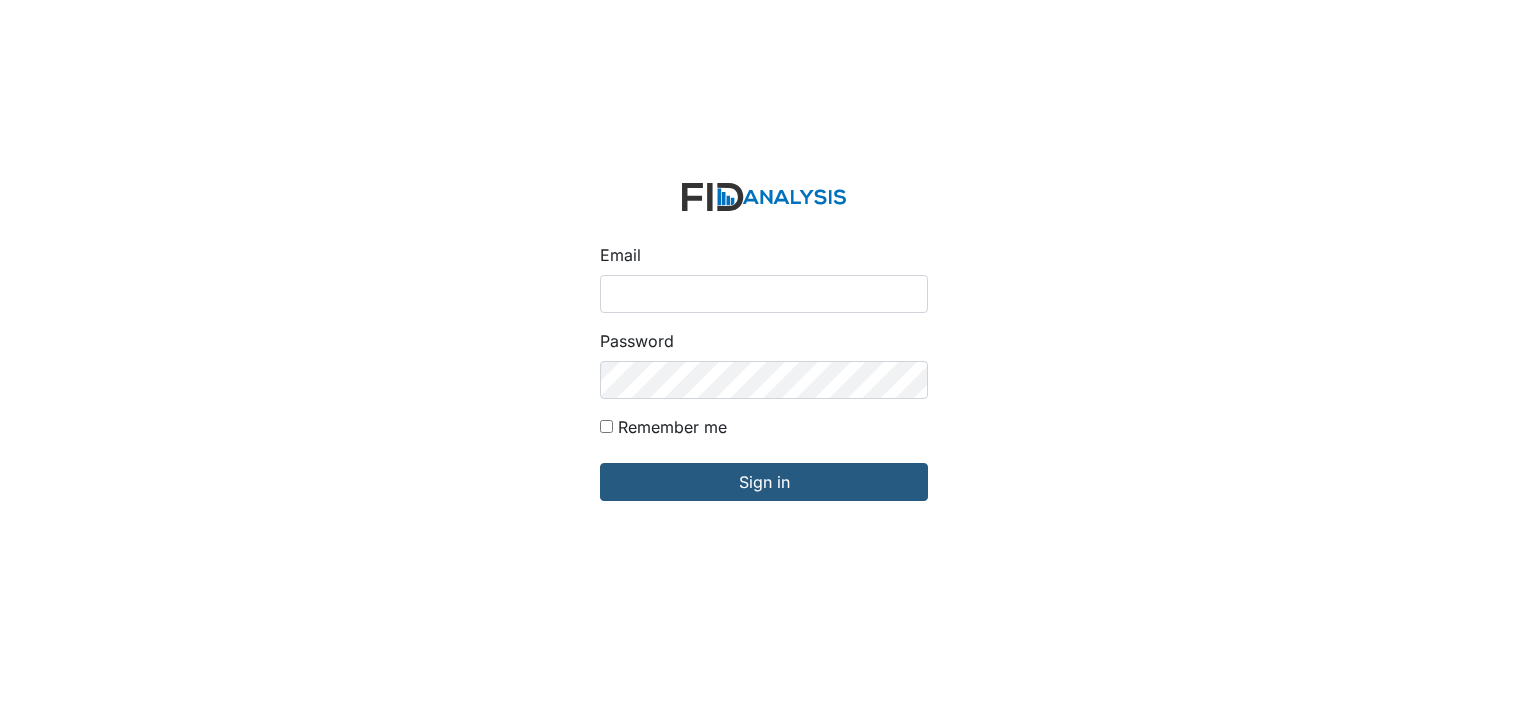 scroll, scrollTop: 0, scrollLeft: 0, axis: both 